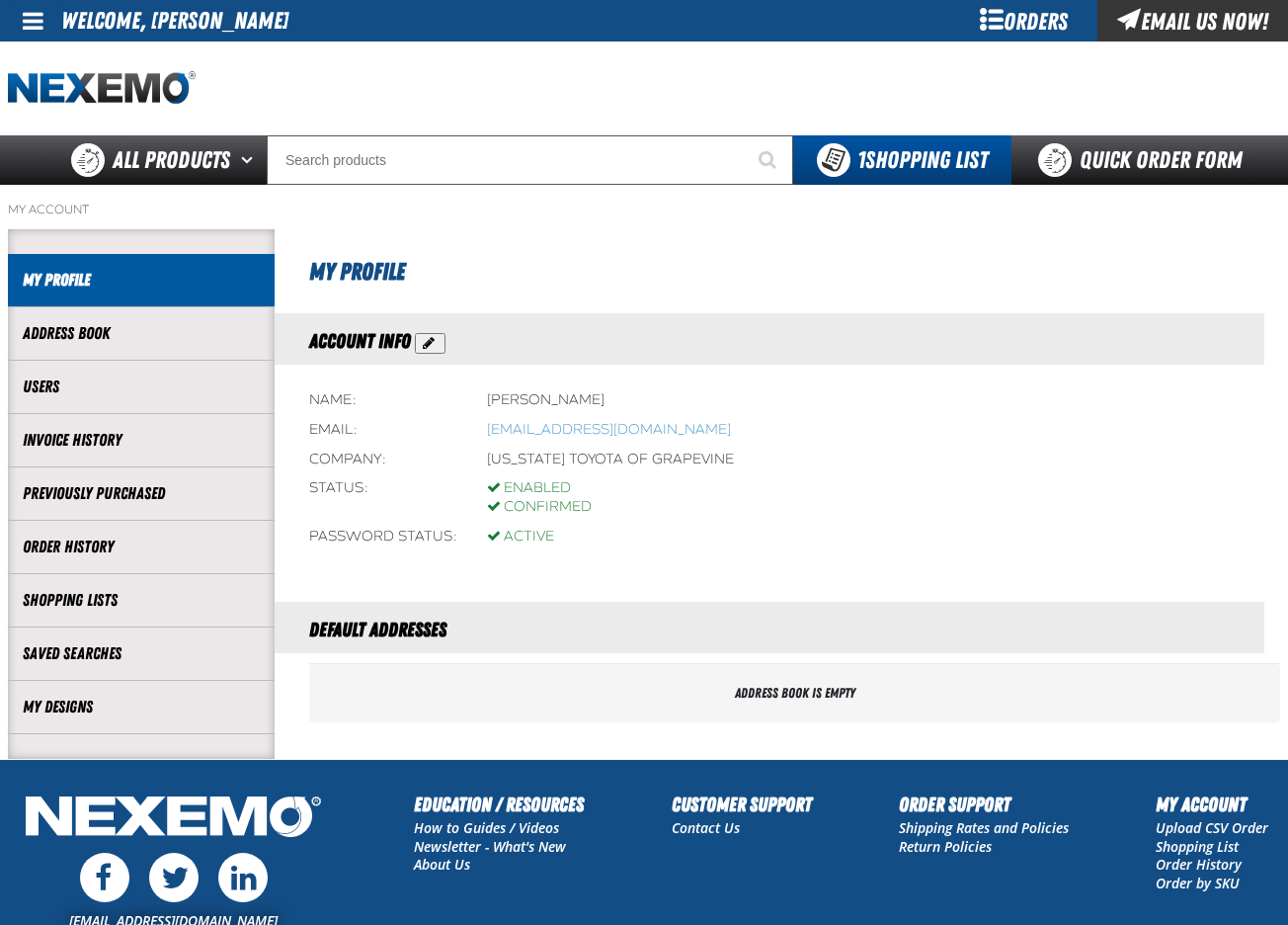 scroll, scrollTop: 0, scrollLeft: 0, axis: both 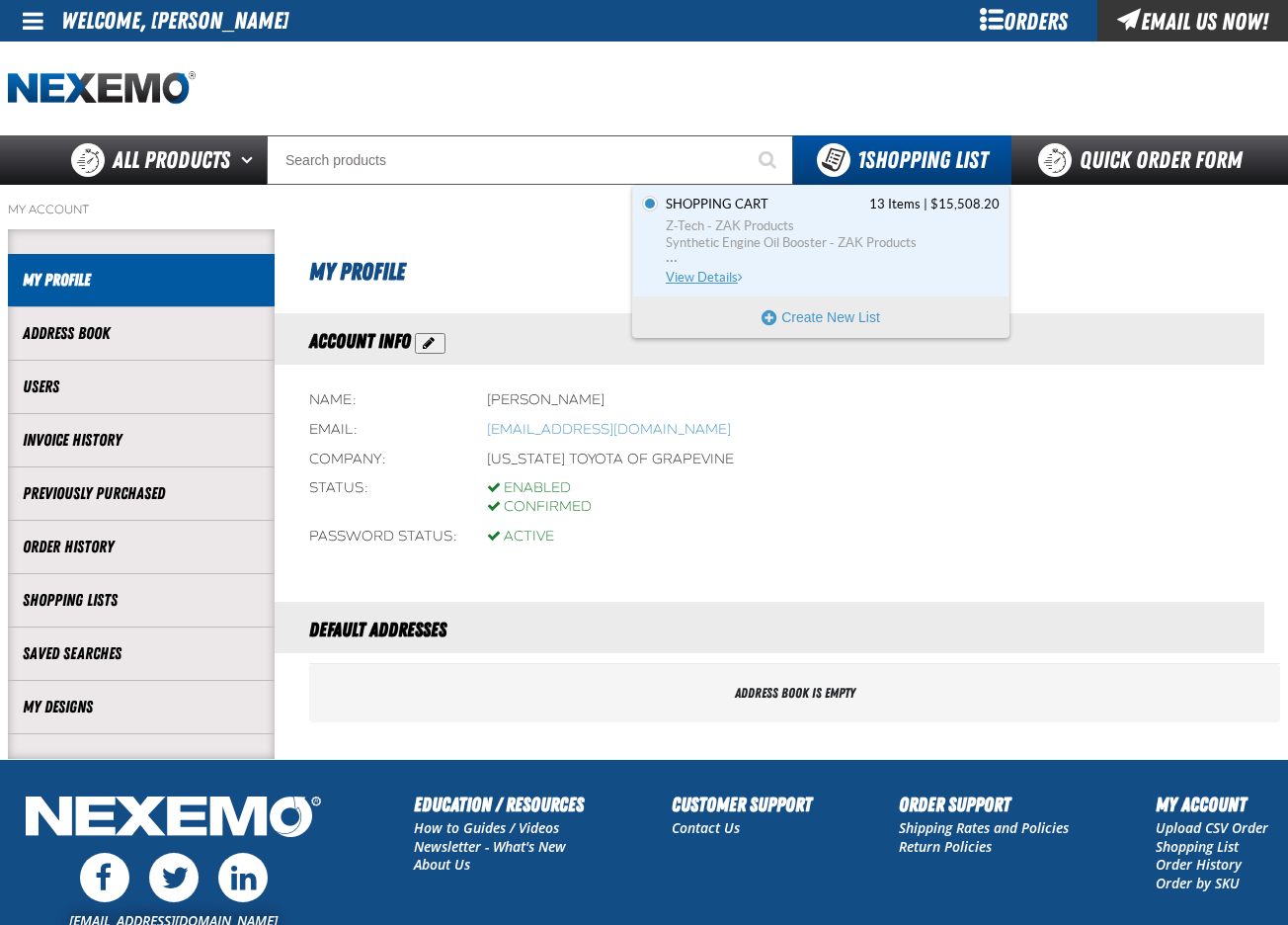 click on "Z-Tech - ZAK Products" at bounding box center (833, 226) 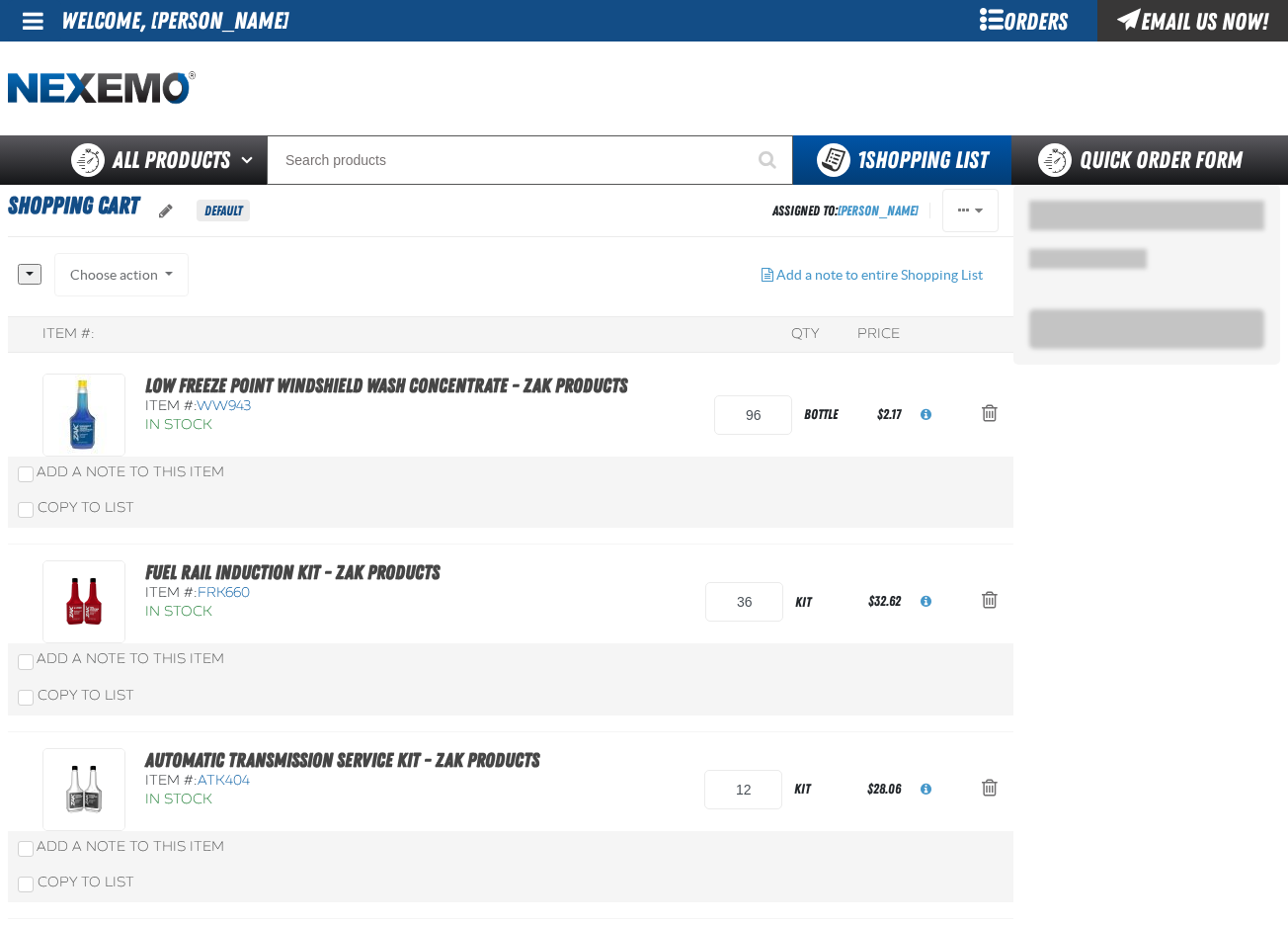 scroll, scrollTop: 0, scrollLeft: 0, axis: both 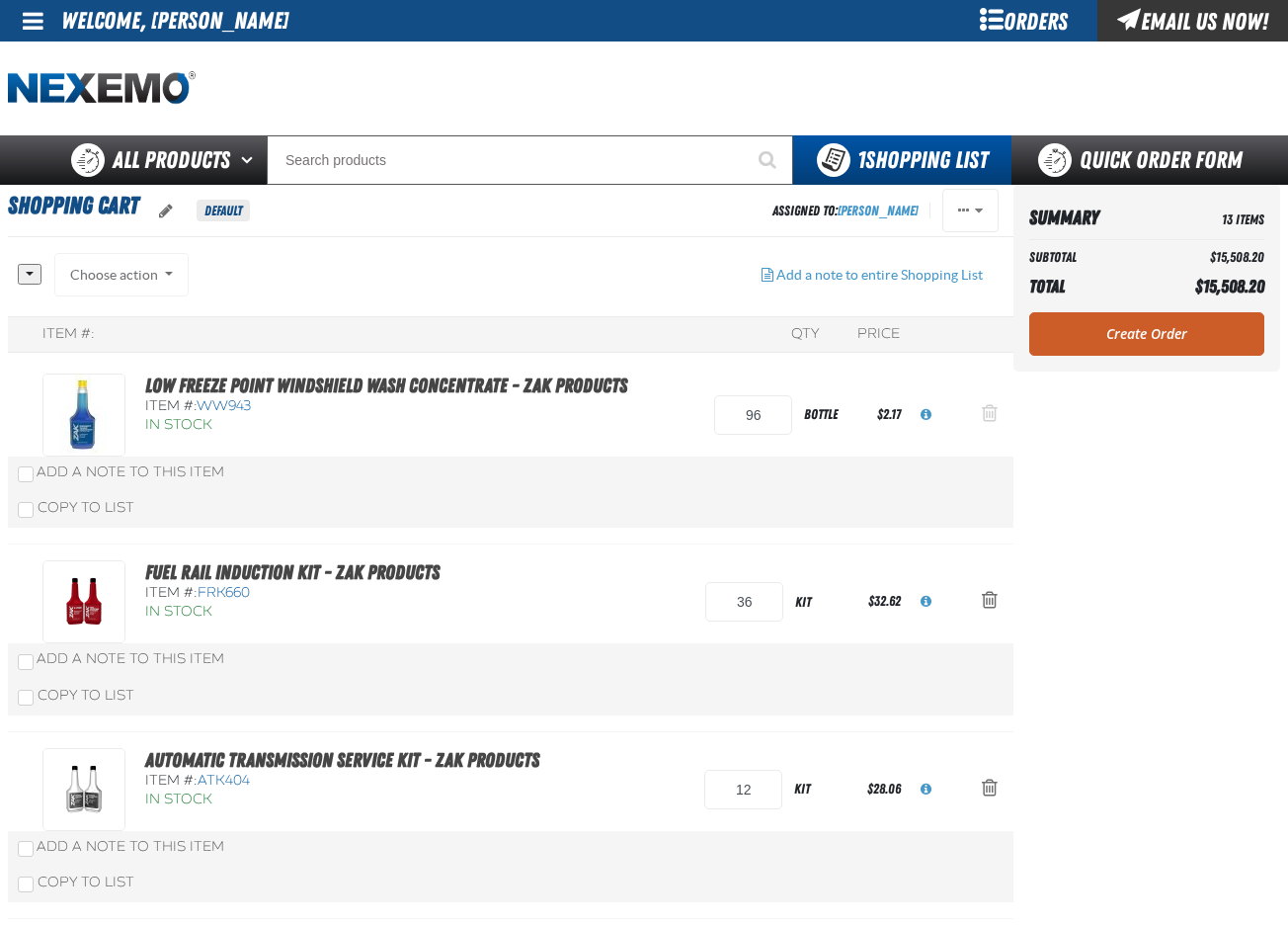 click at bounding box center [990, 413] 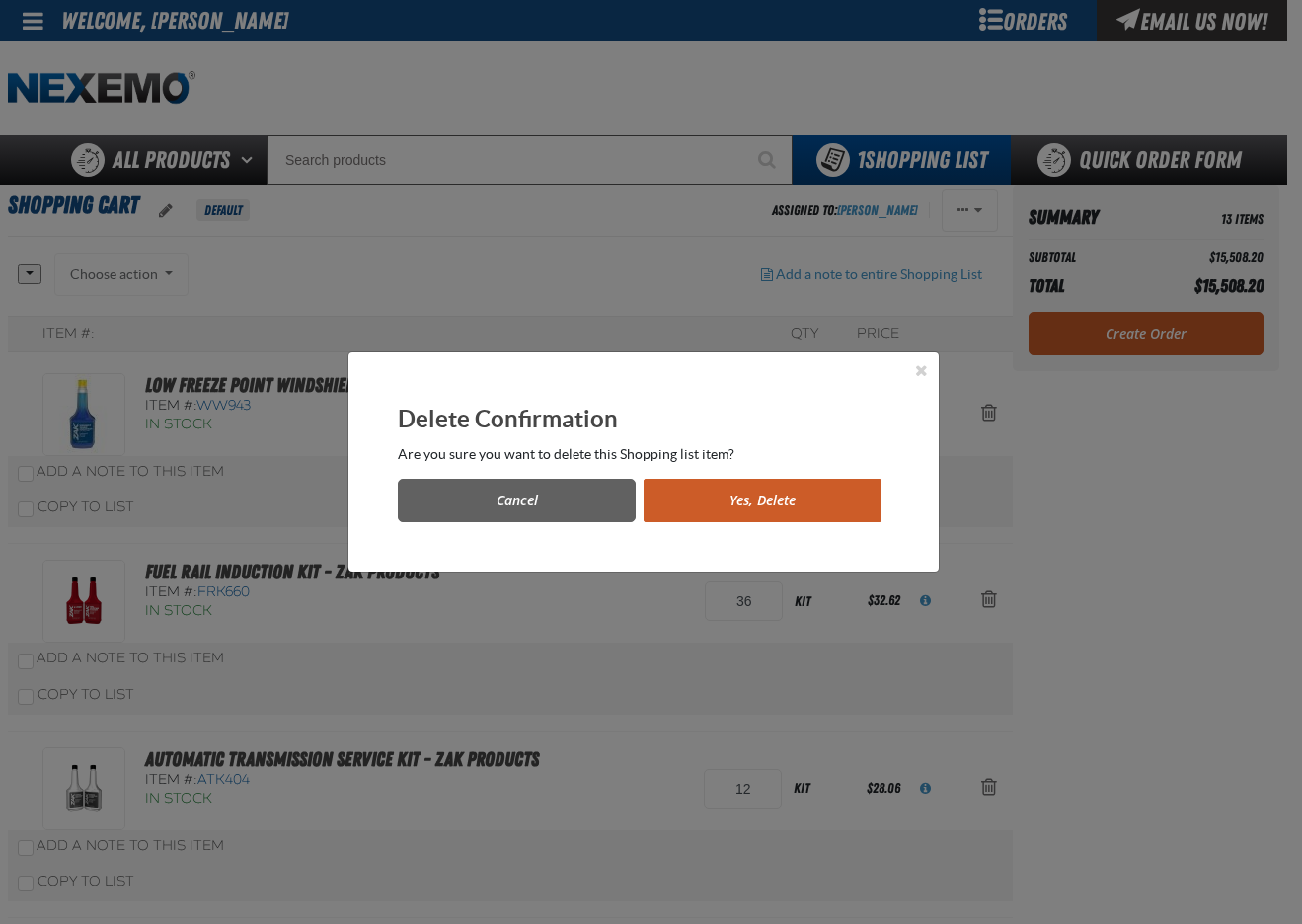 click on "Yes, Delete" at bounding box center (762, 500) 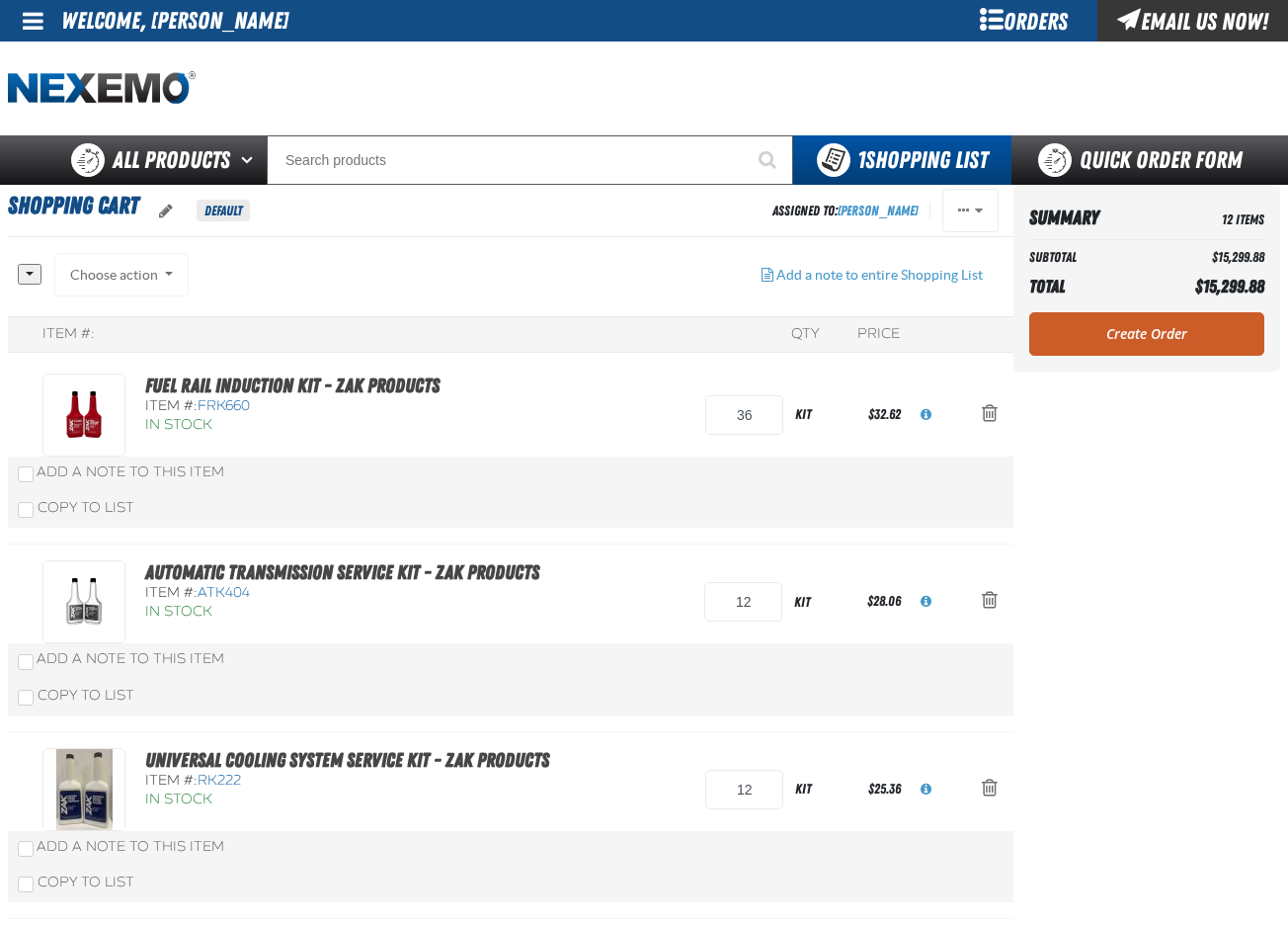 click on "Orders" at bounding box center [1023, 21] 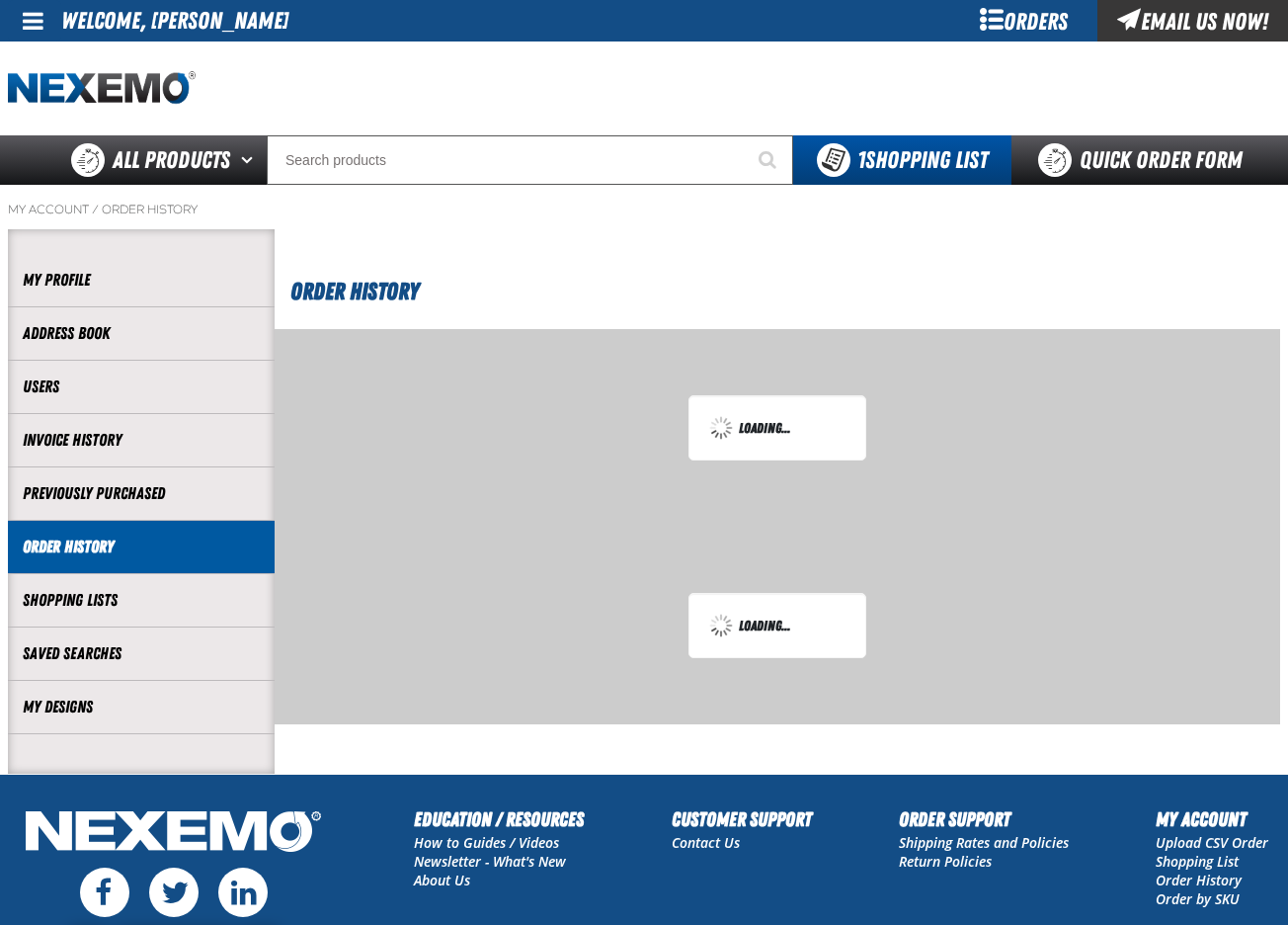 scroll, scrollTop: 0, scrollLeft: 0, axis: both 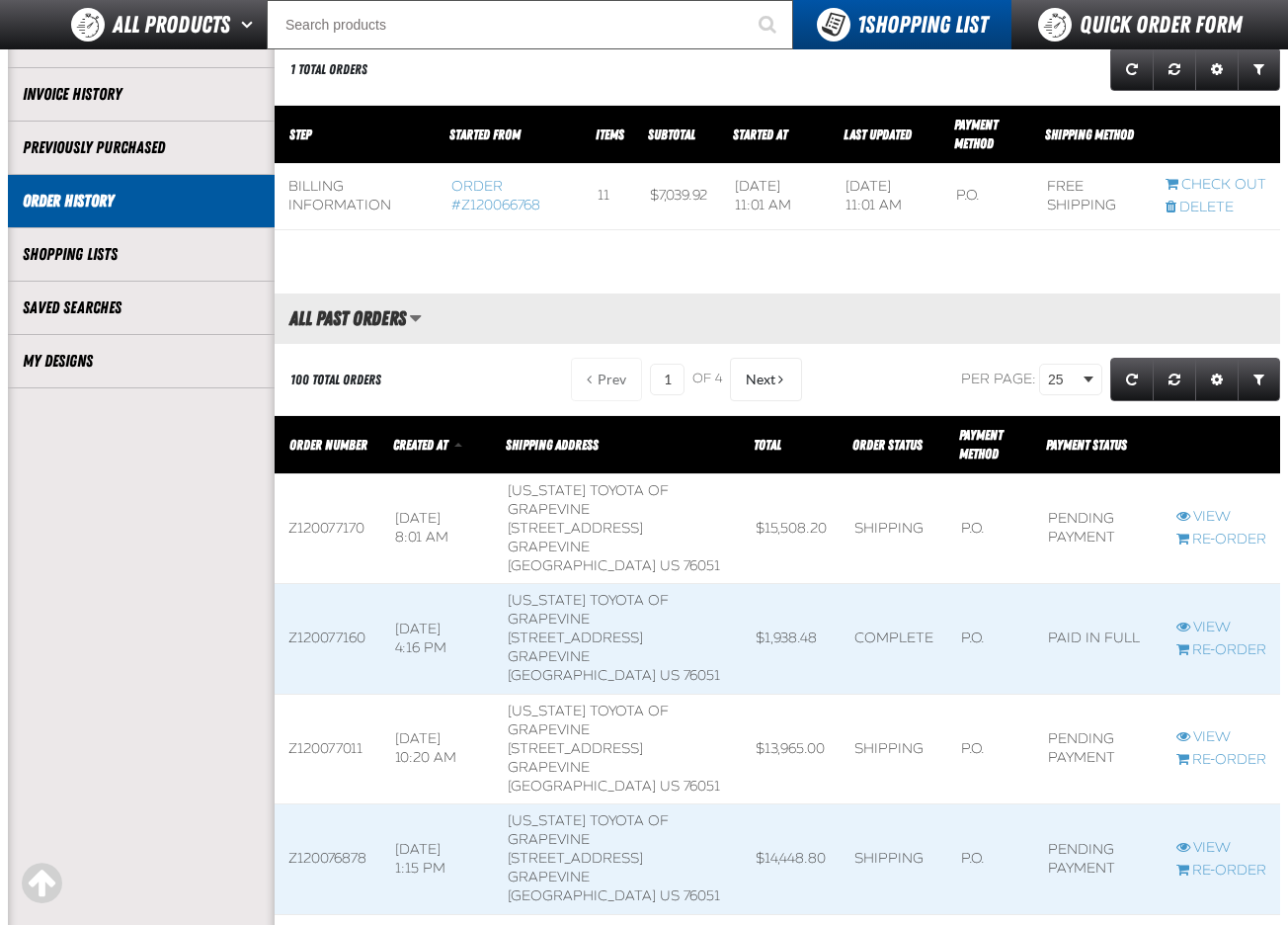 click on "Order History
All Open Orders
Saved Views
Set as active All Open Orders view
All Open Orders
Save As New
Add Cancel" at bounding box center (777, 1851) 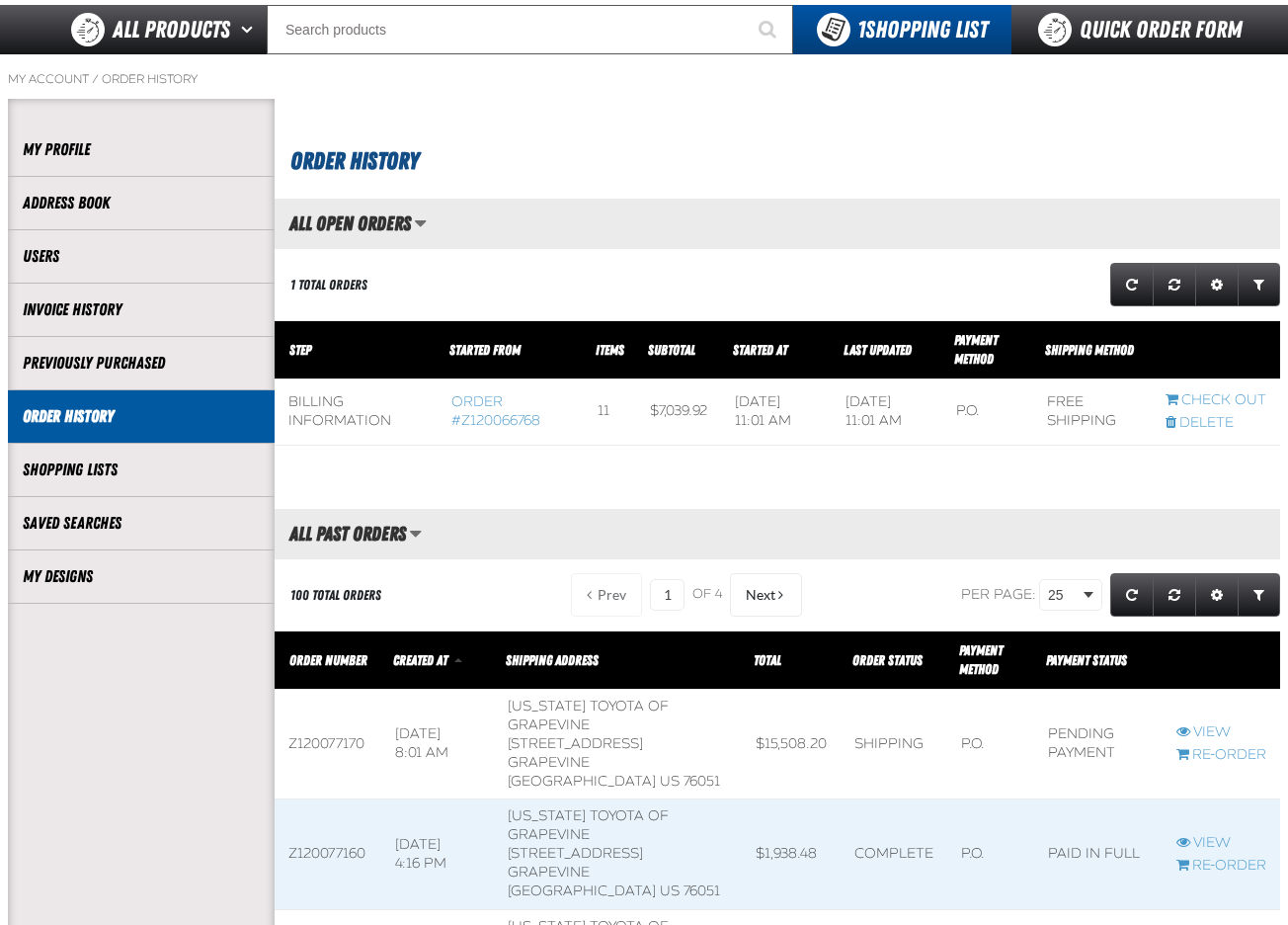 scroll, scrollTop: 0, scrollLeft: 0, axis: both 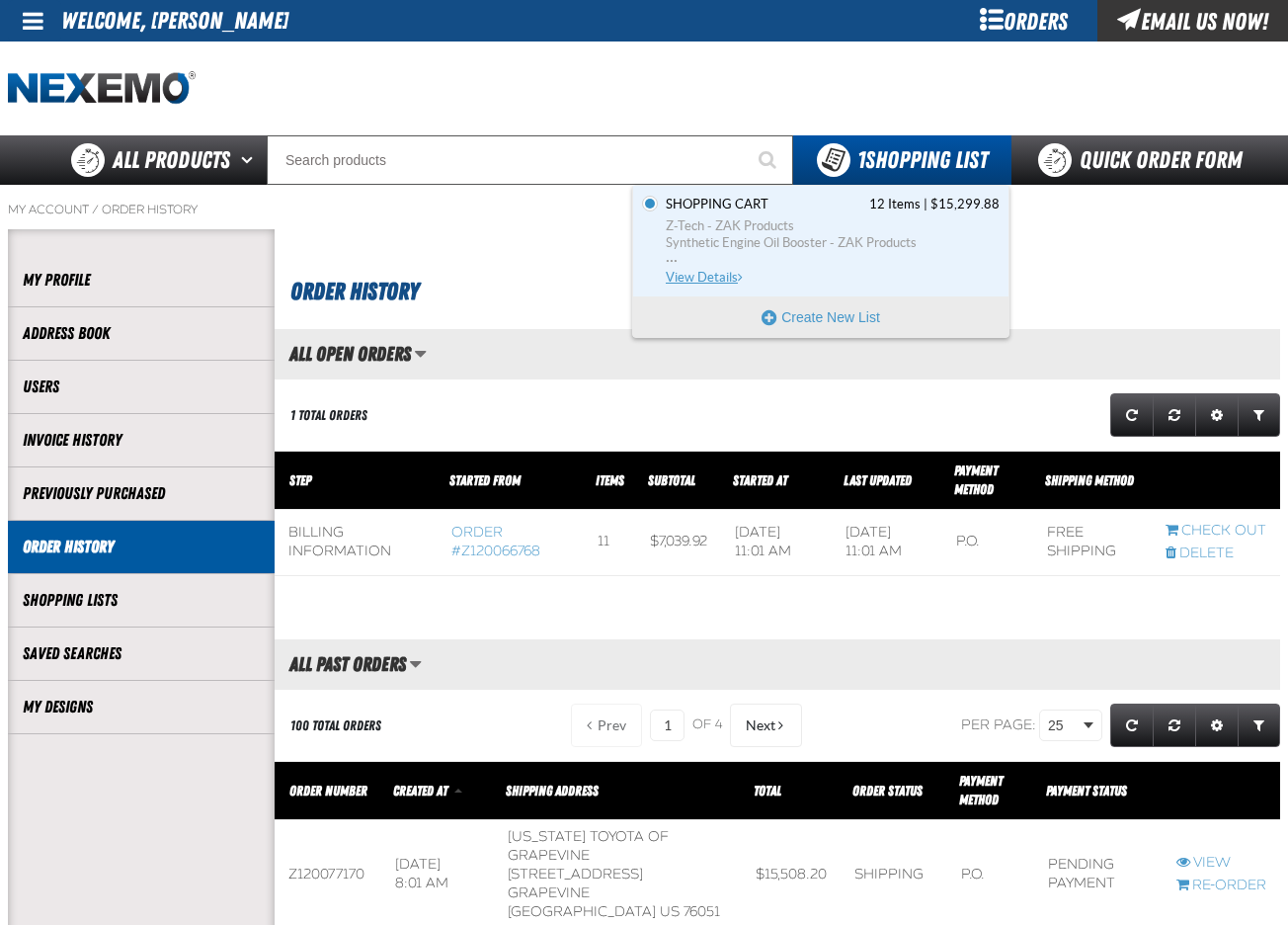 click on "Z-Tech - ZAK Products" at bounding box center (833, 226) 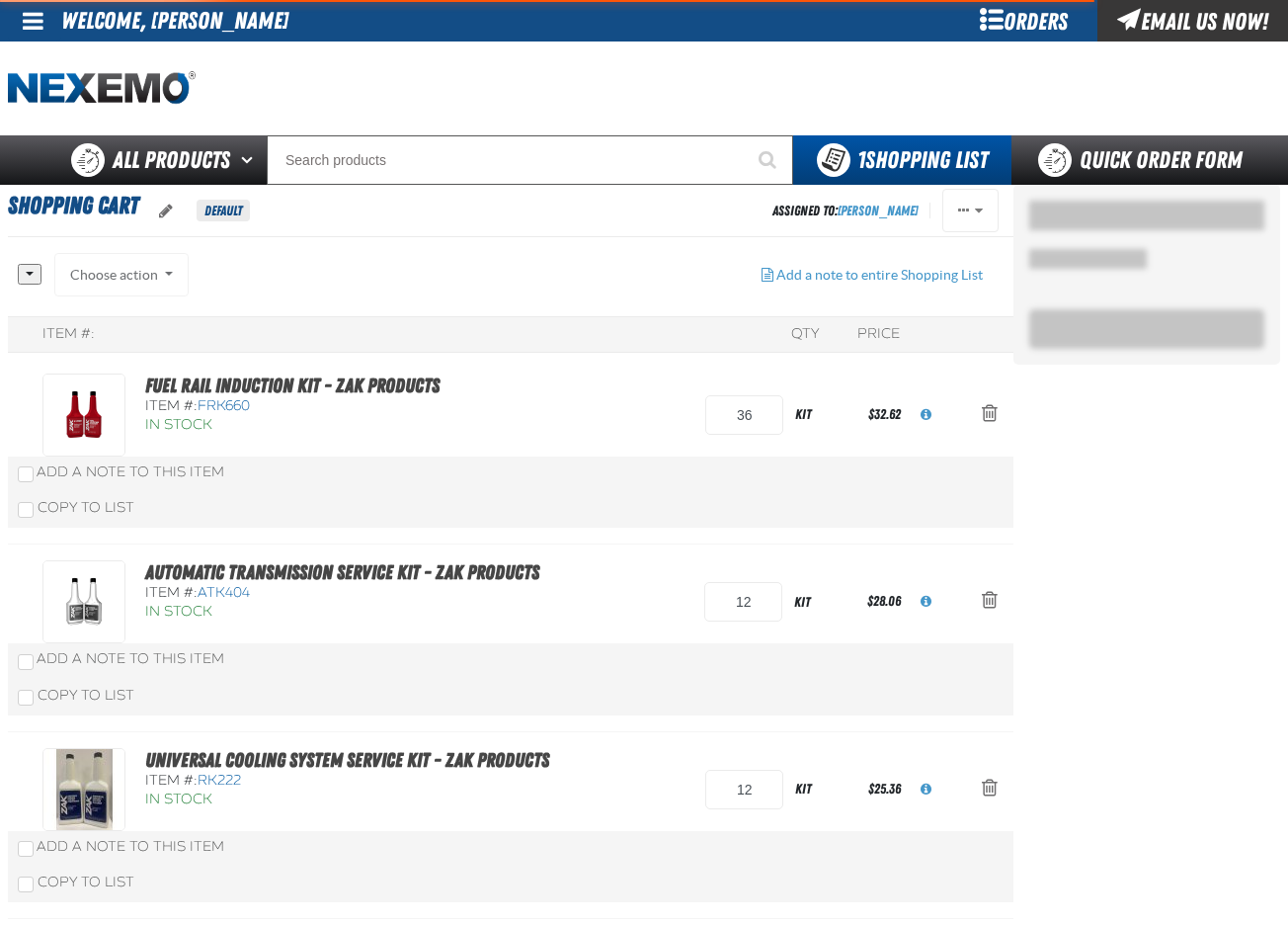 scroll, scrollTop: 0, scrollLeft: 0, axis: both 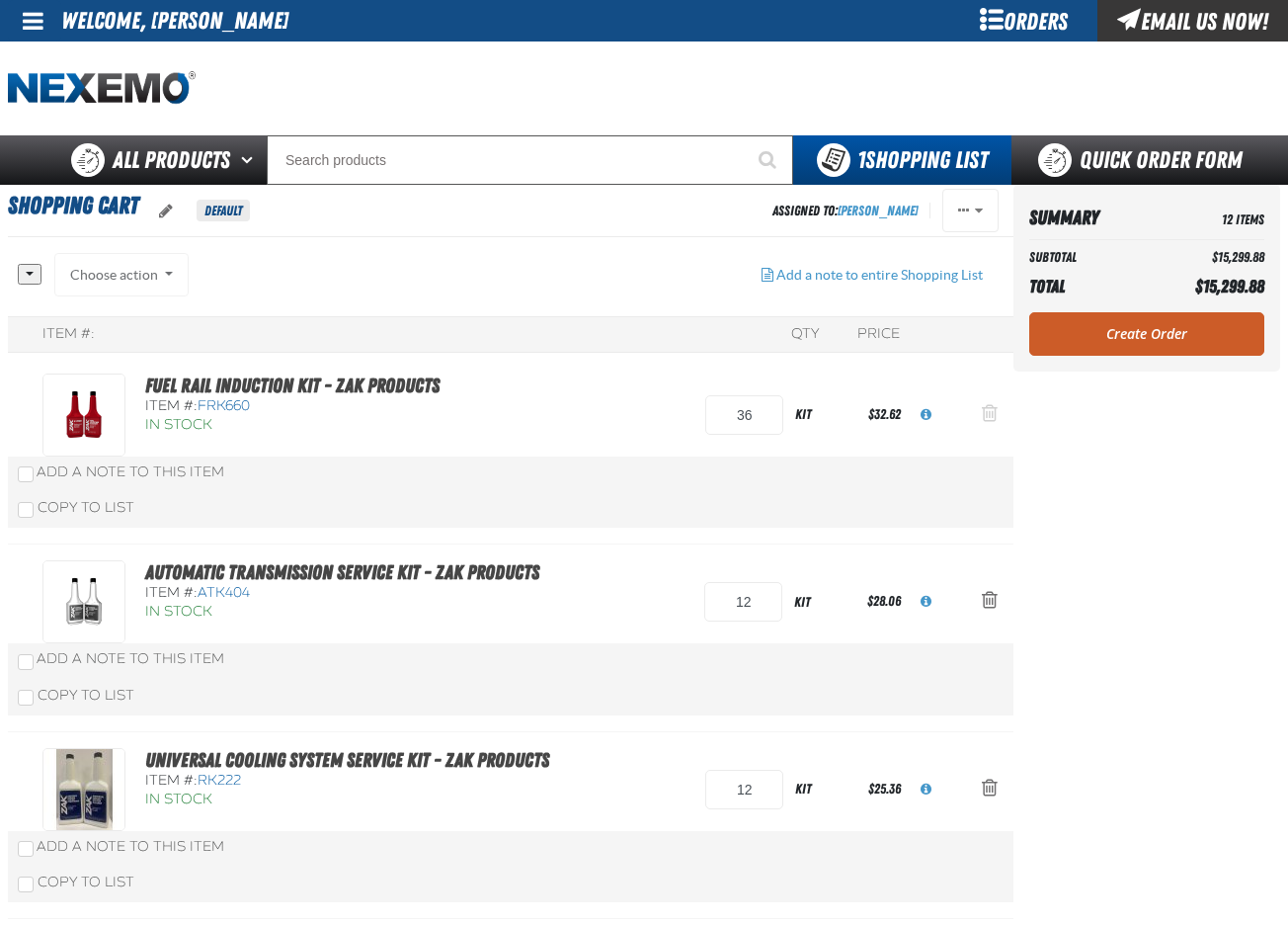 click at bounding box center (990, 413) 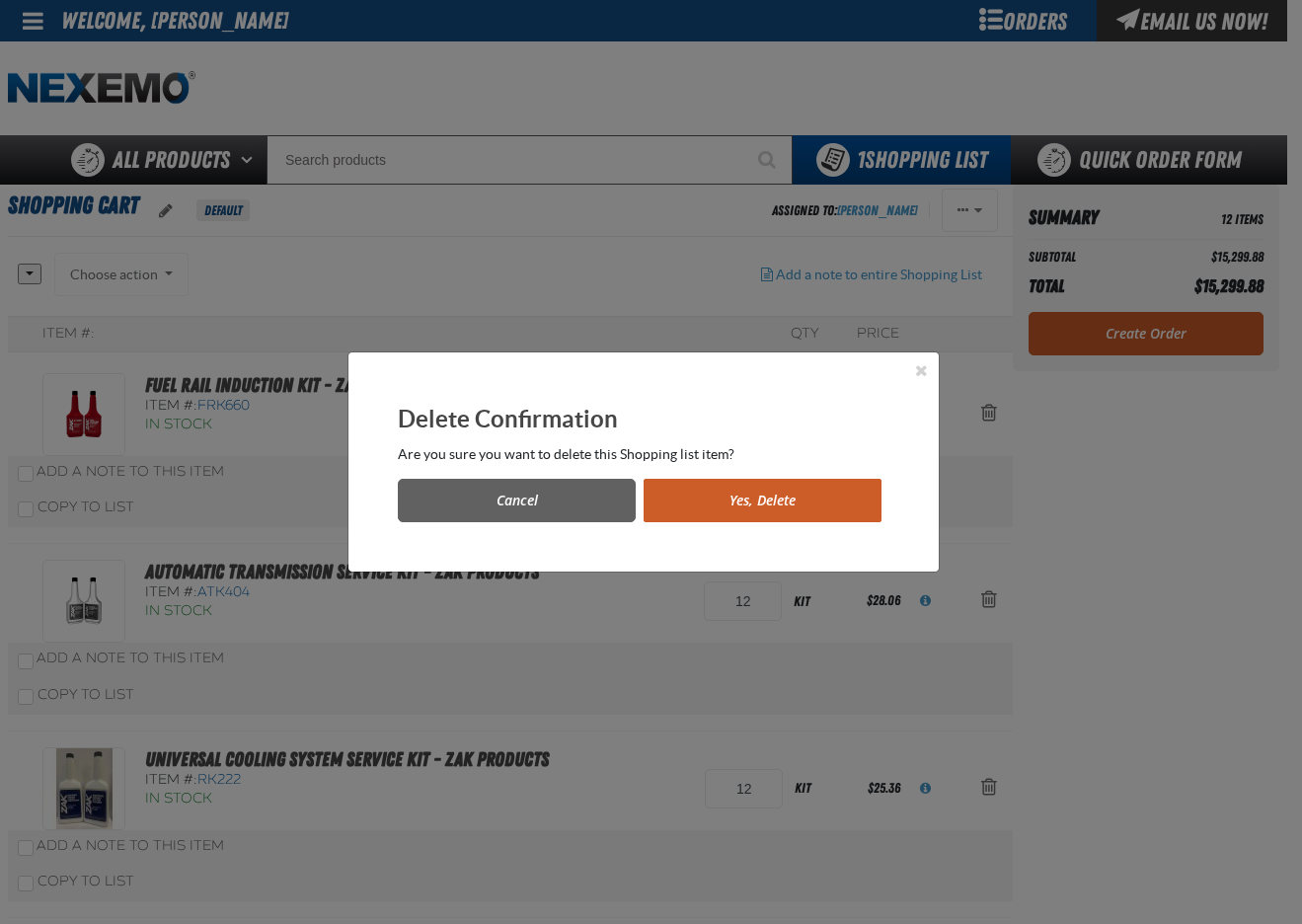 click on "Yes, Delete" at bounding box center (762, 500) 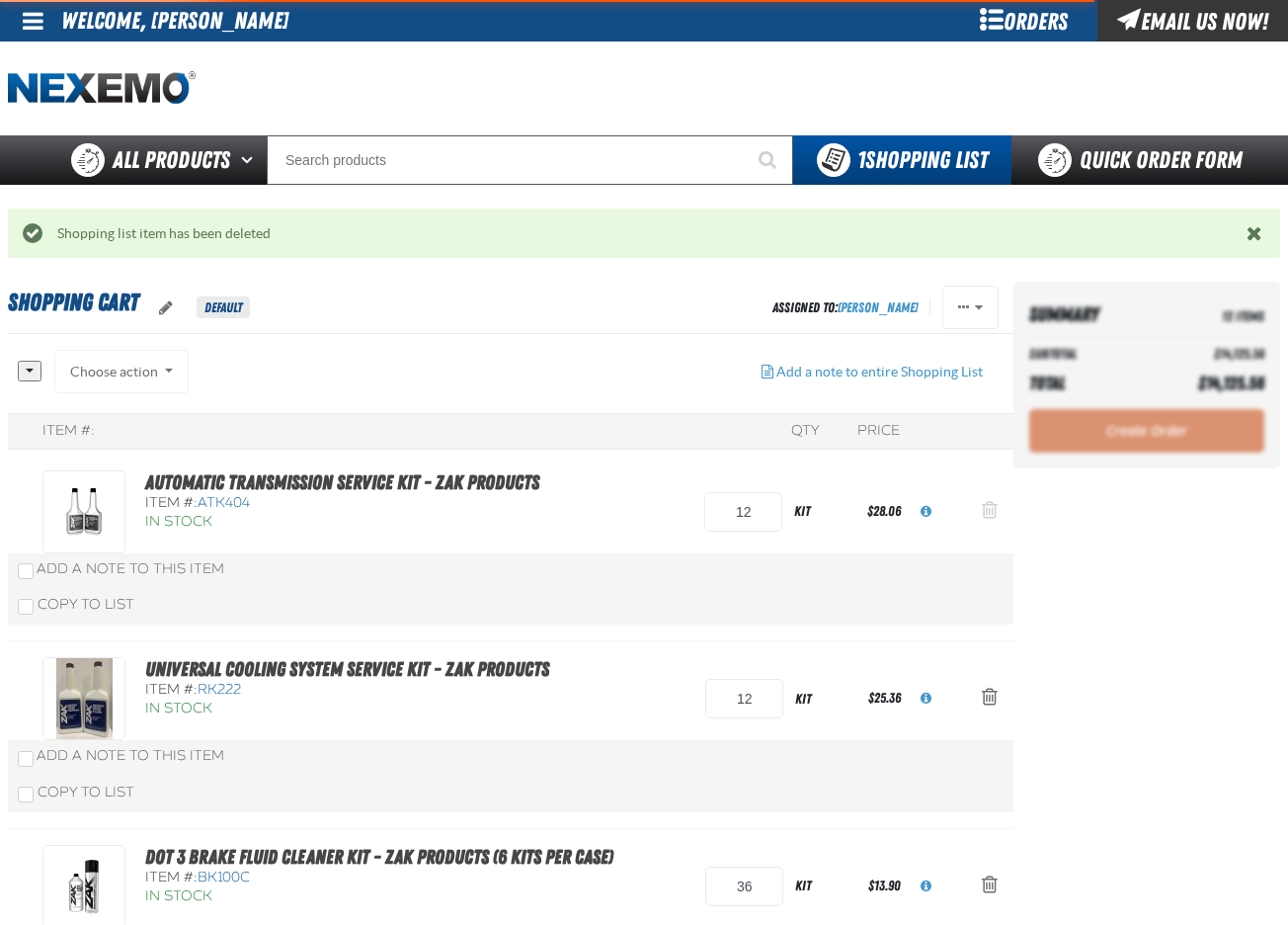click at bounding box center (990, 510) 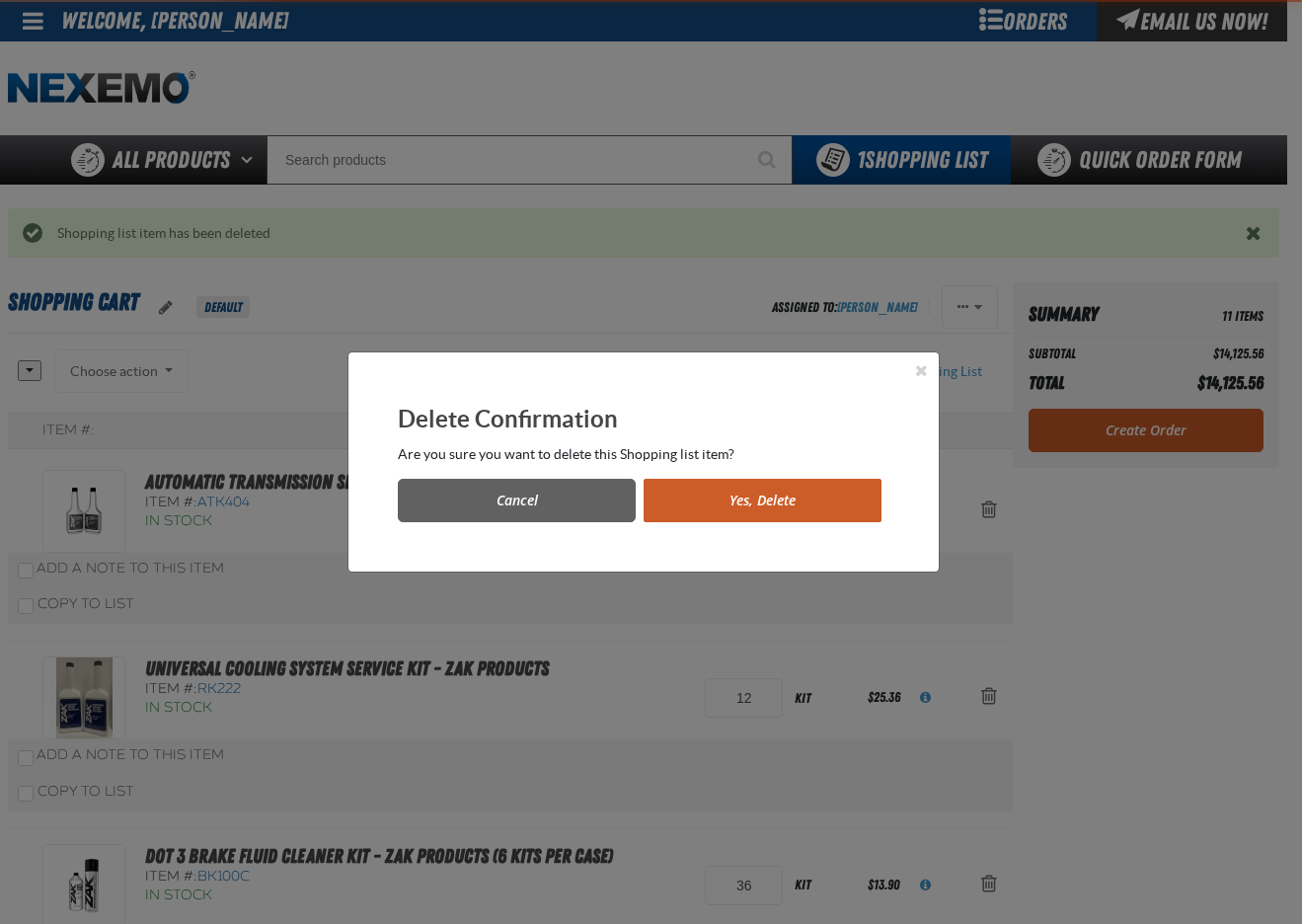 click on "Yes, Delete" at bounding box center (762, 500) 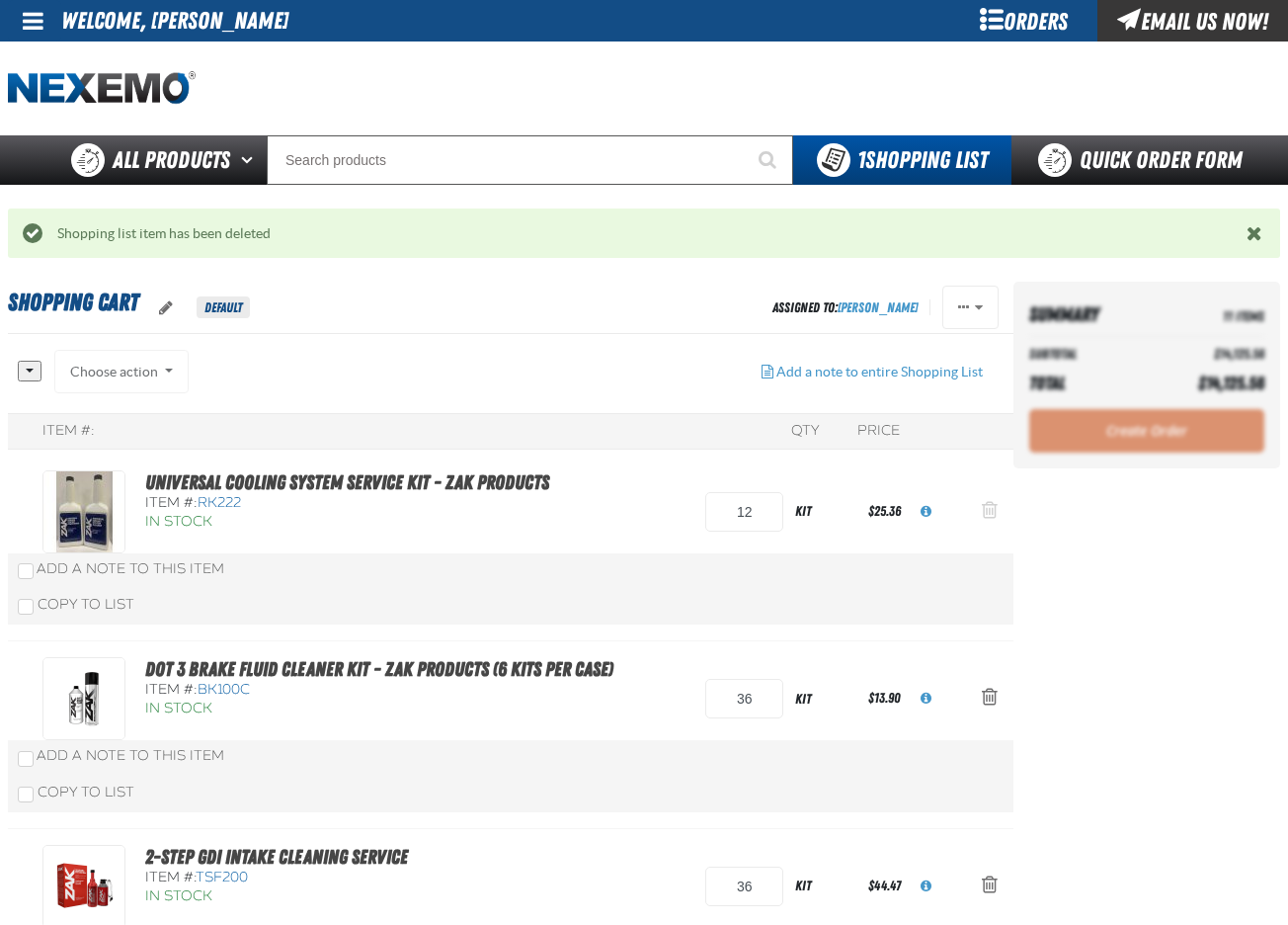 click at bounding box center (990, 510) 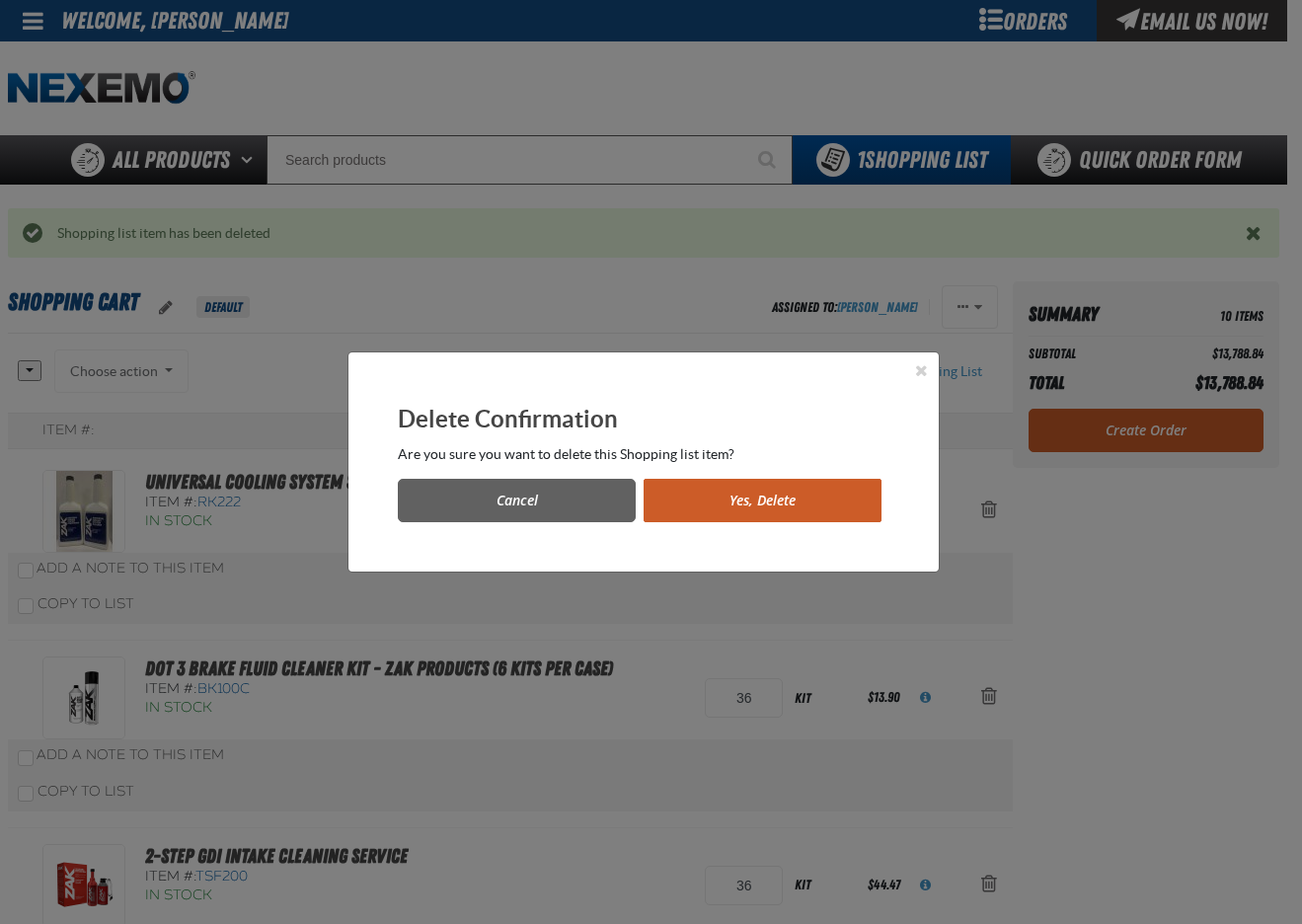 click on "Yes, Delete" at bounding box center [762, 500] 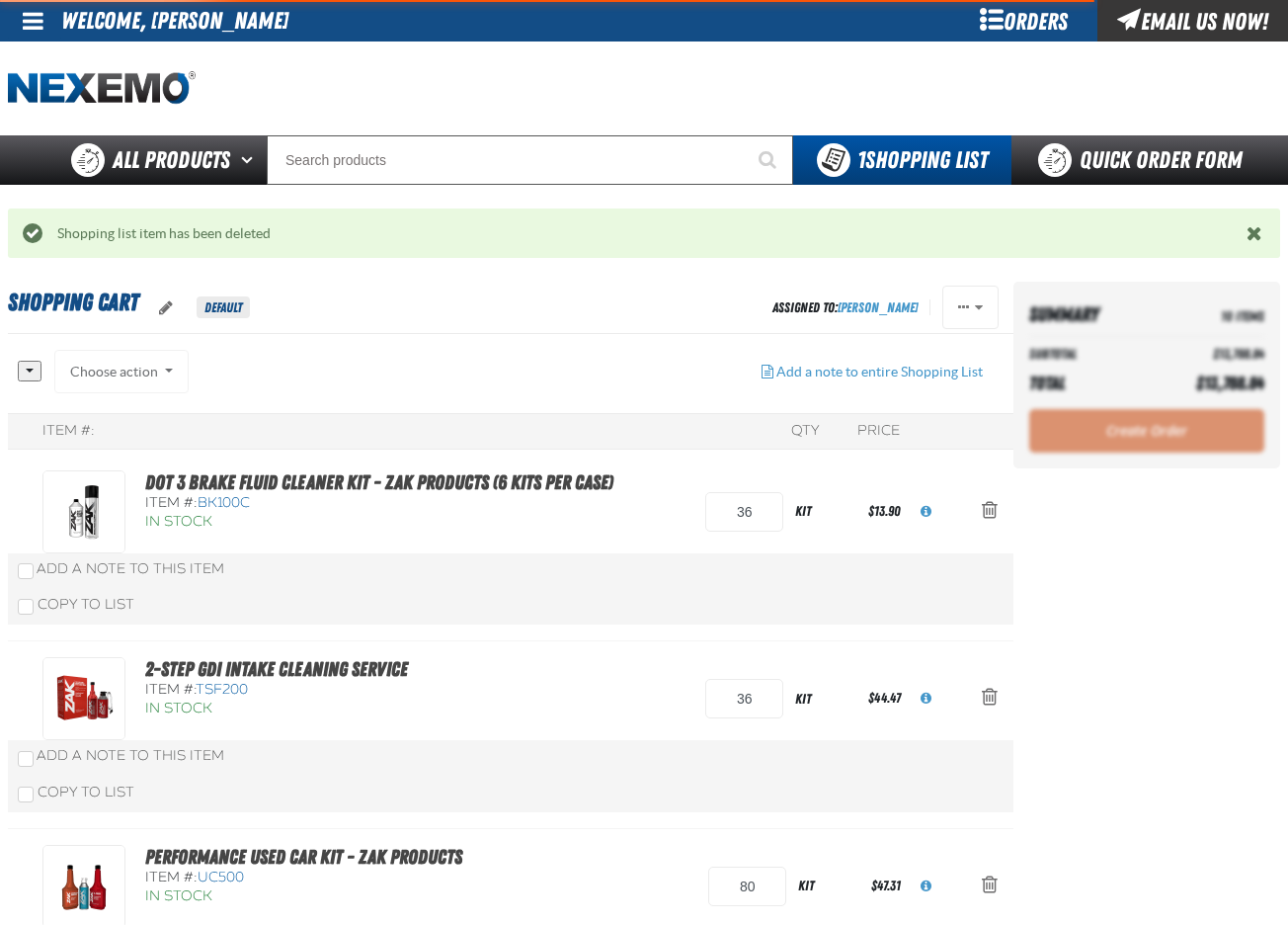 click at bounding box center [990, 510] 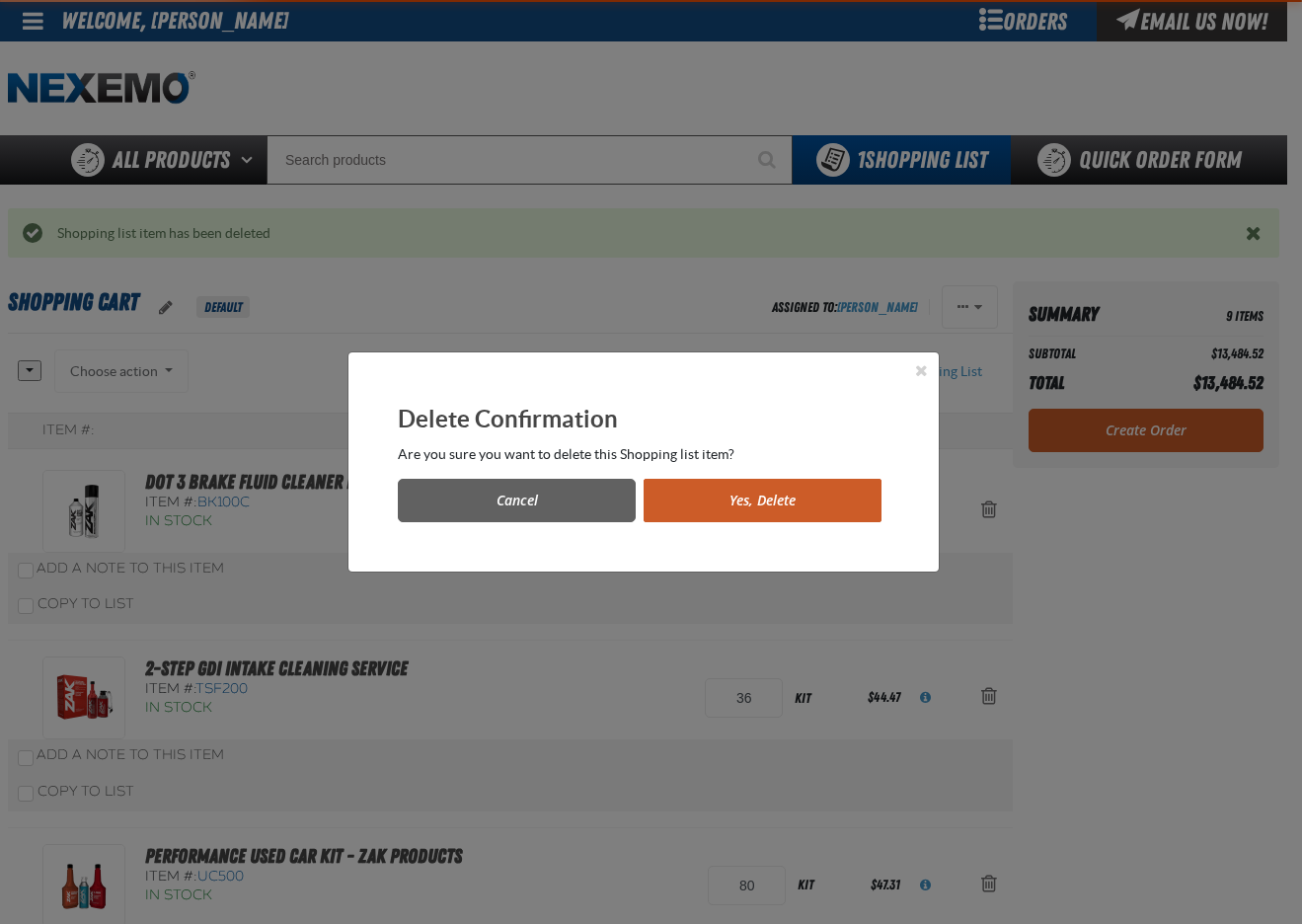 click on "Yes, Delete" at bounding box center (762, 500) 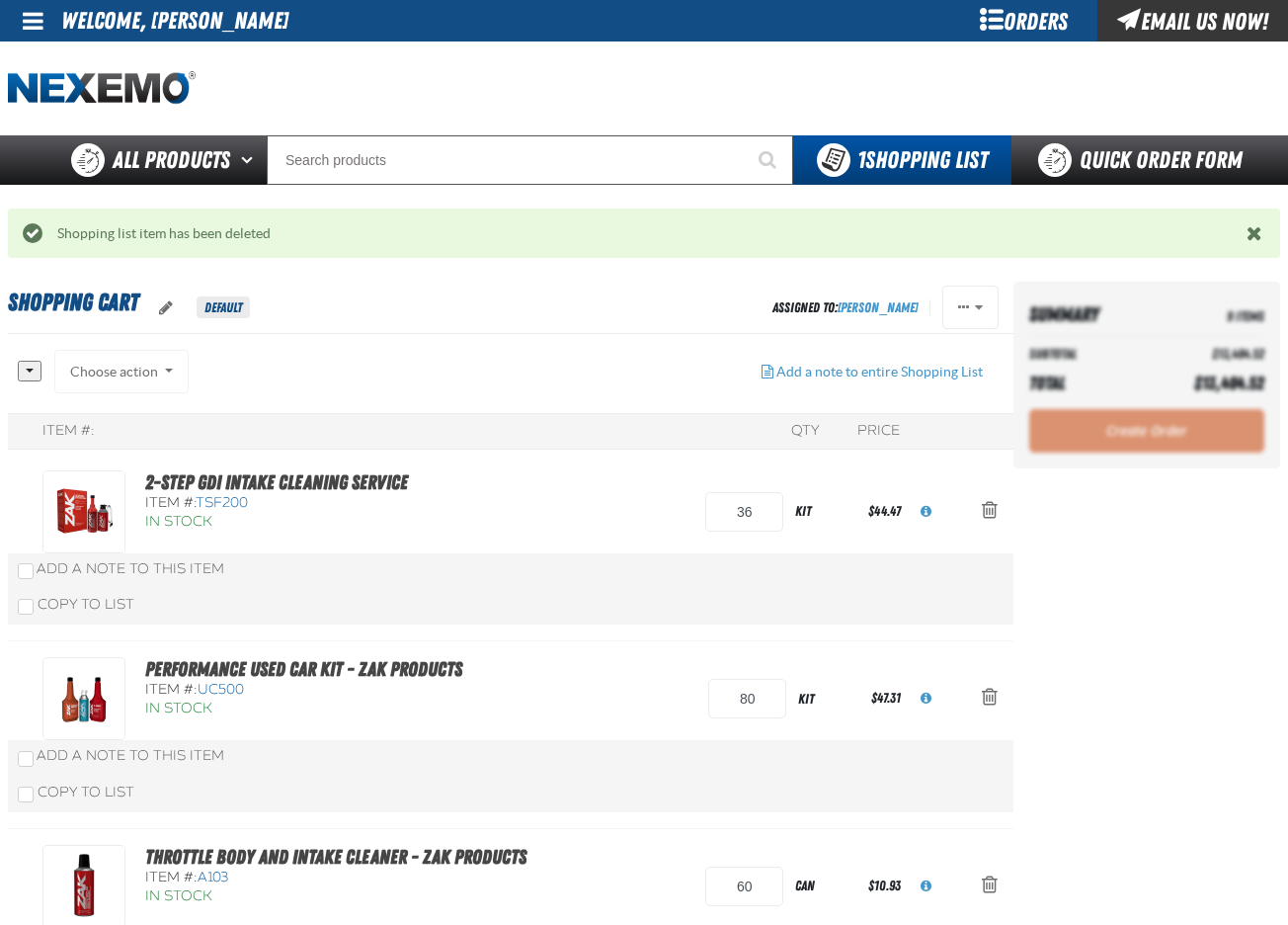 click at bounding box center [990, 510] 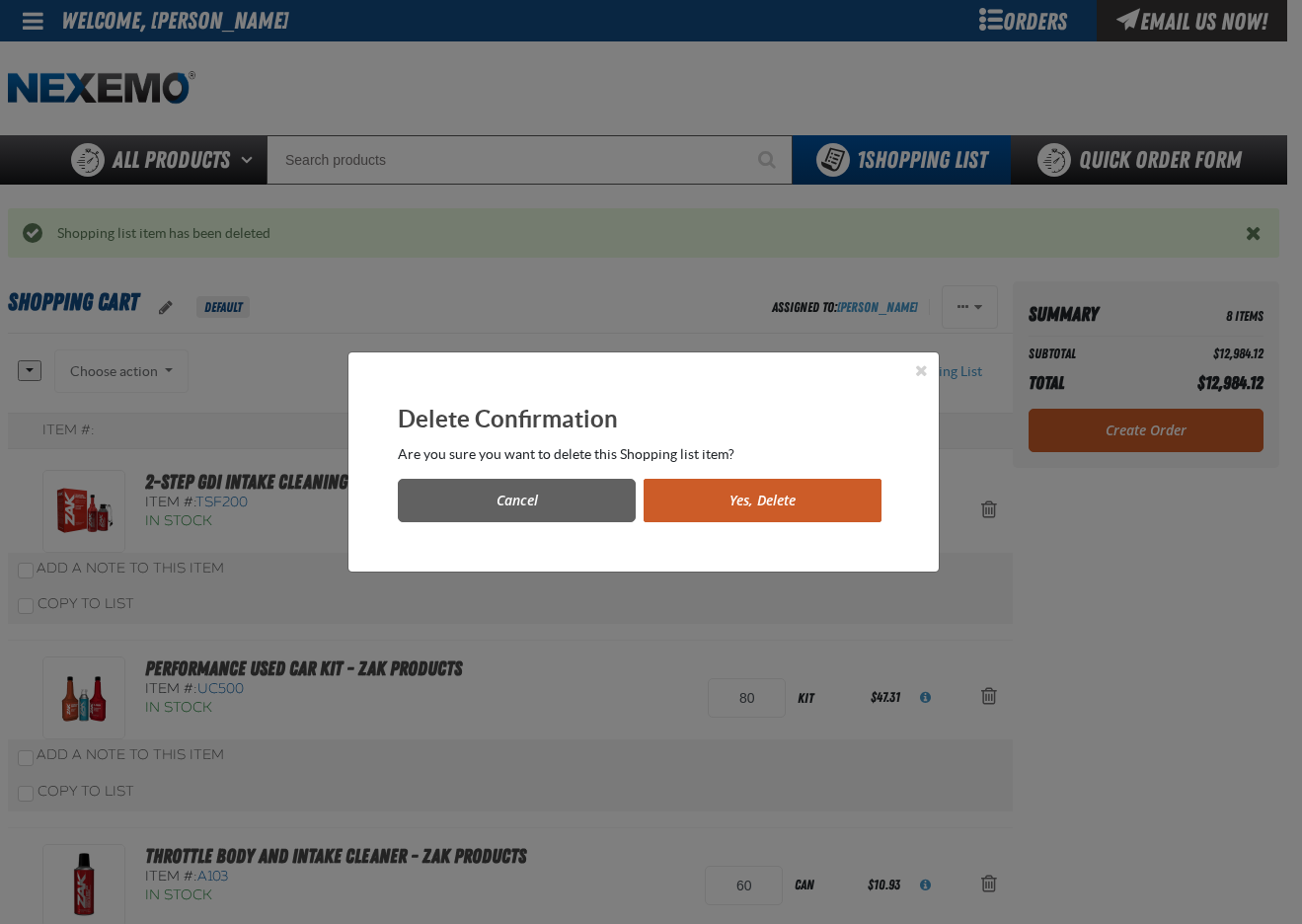 click on "Yes, Delete" at bounding box center [762, 500] 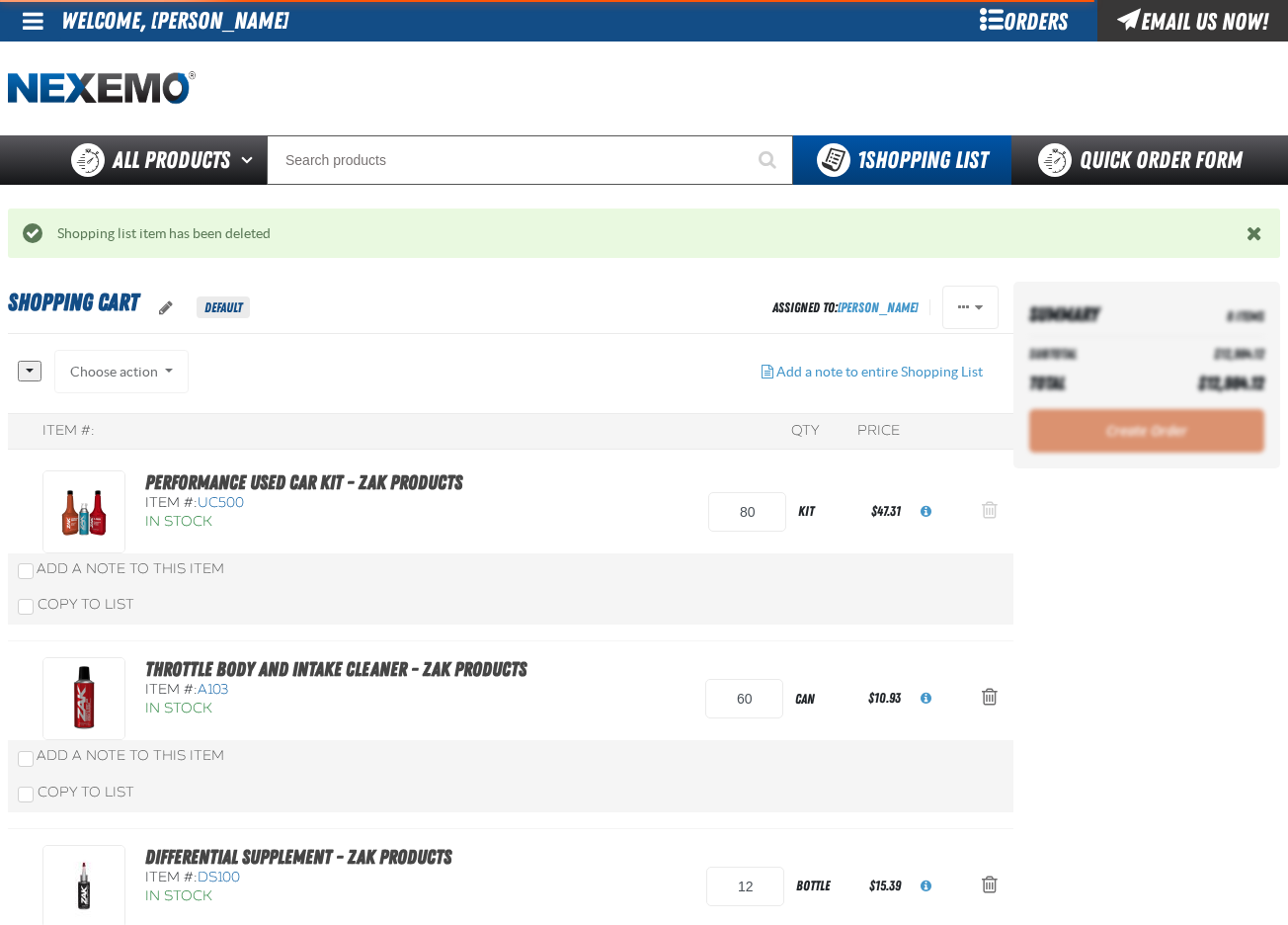 click at bounding box center (990, 510) 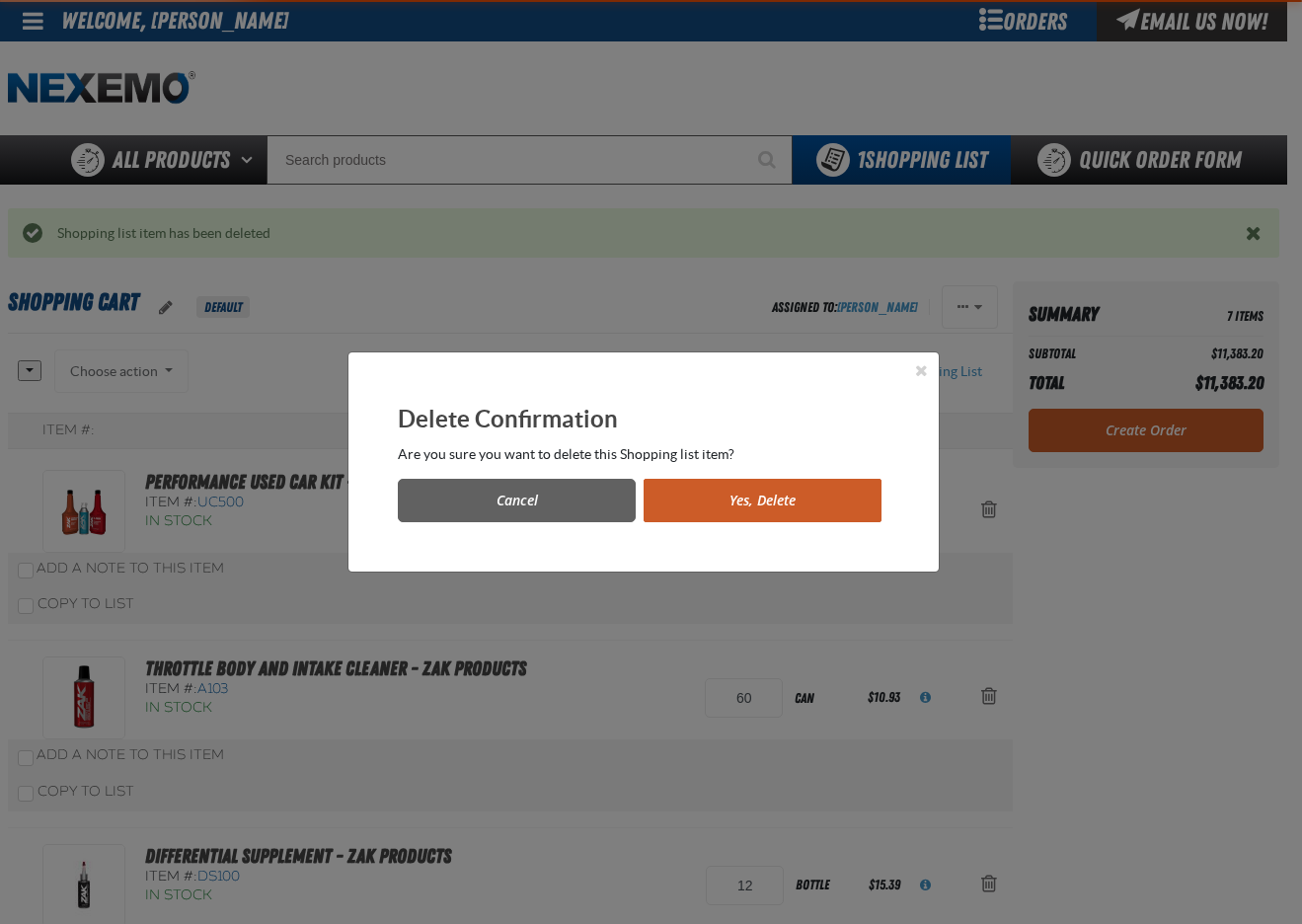 drag, startPoint x: 791, startPoint y: 508, endPoint x: 943, endPoint y: 514, distance: 152.11837 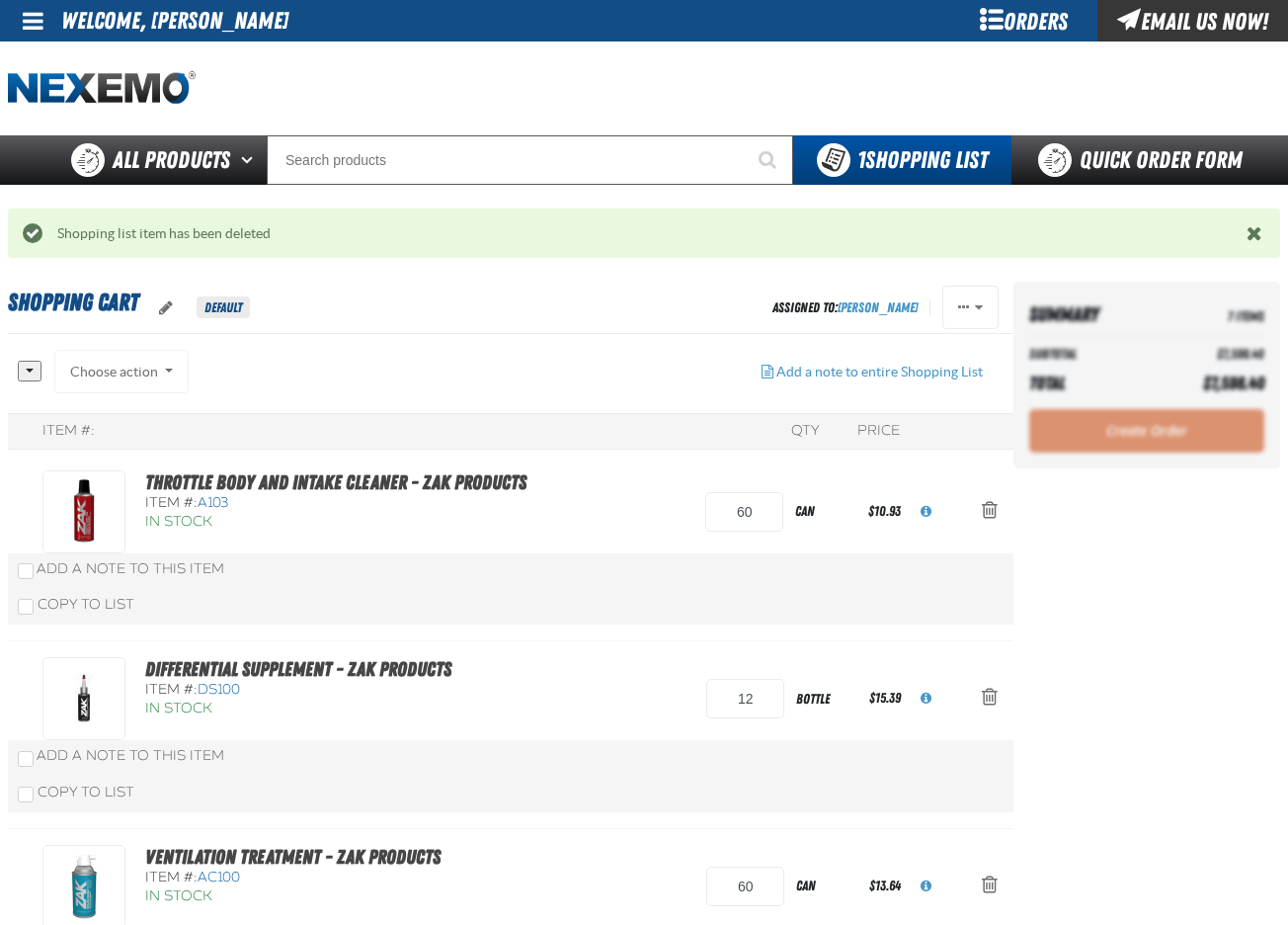 click at bounding box center [990, 510] 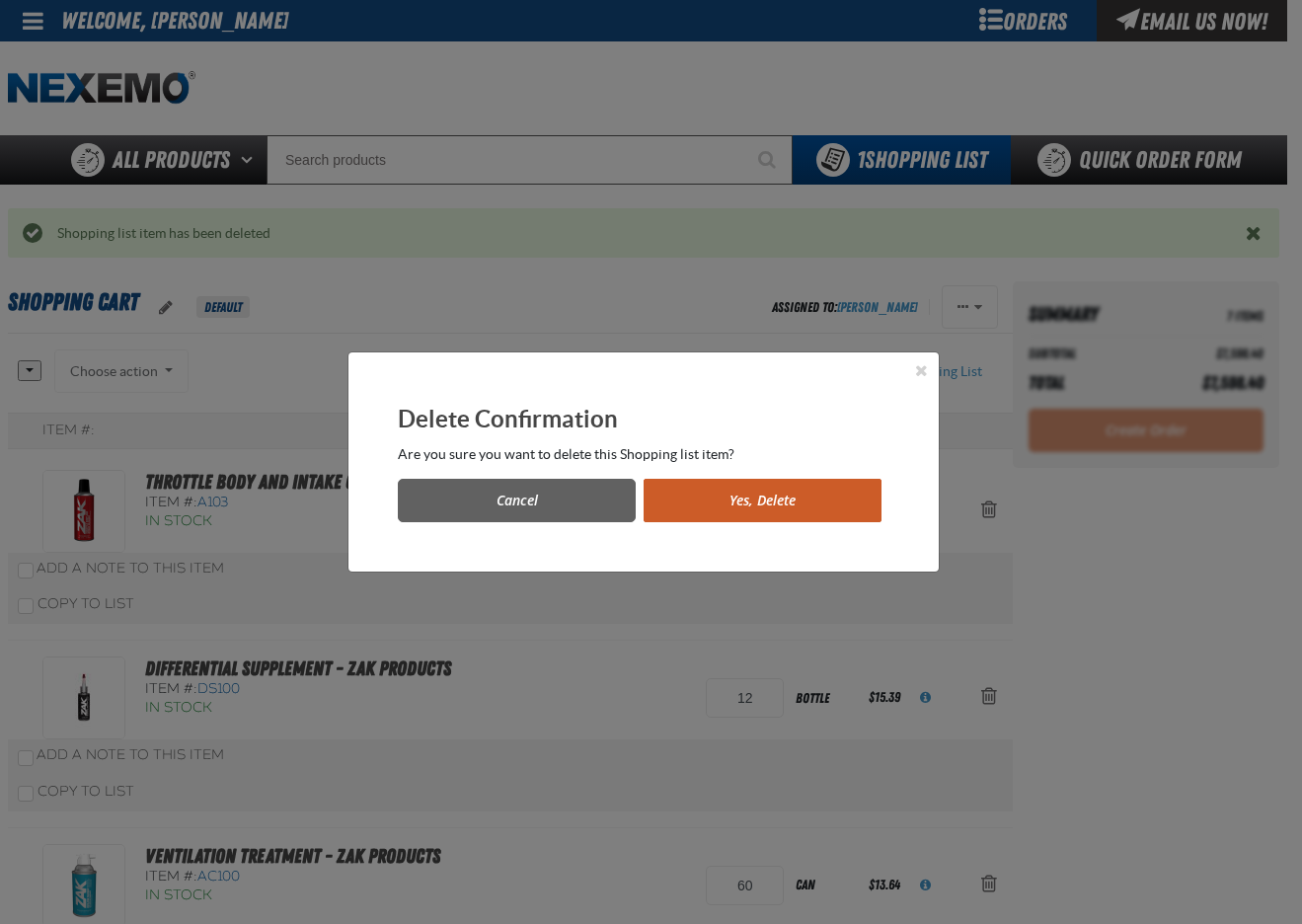 click on "Yes, Delete" at bounding box center (762, 500) 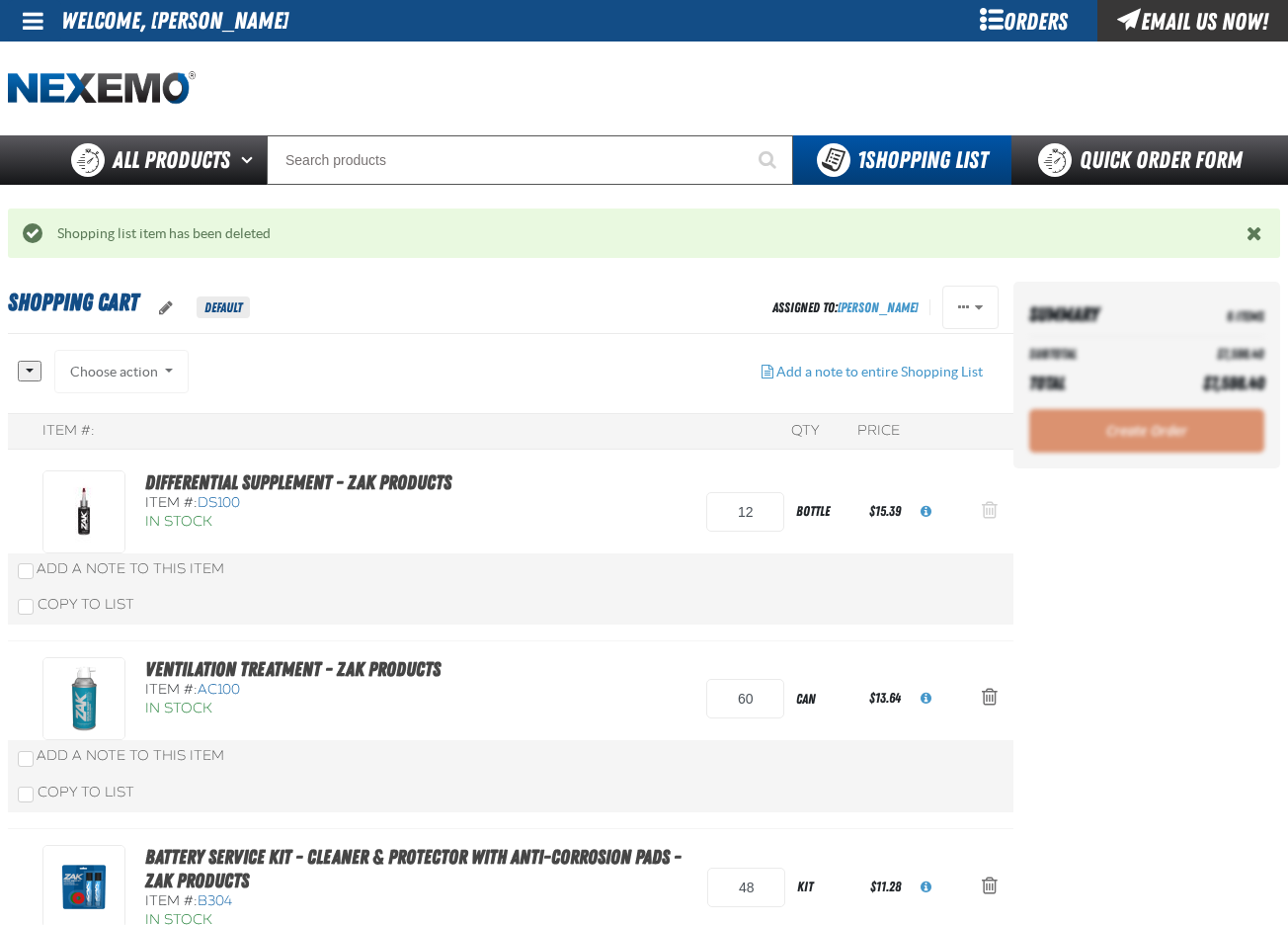 click at bounding box center [990, 510] 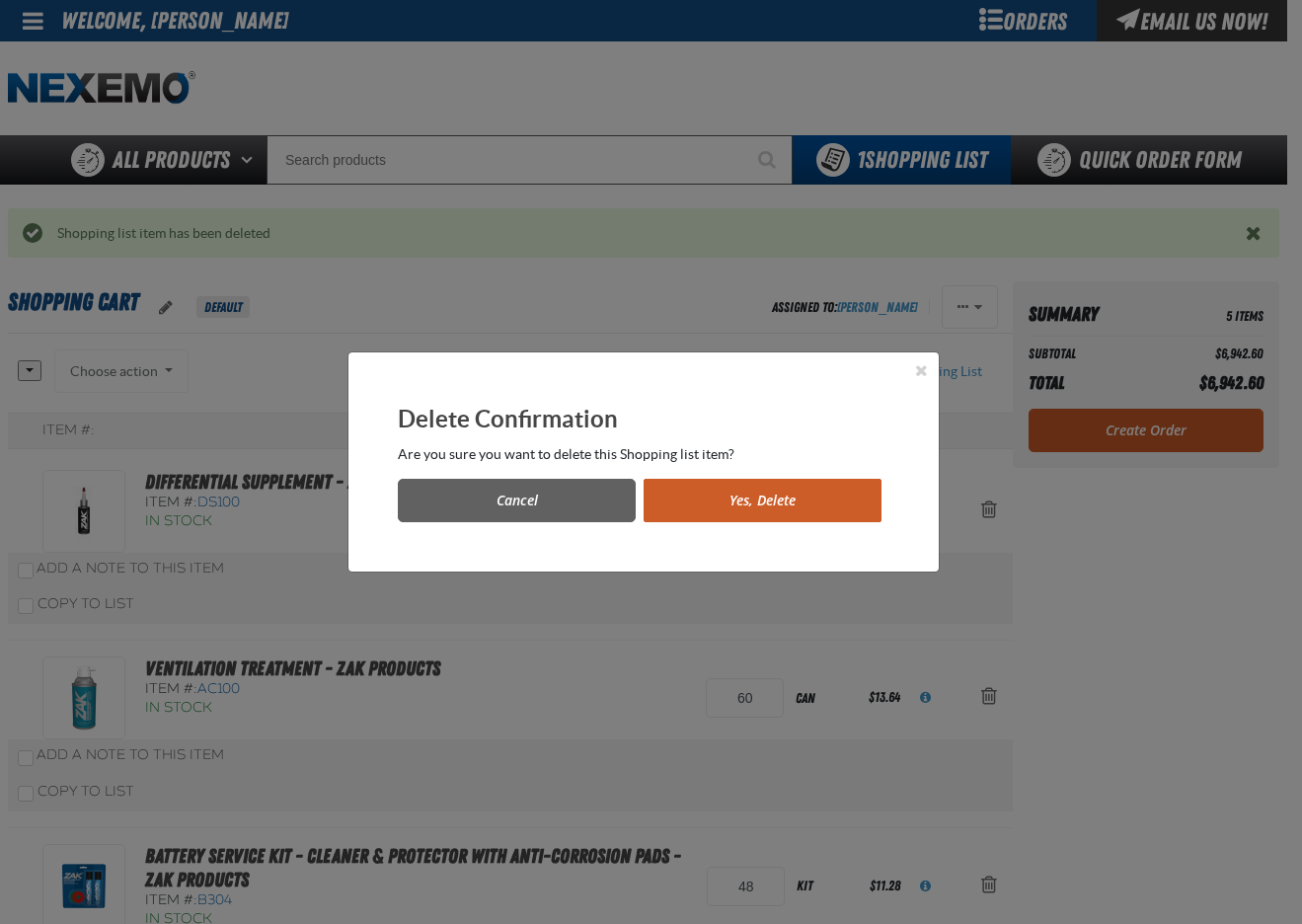 click on "Yes, Delete" at bounding box center (762, 500) 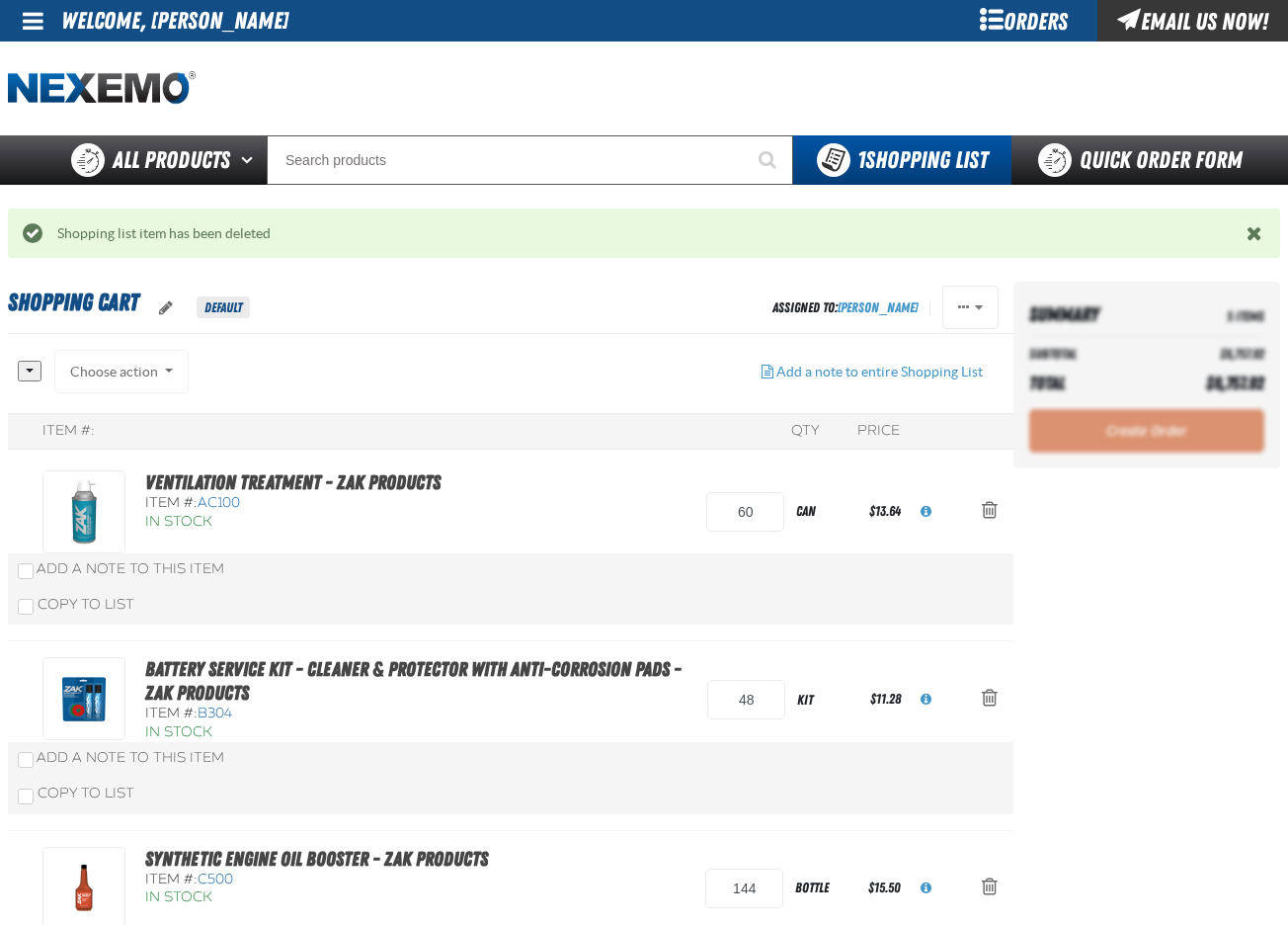click at bounding box center [990, 510] 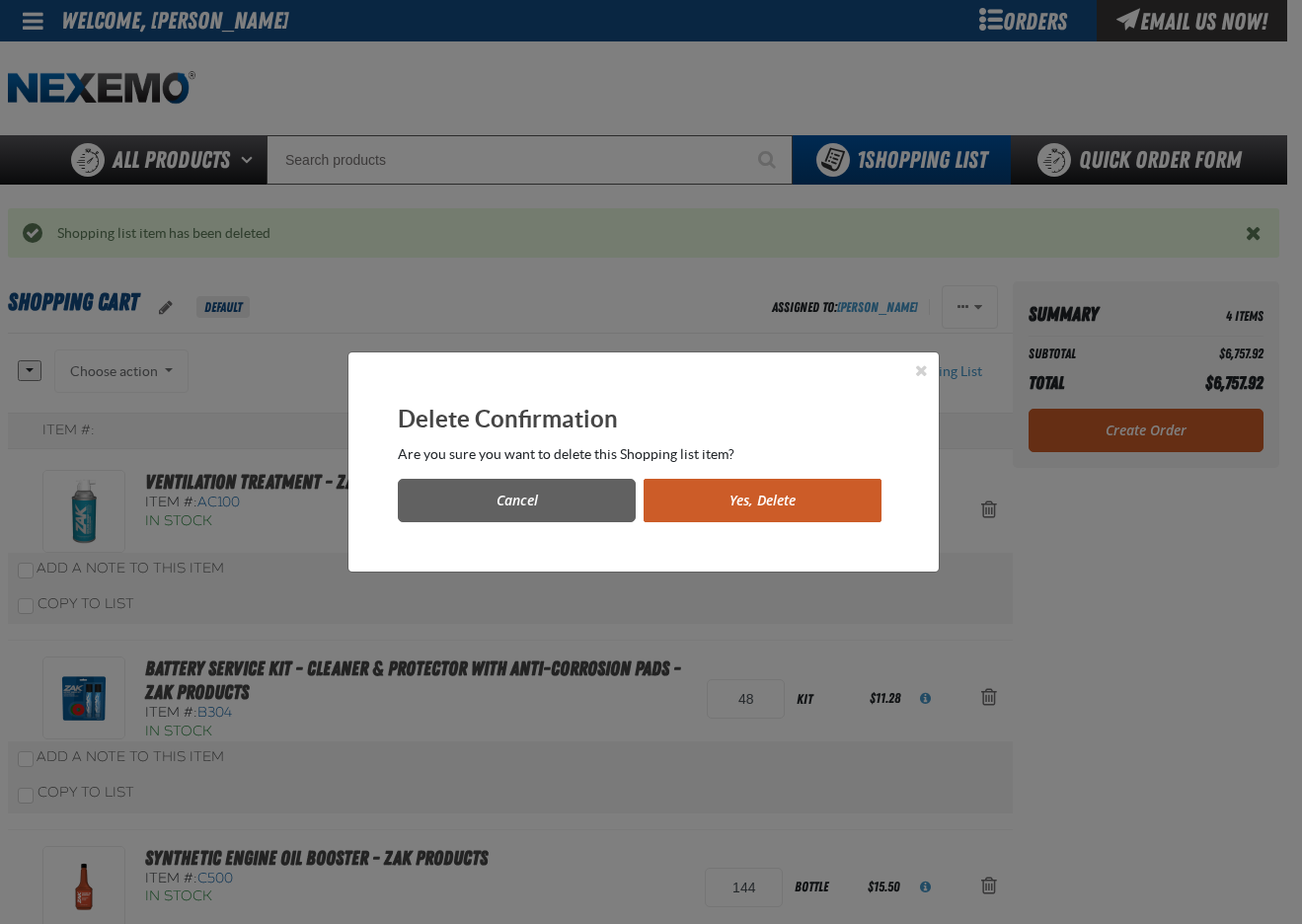 click on "Yes, Delete" at bounding box center [762, 500] 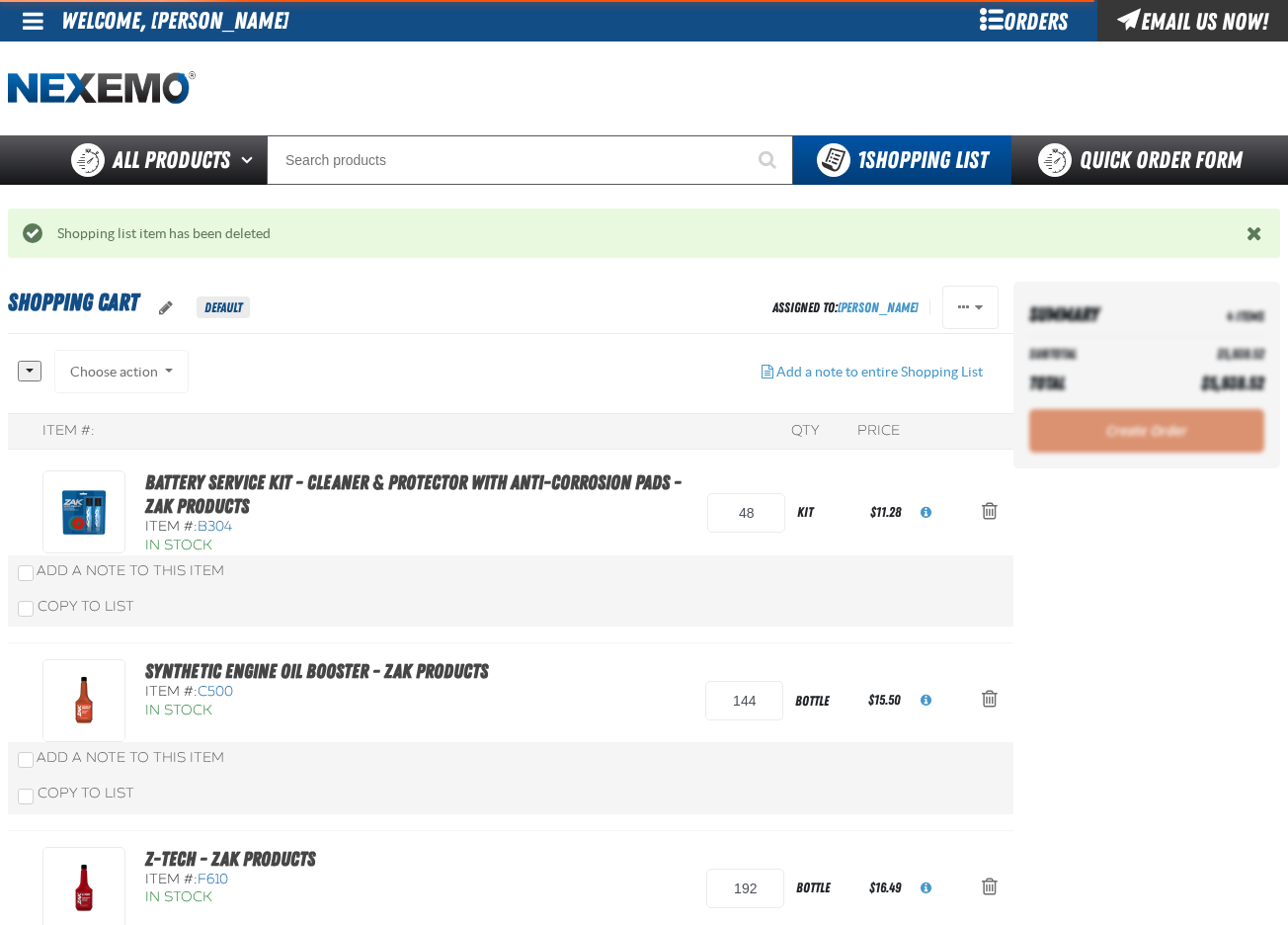 click at bounding box center (990, 511) 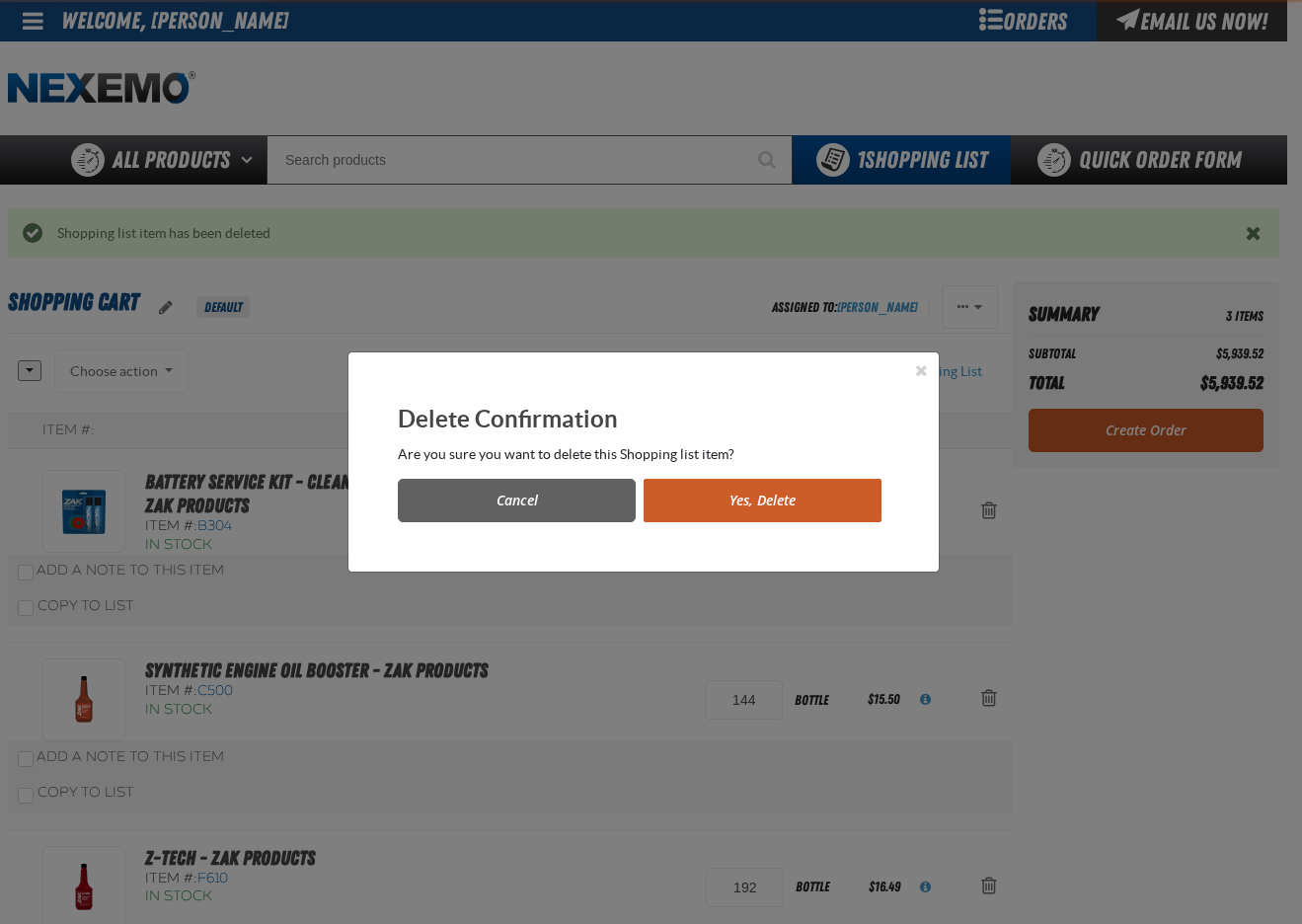 click on "Yes, Delete" at bounding box center (762, 500) 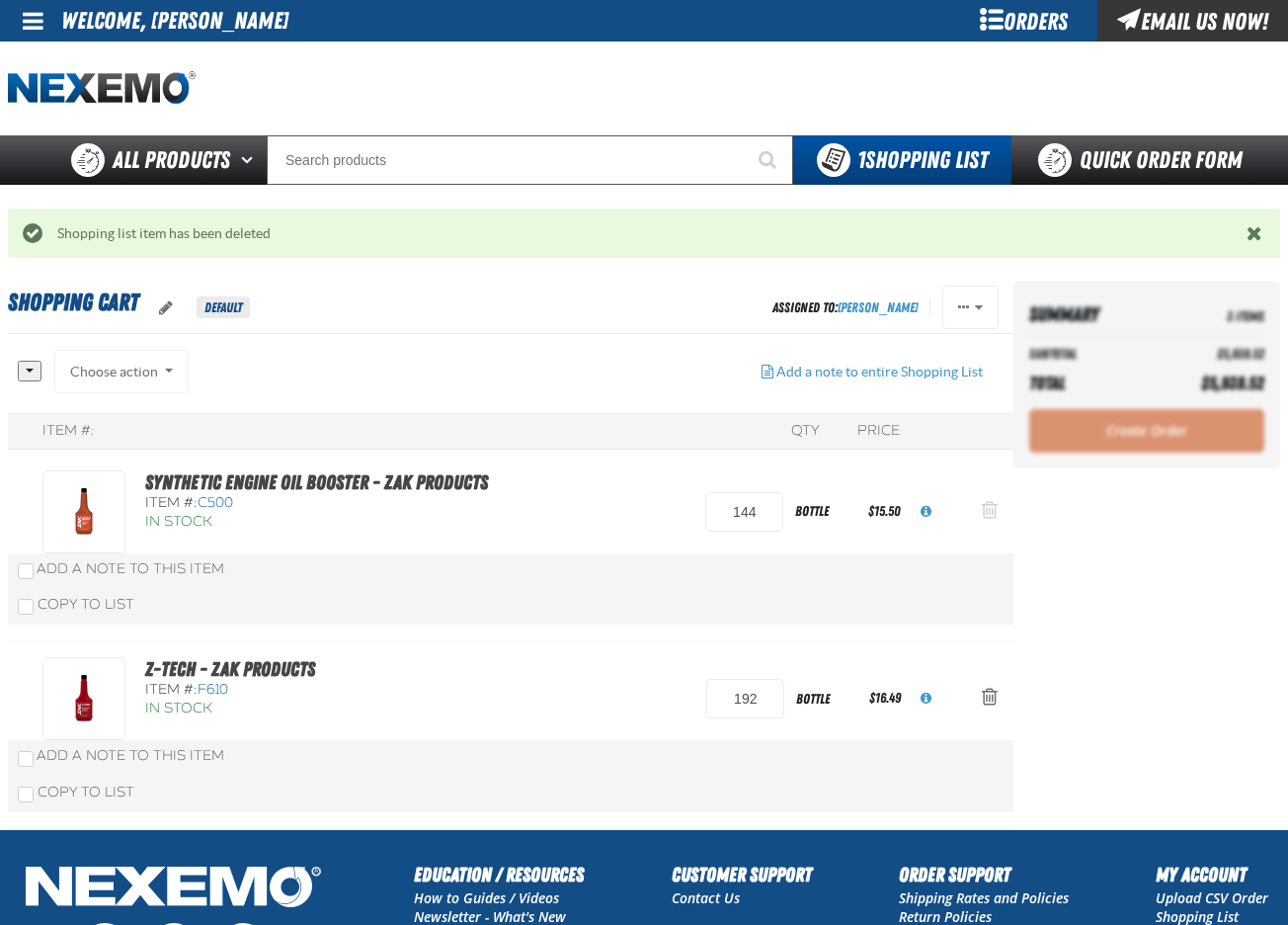 click at bounding box center [990, 510] 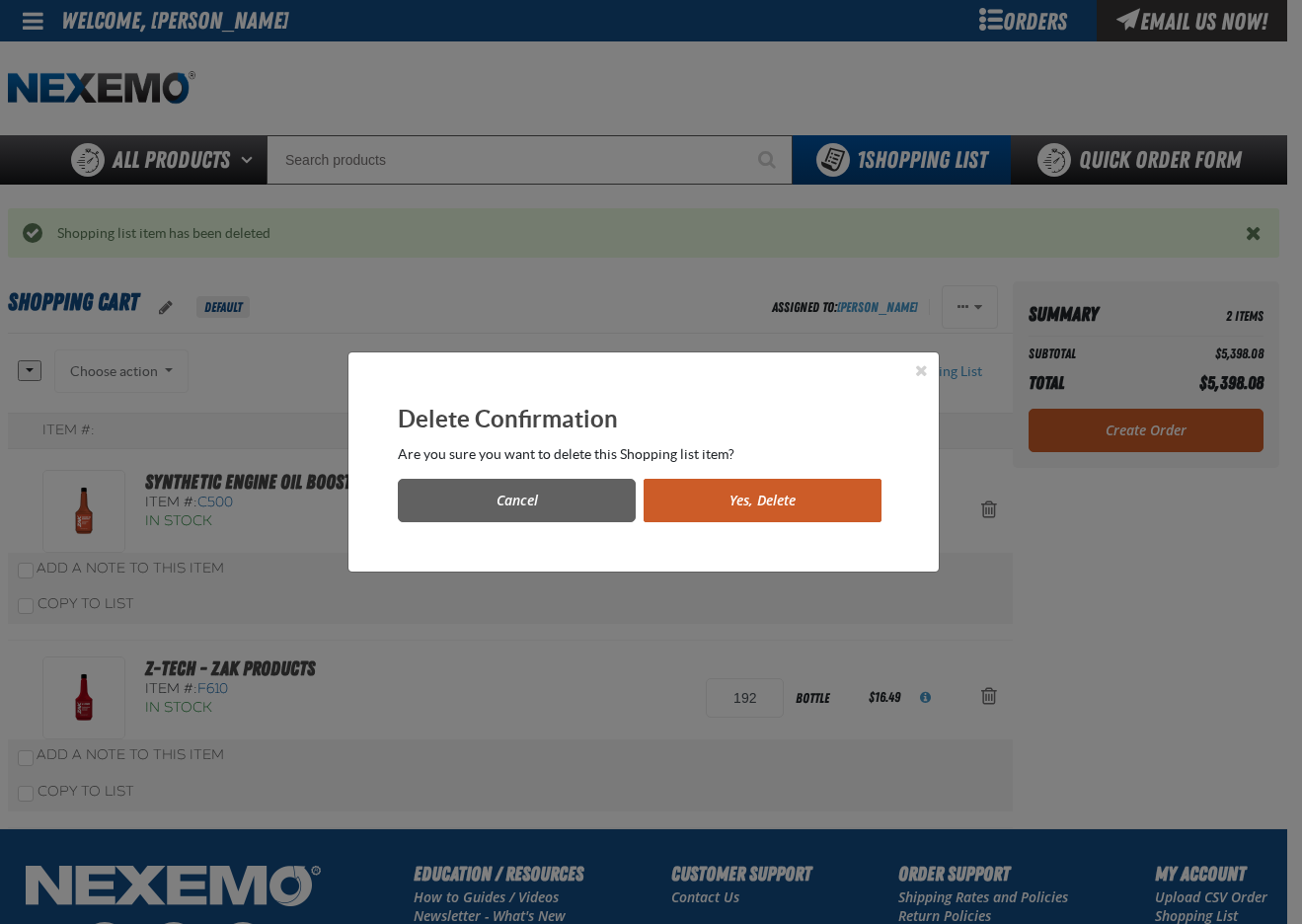 click on "Yes, Delete" at bounding box center (762, 500) 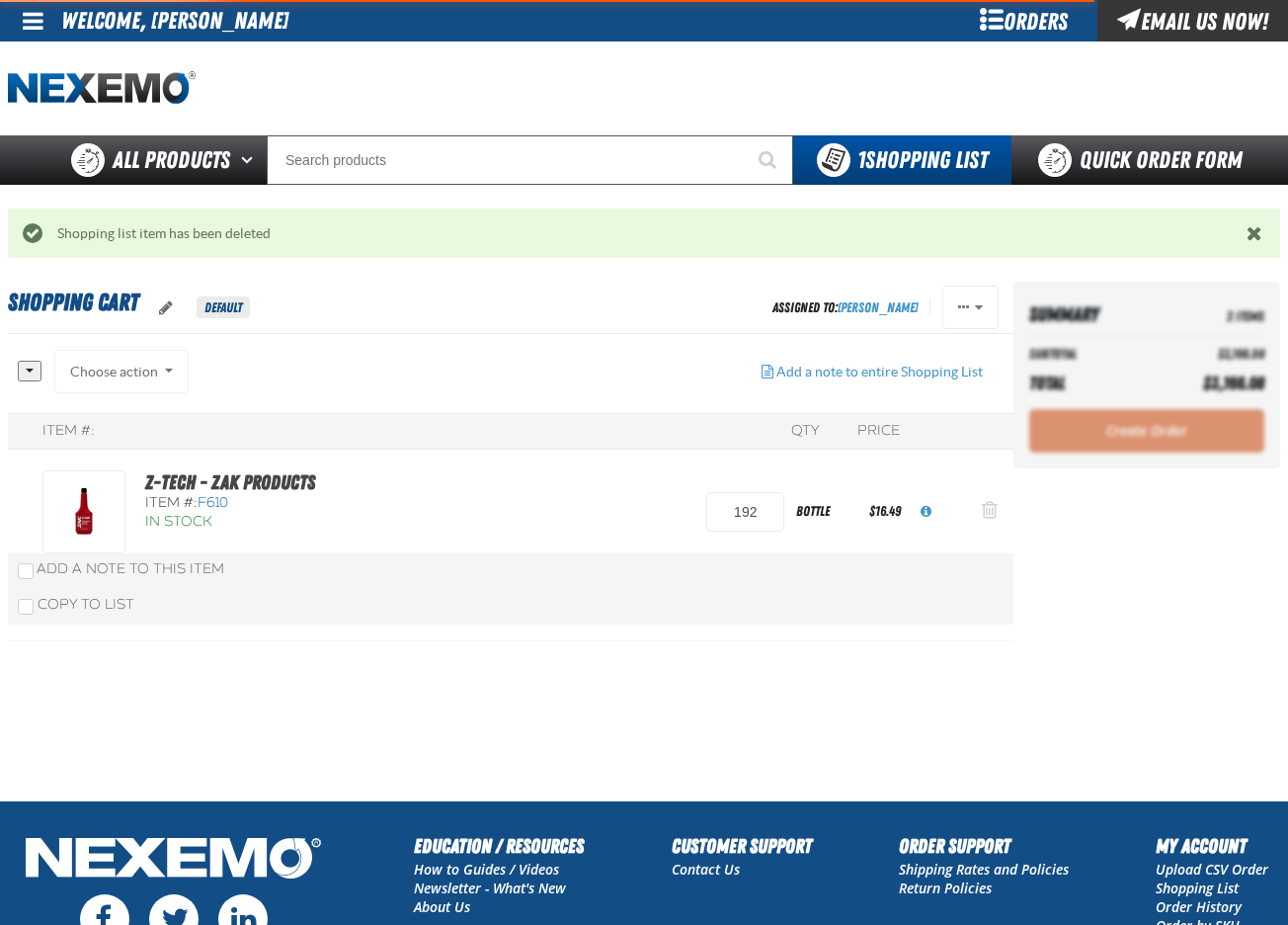 click at bounding box center (990, 510) 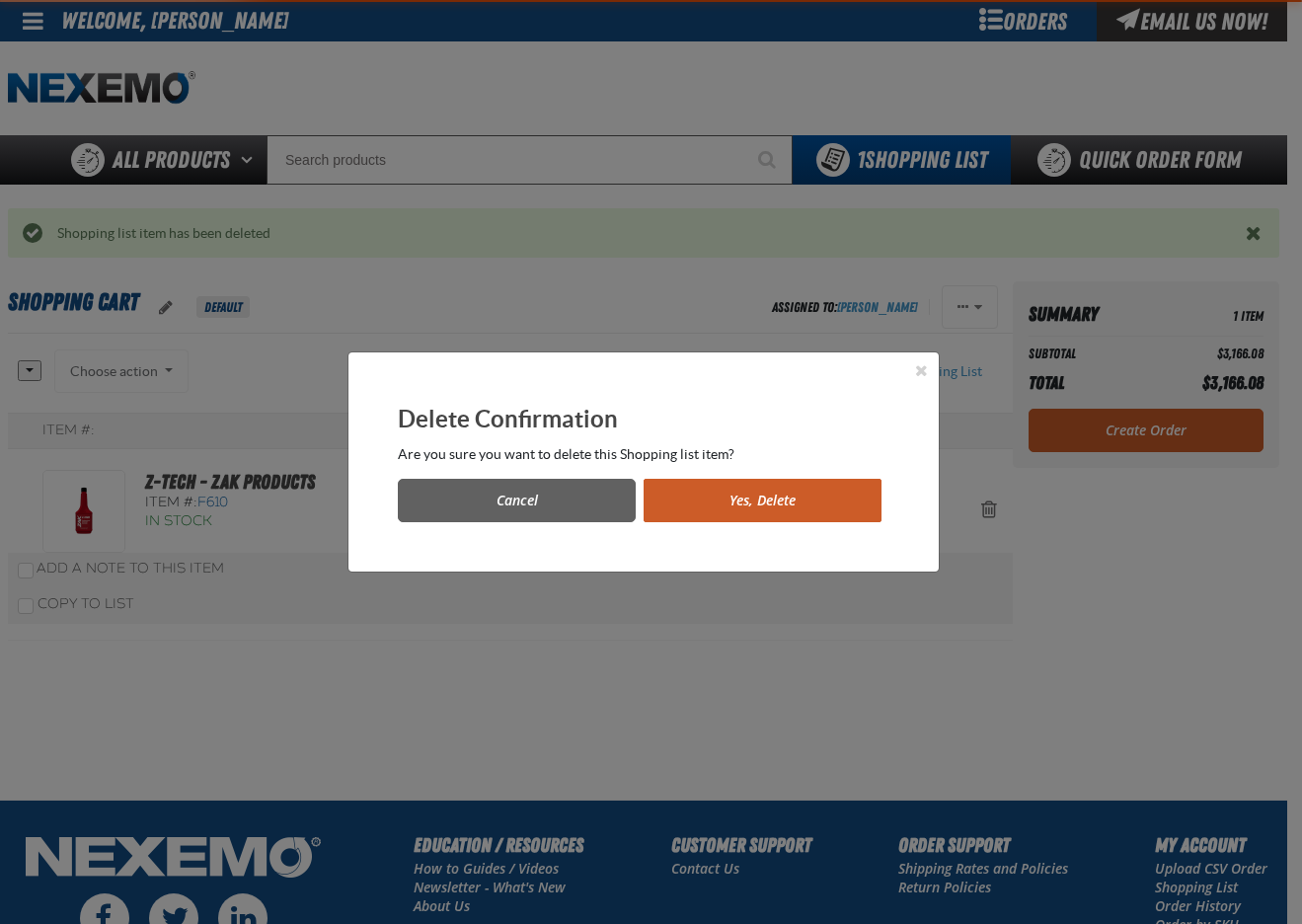 click on "Yes, Delete" at bounding box center (762, 500) 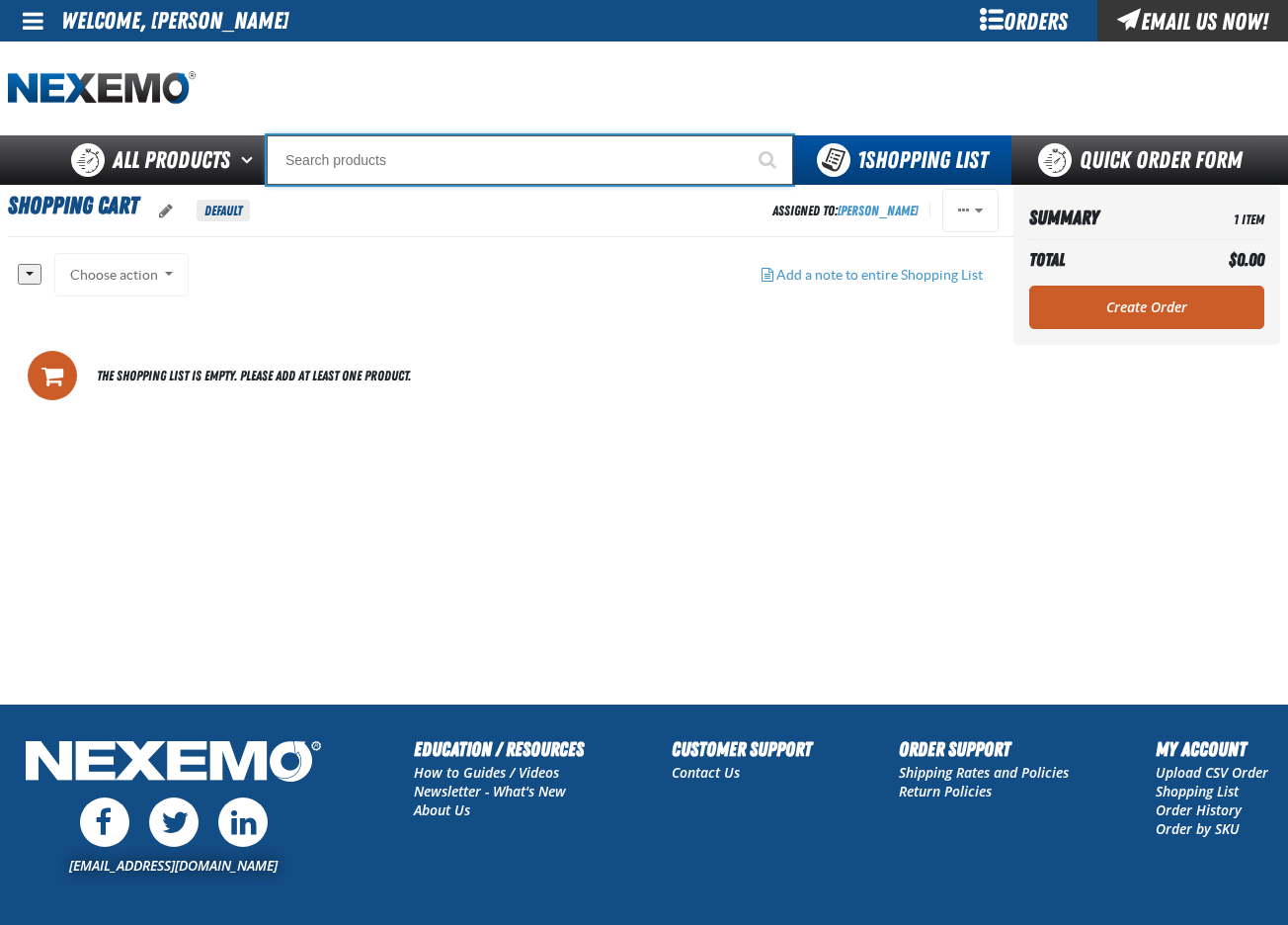 click at bounding box center [529, 160] 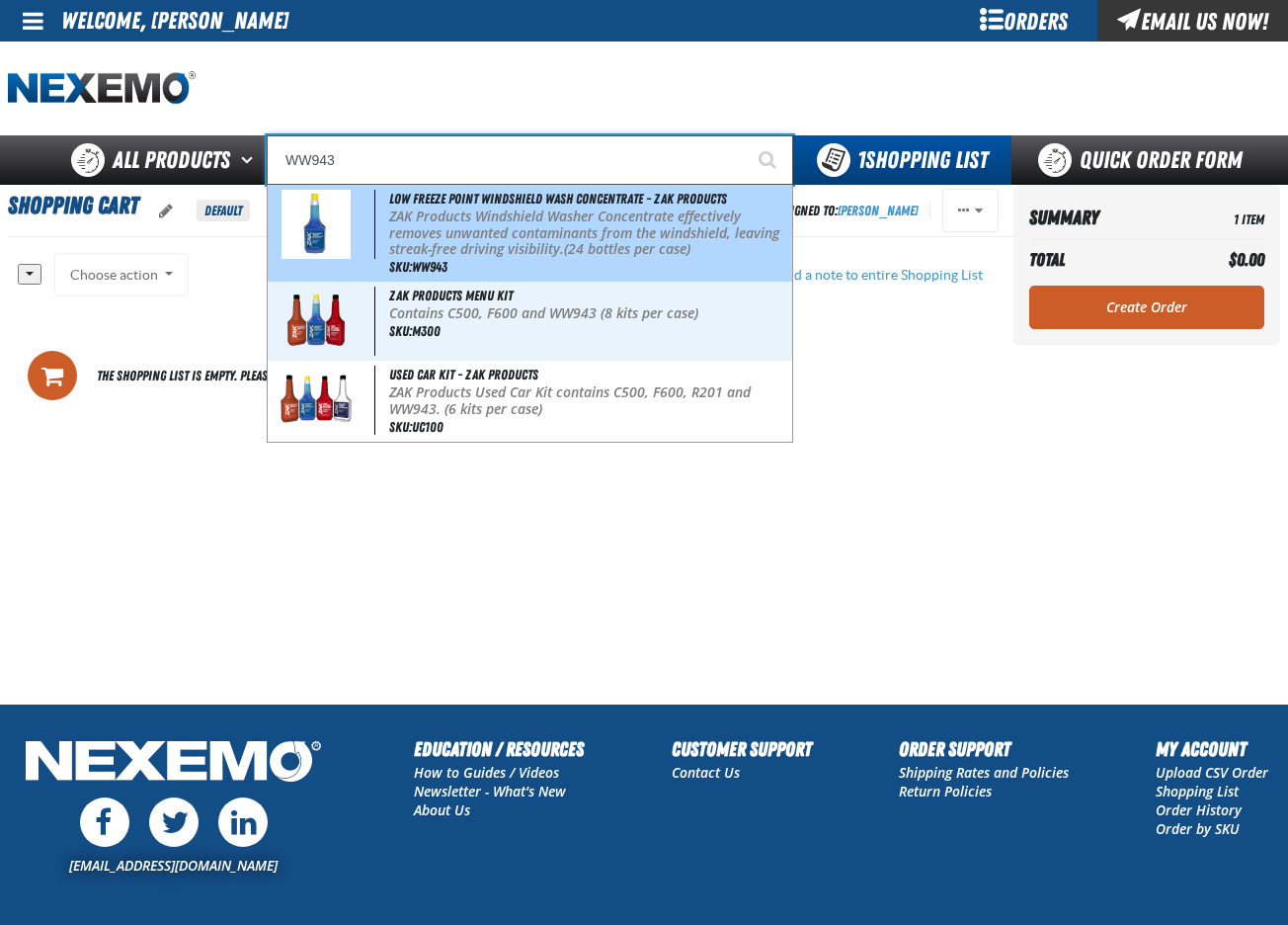 click on "ZAK Products Windshield Washer Concentrate effectively removes unwanted contaminants from the windshield, leaving streak-free driving visibility.(24 bottles per case)" at bounding box center (589, 233) 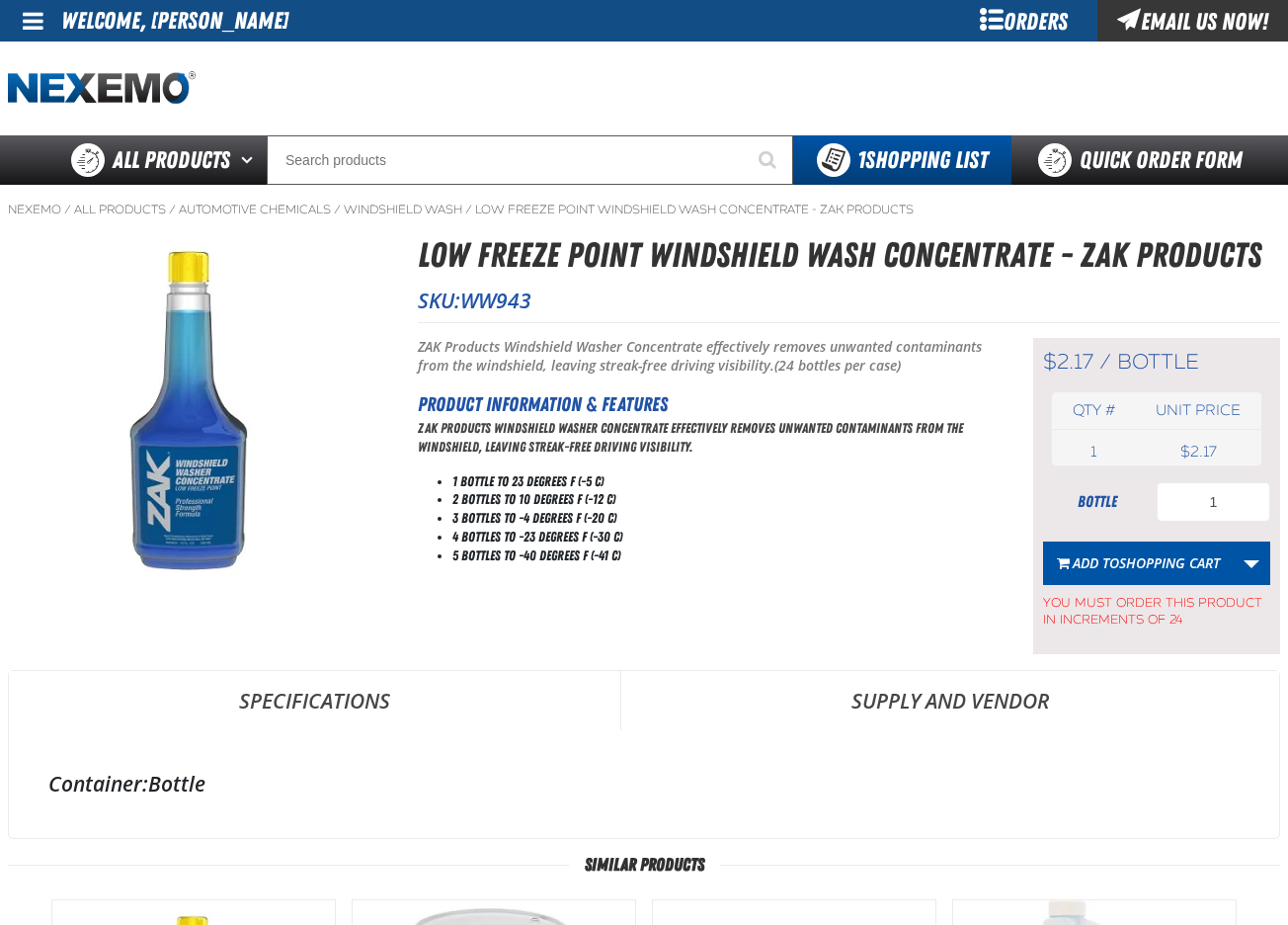 scroll, scrollTop: 0, scrollLeft: 0, axis: both 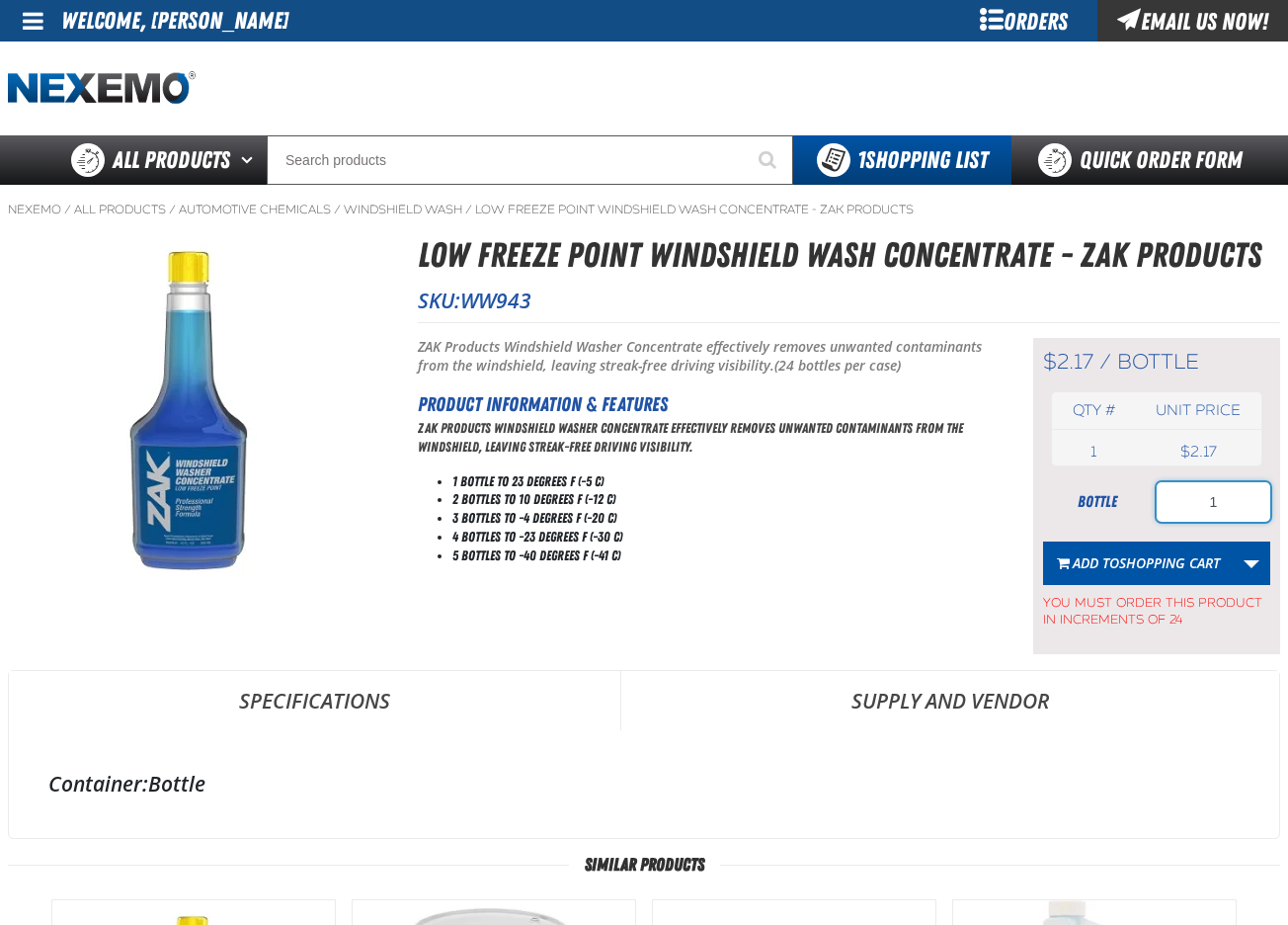 click on "1" at bounding box center (1213, 502) 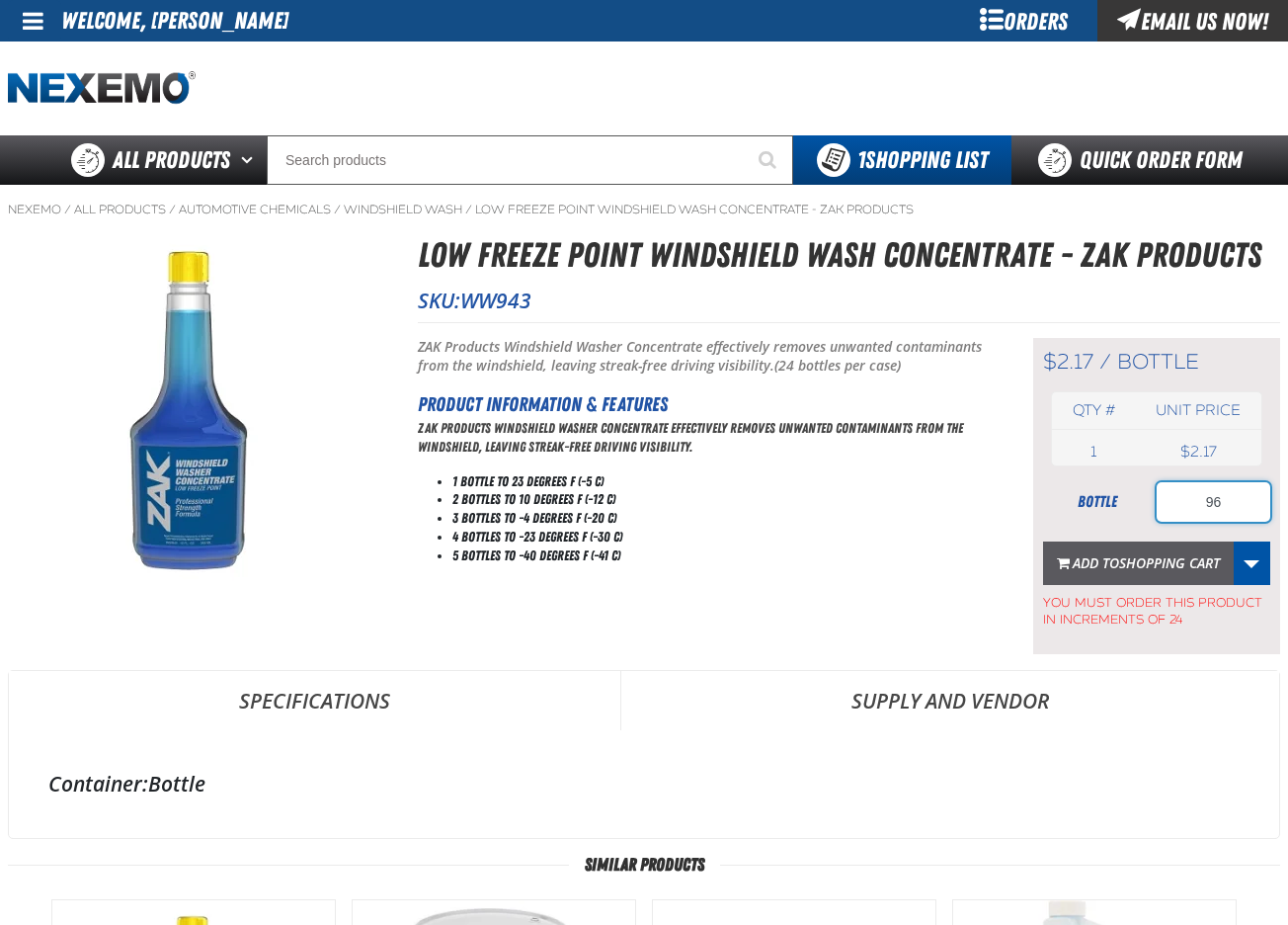 type on "96" 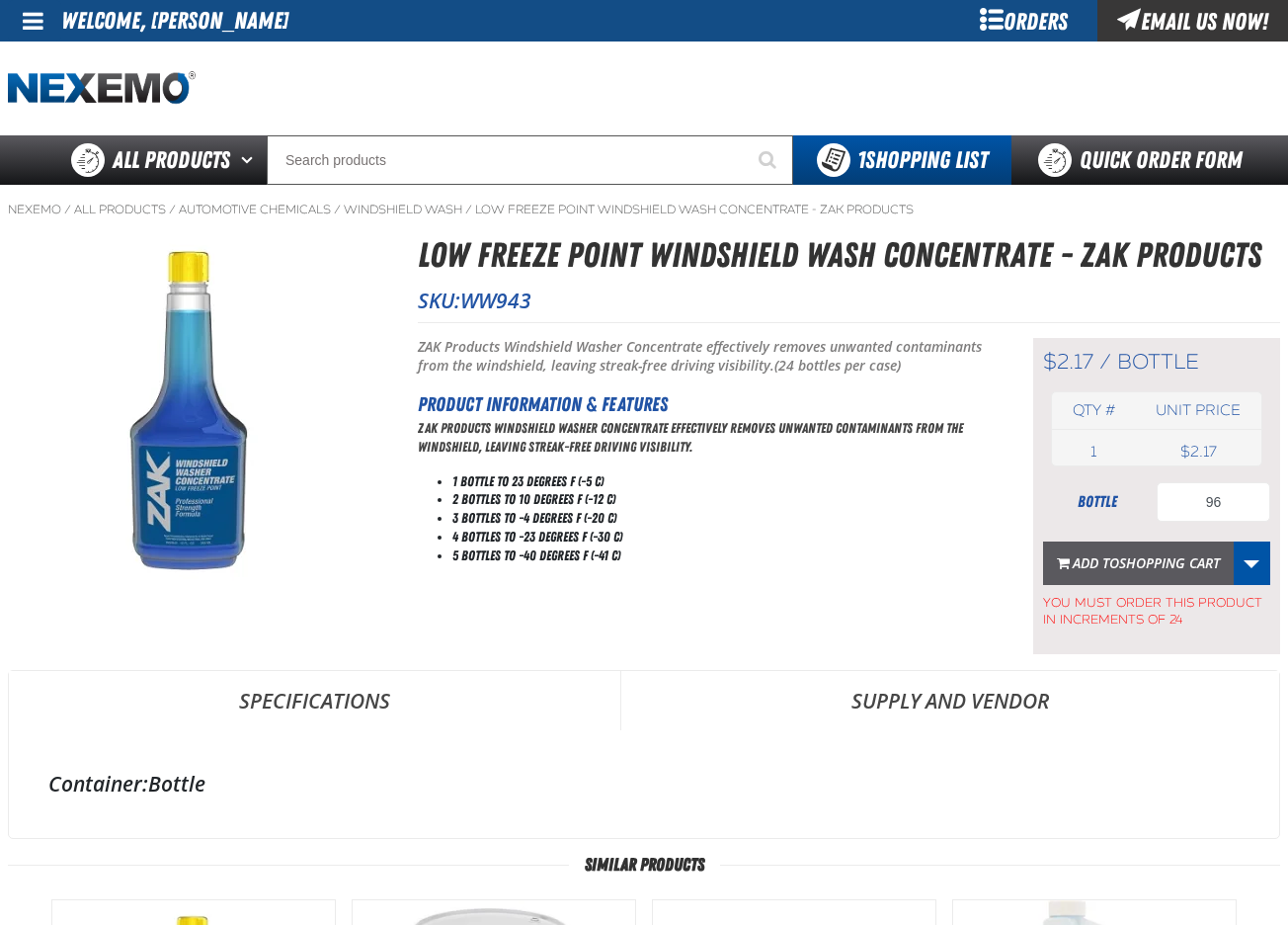 click on "Add to  Shopping Cart" at bounding box center [1146, 562] 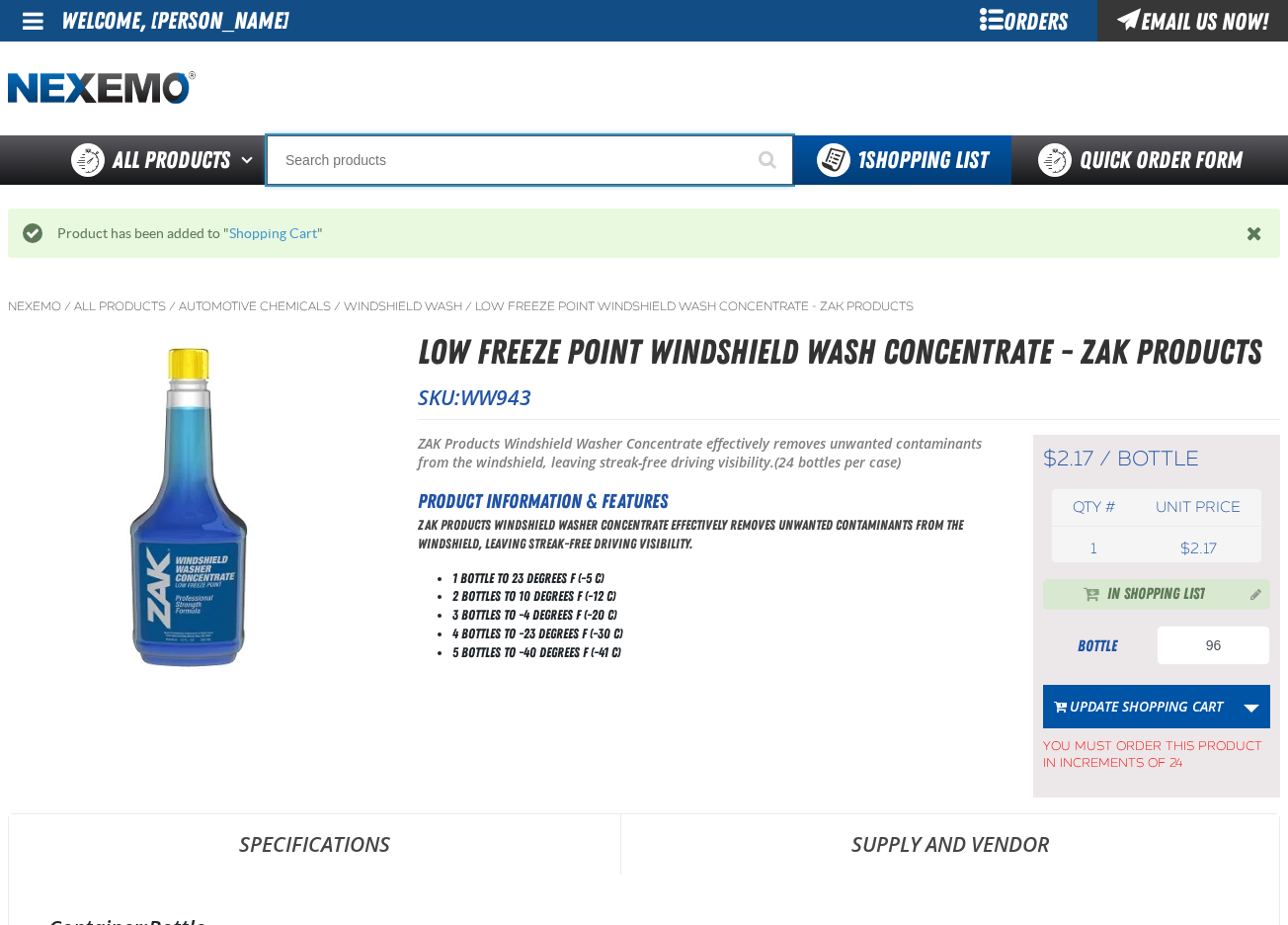 click at bounding box center [529, 160] 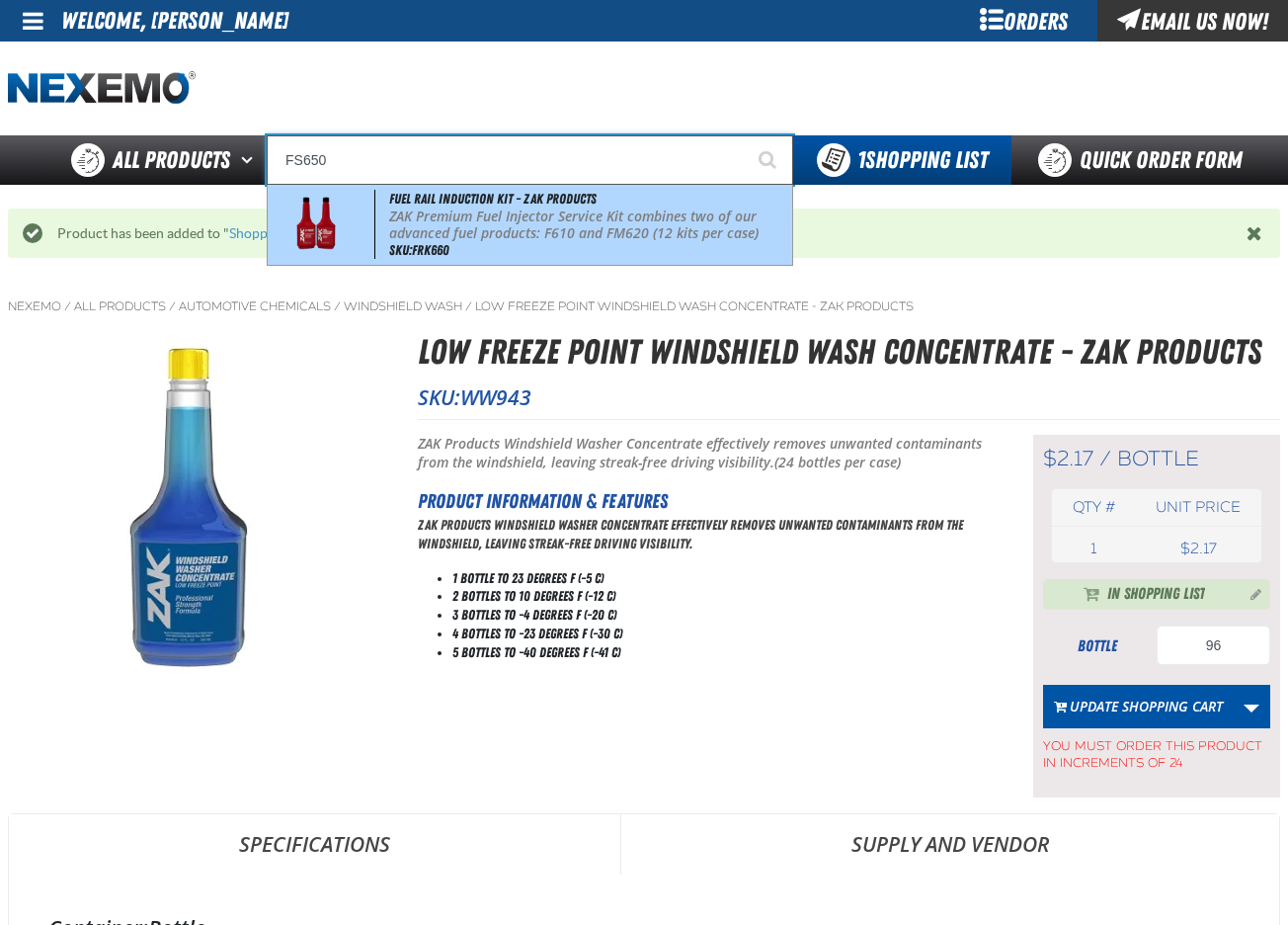 click on "ZAK Premium Fuel Injector Service Kit combines two of our advanced fuel products: F610 and FM620 (12 kits per case)" at bounding box center (589, 225) 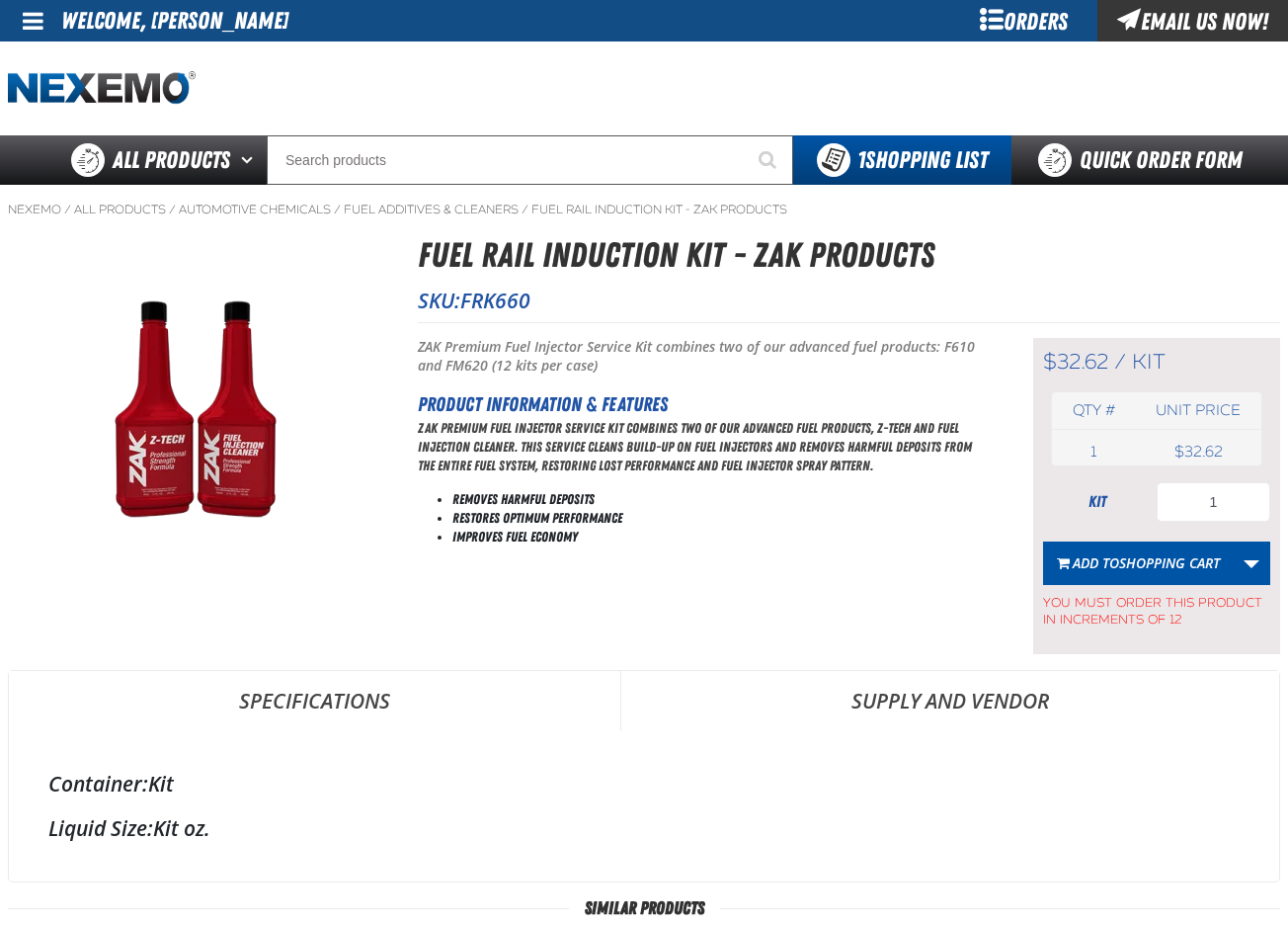 scroll, scrollTop: 0, scrollLeft: 0, axis: both 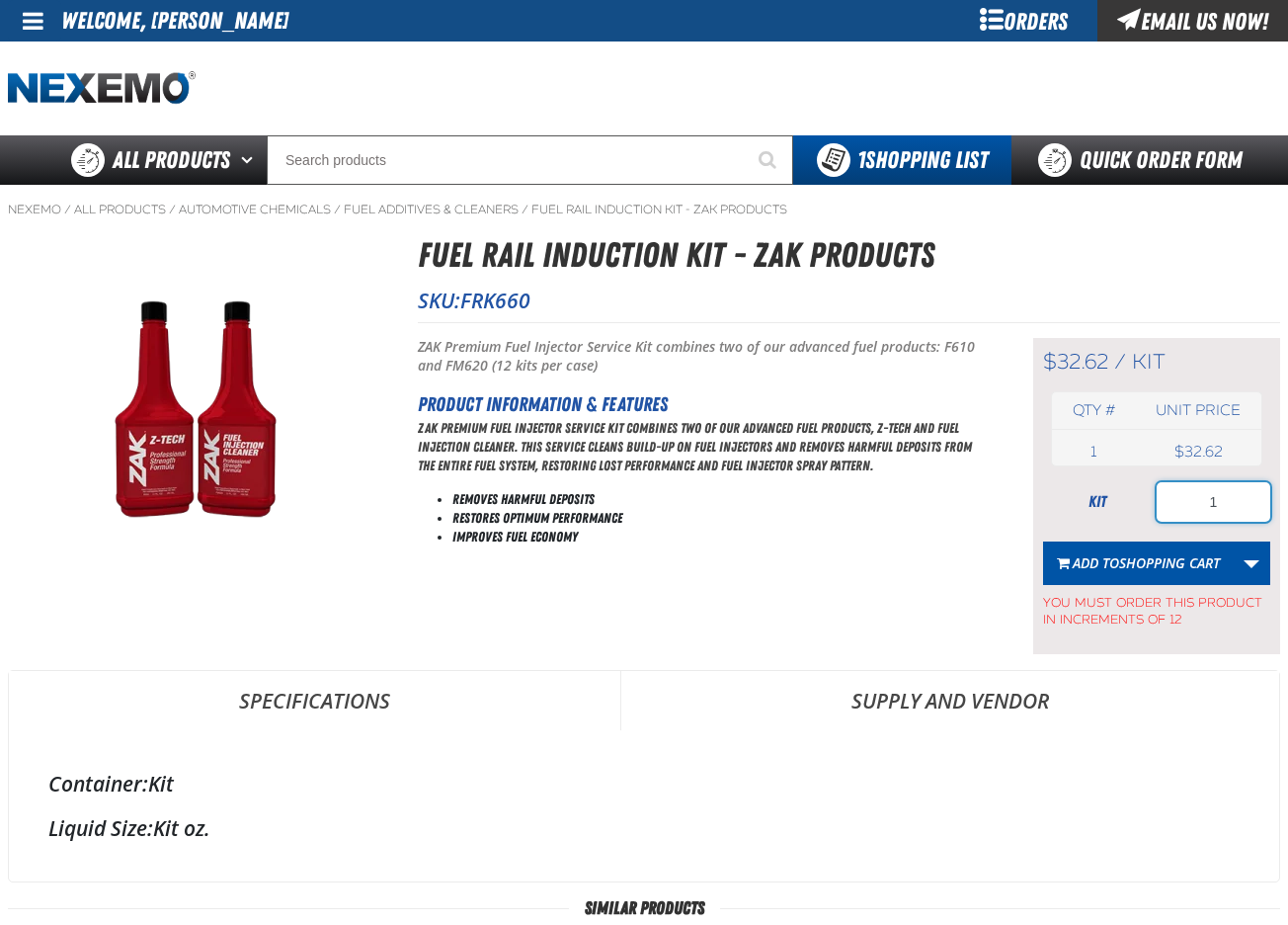 click on "1" at bounding box center [1213, 502] 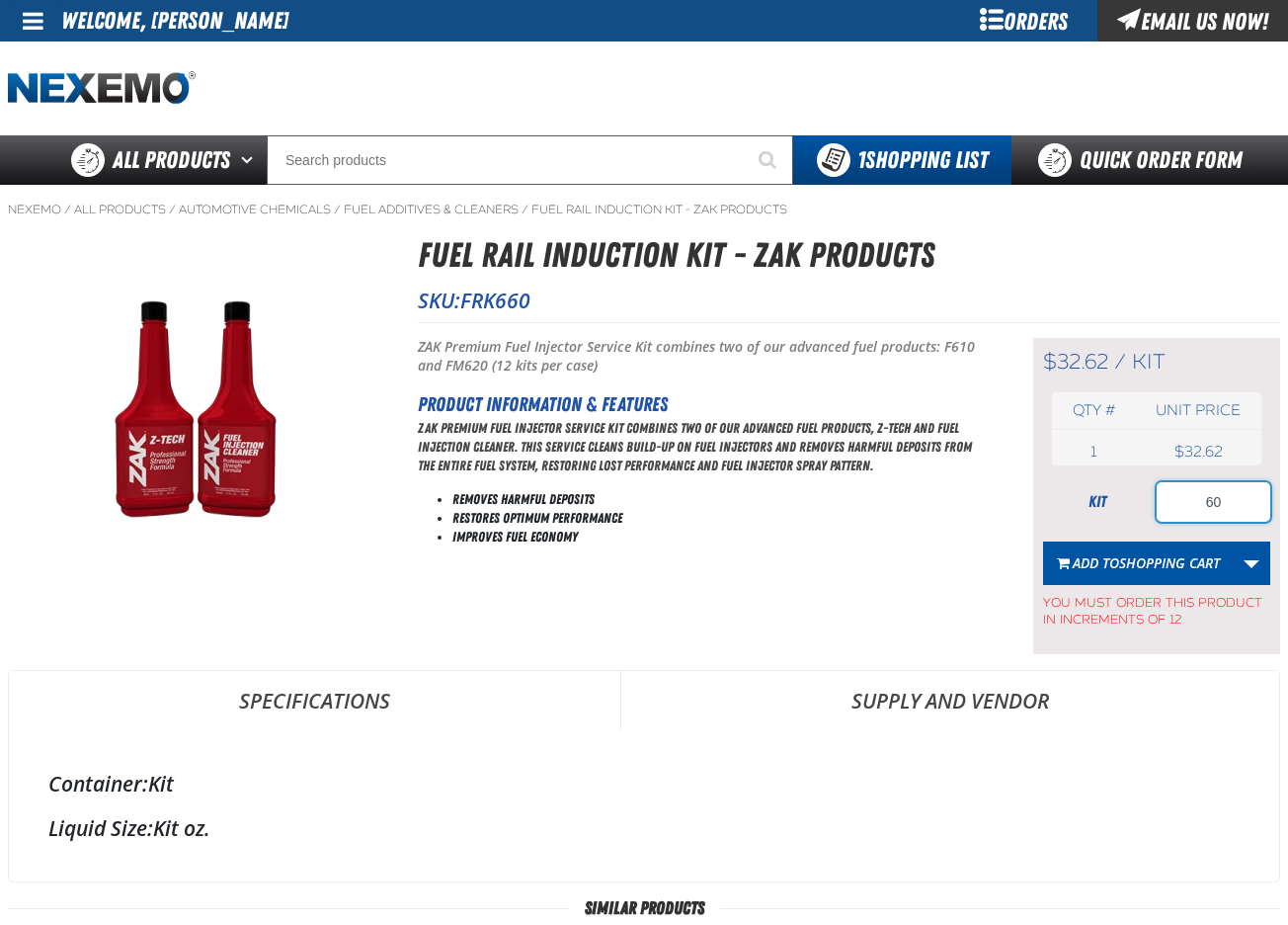 type on "60" 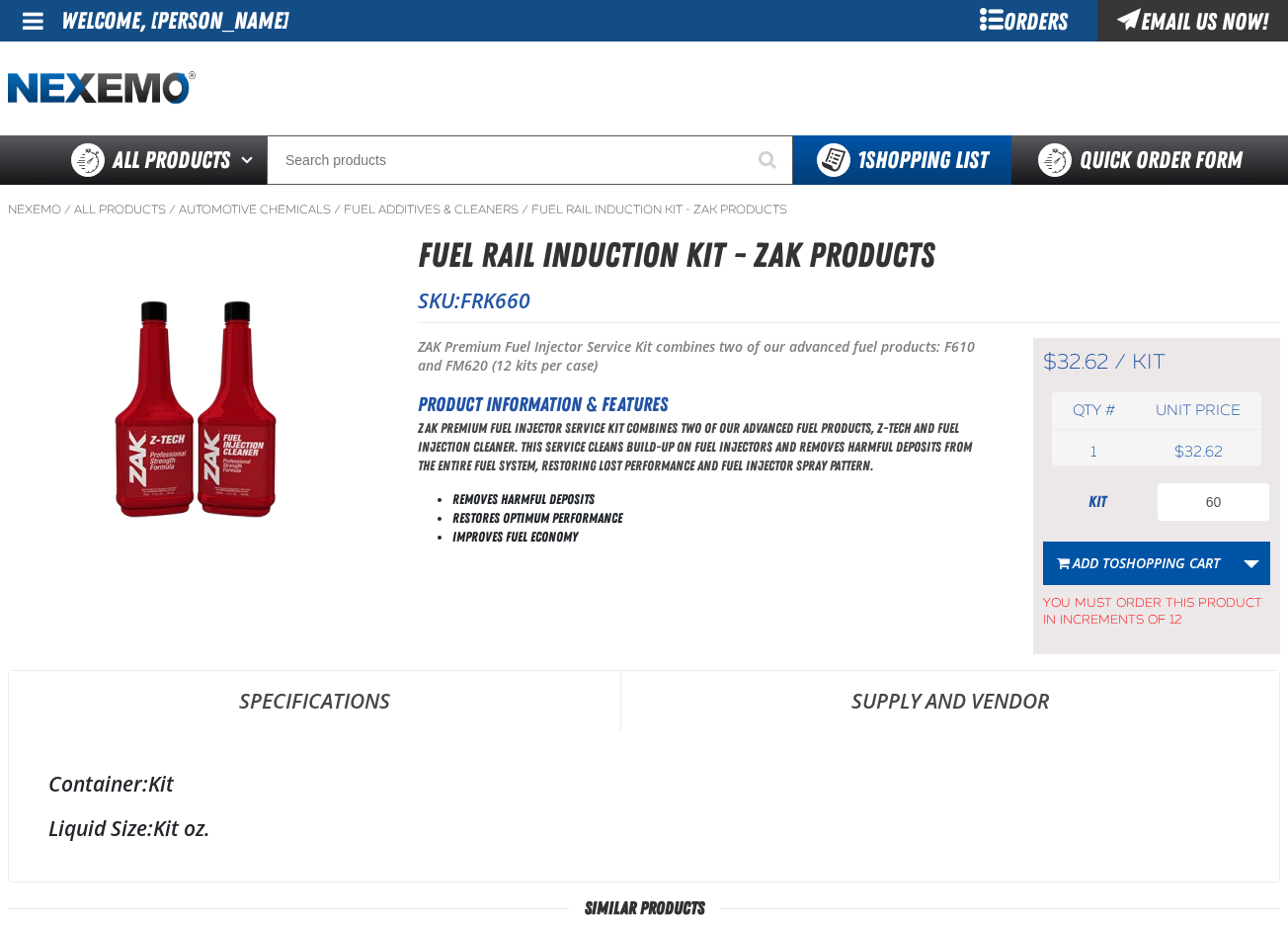 click on "Shopping Cart" at bounding box center (1169, 562) 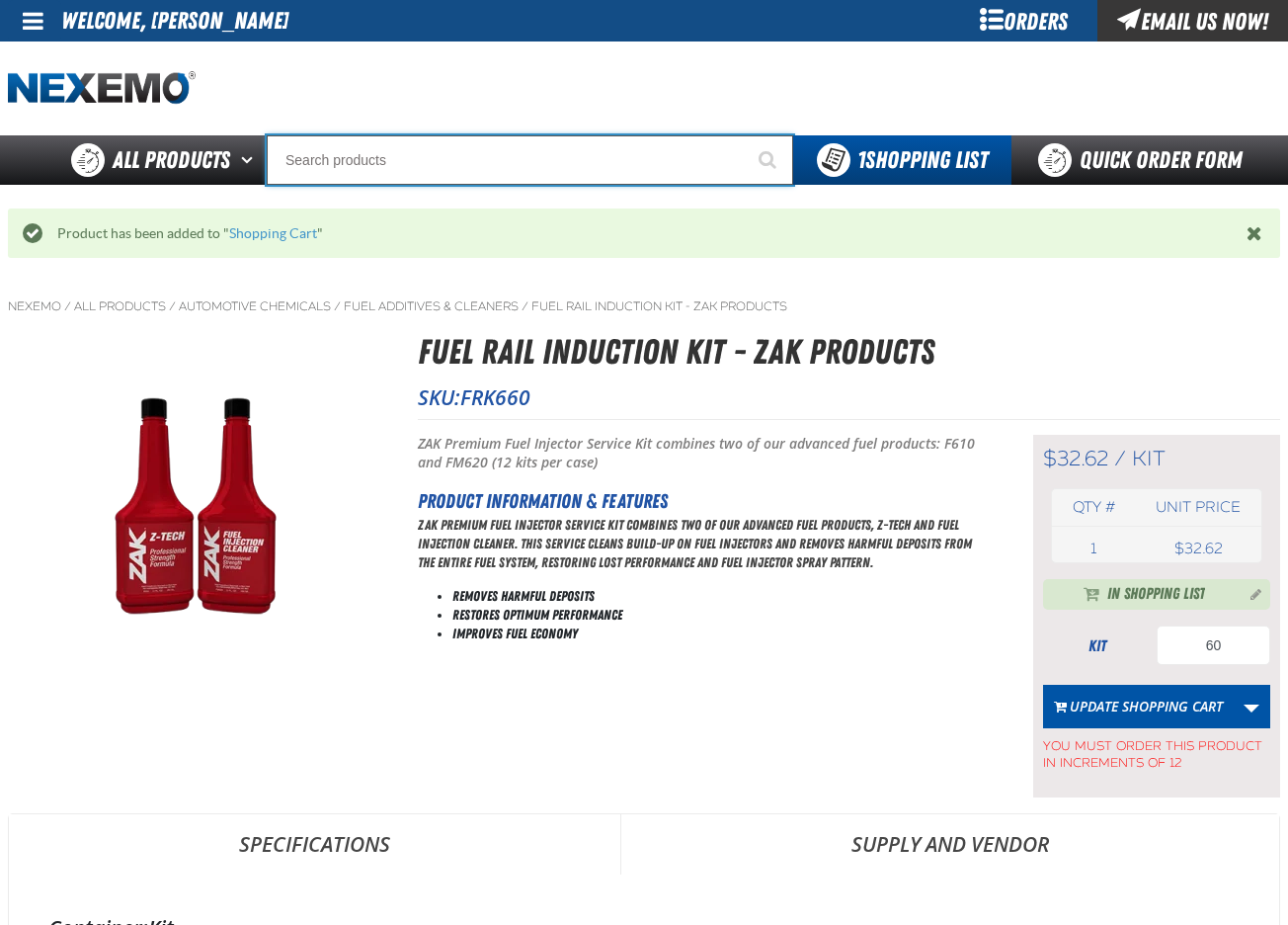 click at bounding box center [529, 160] 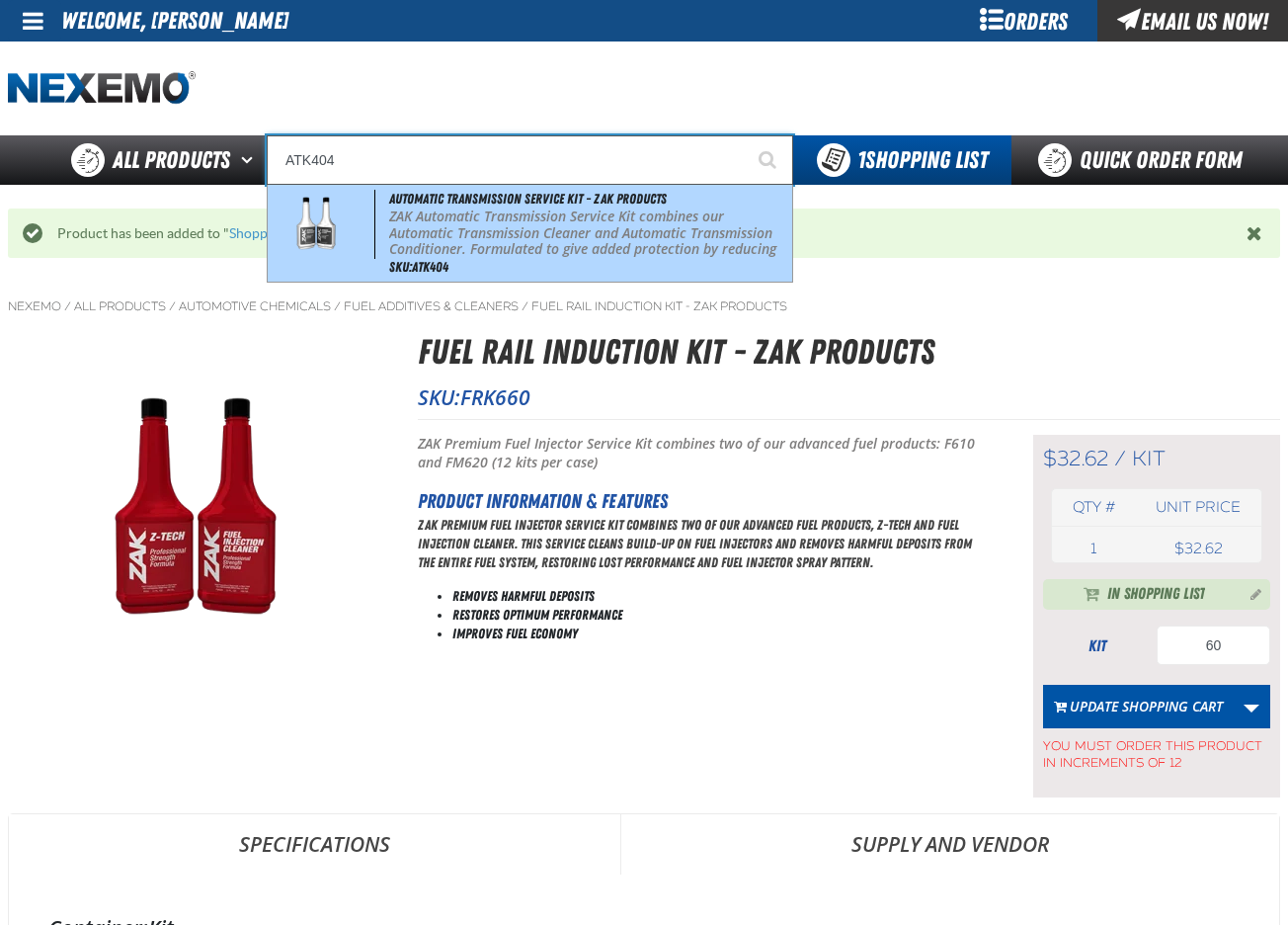 click on "ZAK Automatic Transmission Service Kit combines our Automatic Transmission Cleaner and Automatic Transmission Conditioner. Formulated to give added protection by reducing friction, heat, oxidation, and varnish build-up.  Contains T401 and T403 (12 kits per case)" at bounding box center (589, 250) 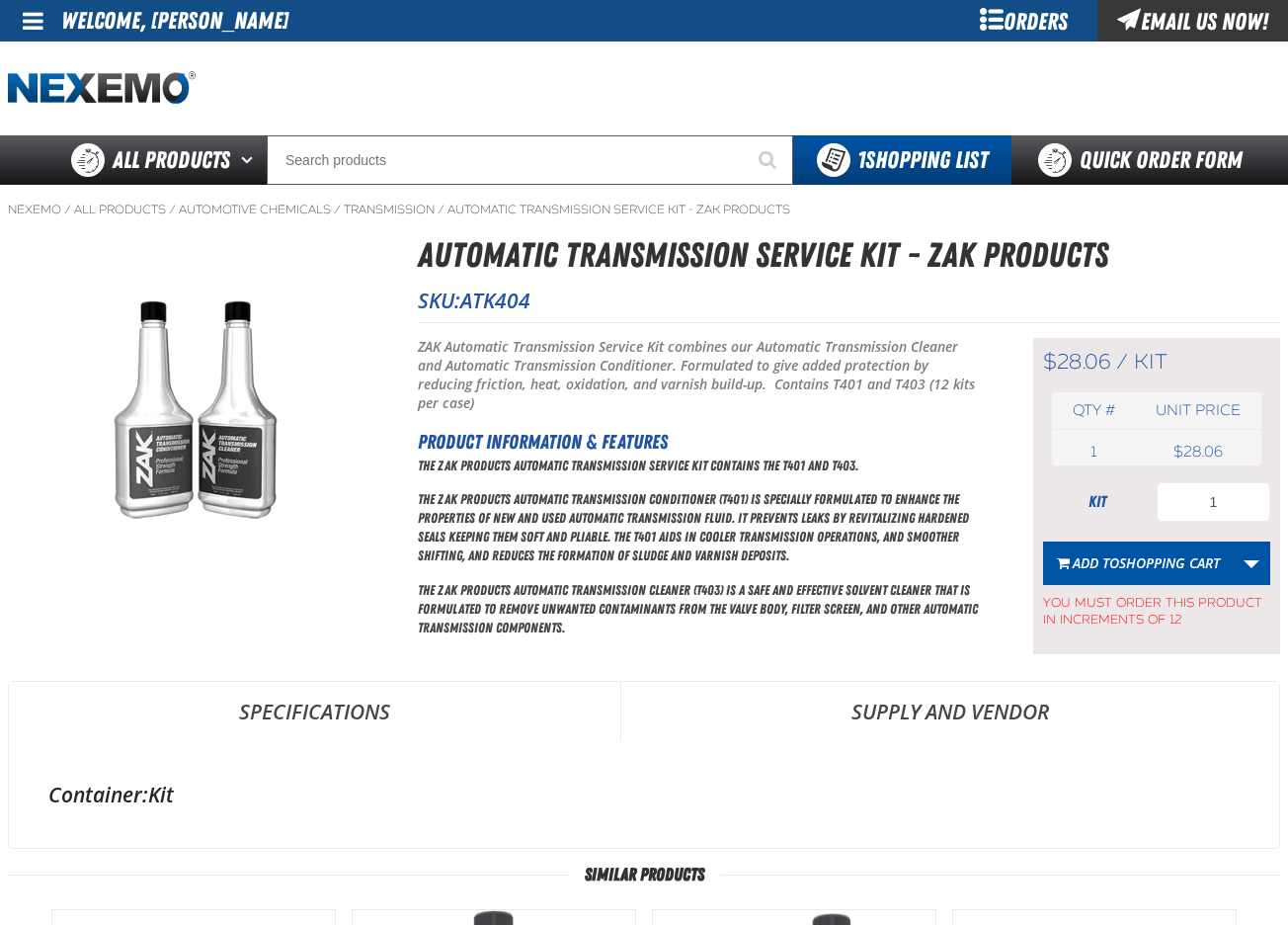 scroll, scrollTop: 0, scrollLeft: 0, axis: both 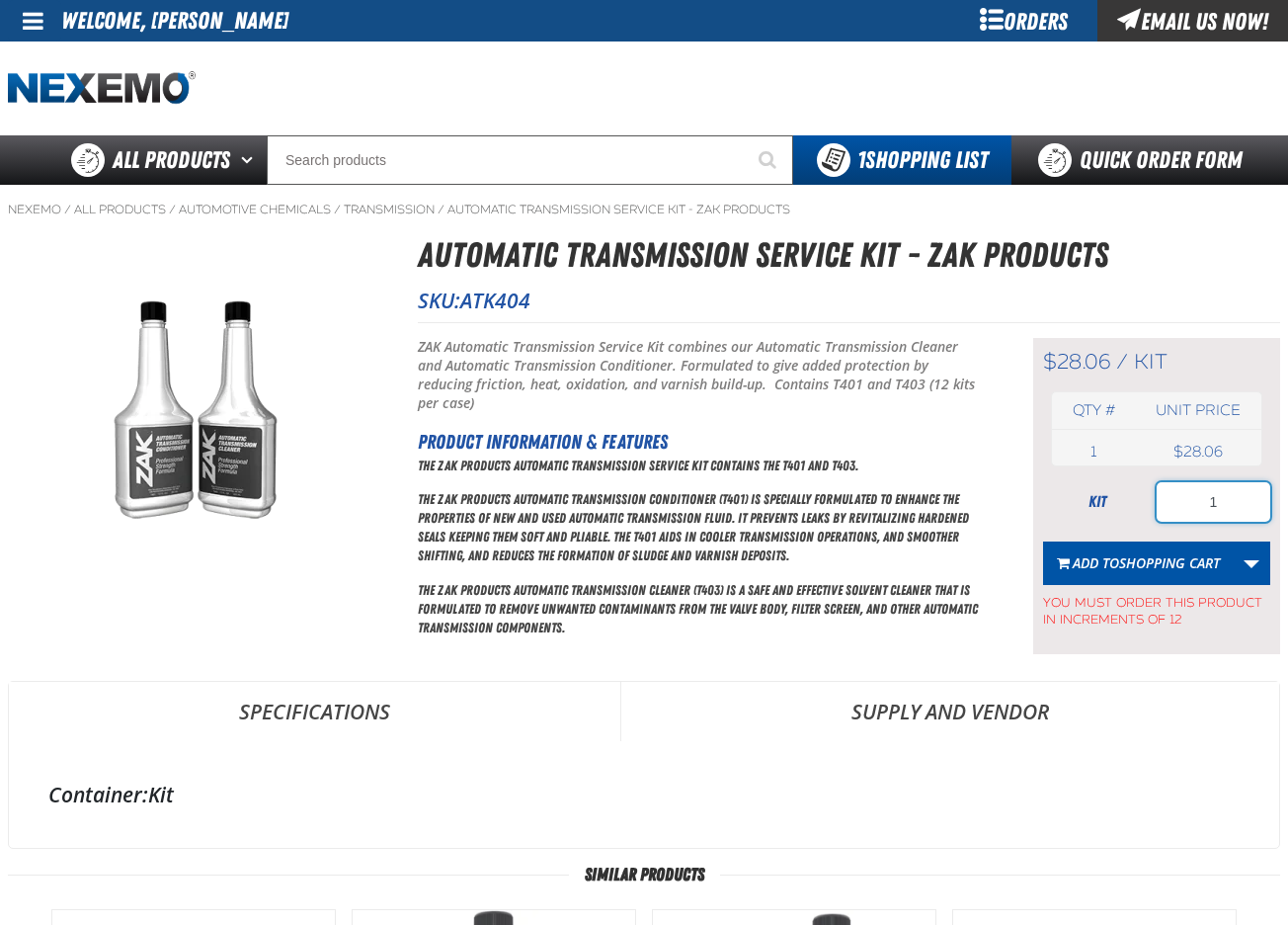 click on "1" at bounding box center [1213, 502] 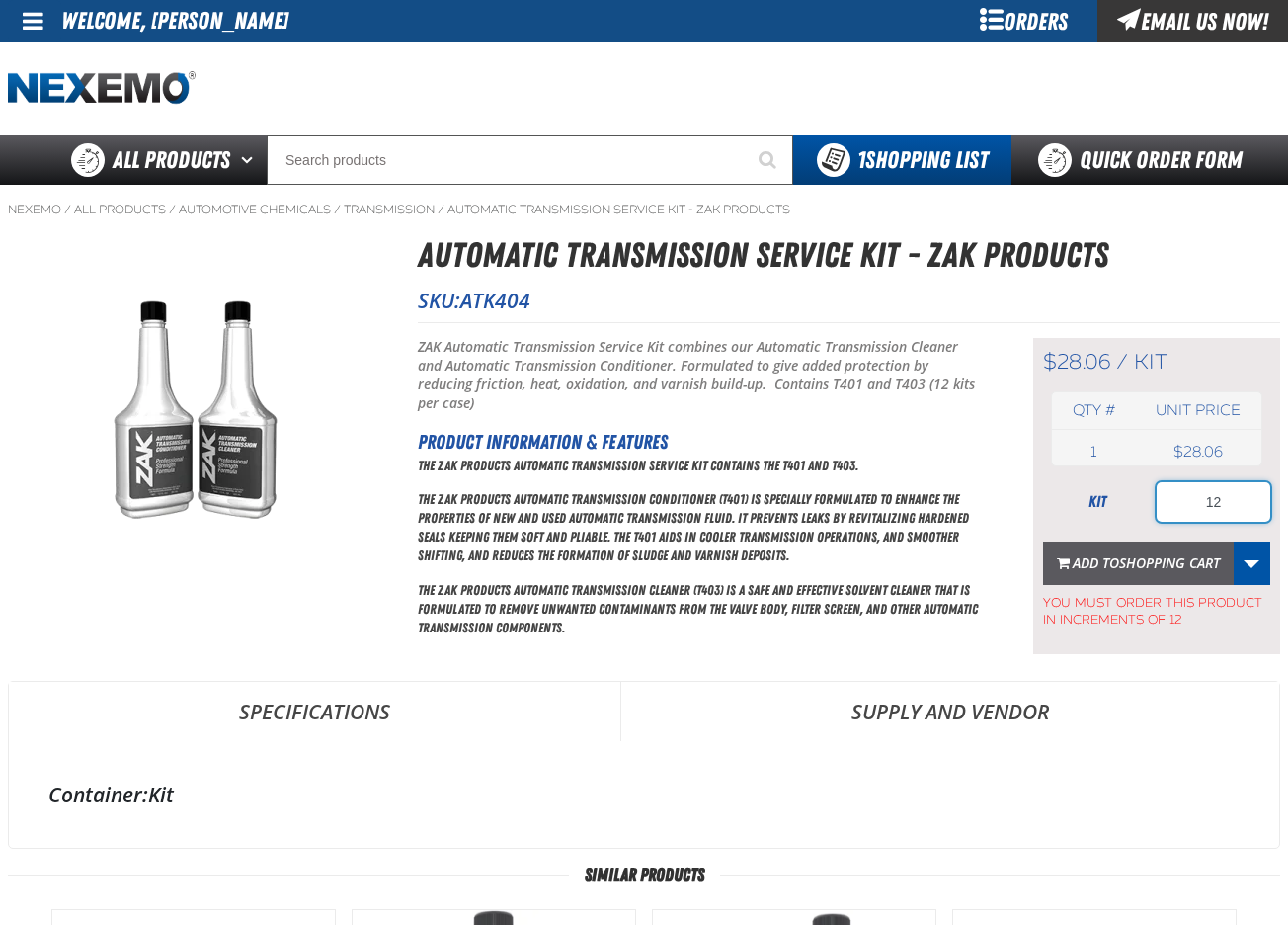 type on "12" 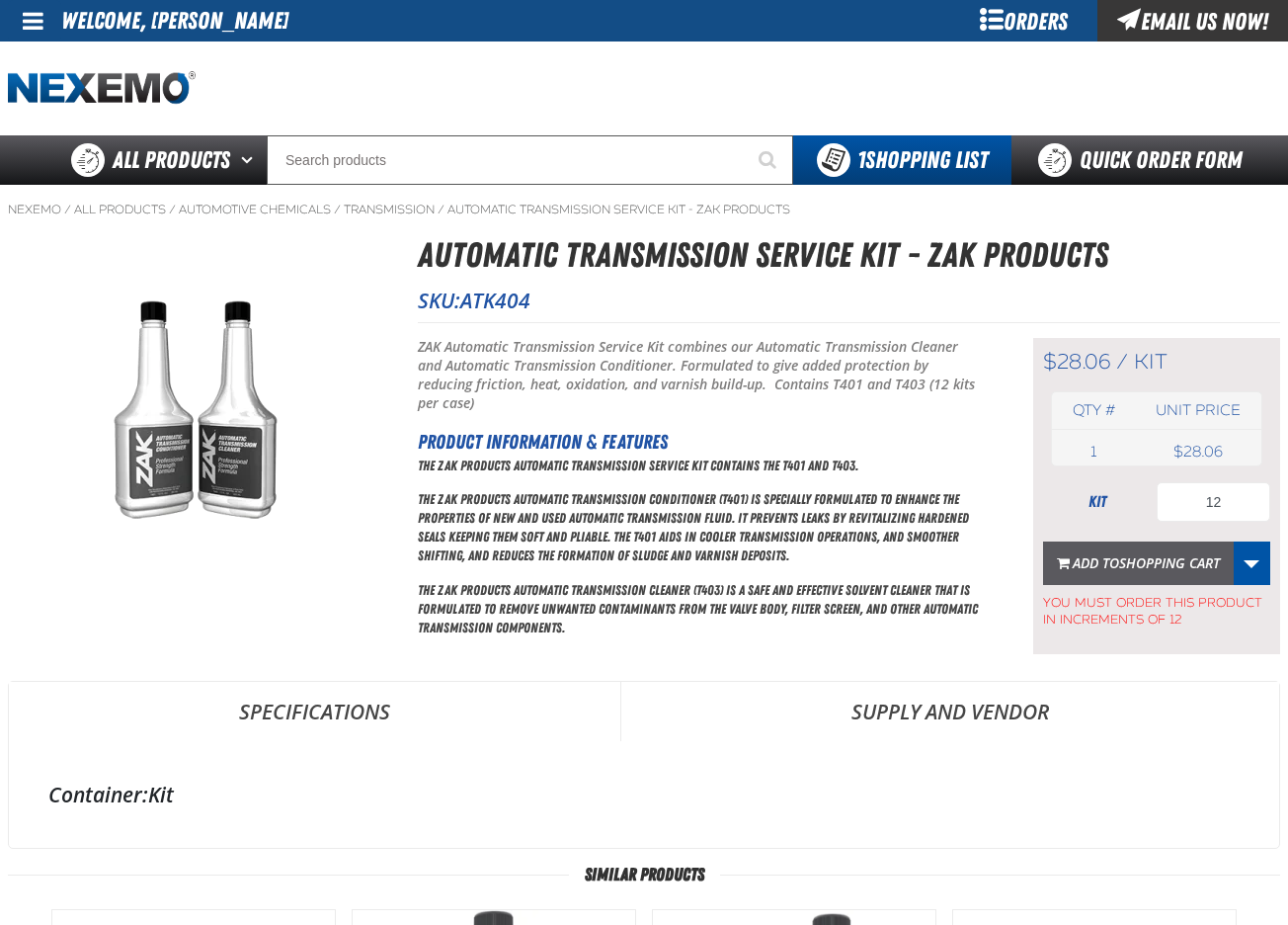 click on "Shopping Cart" at bounding box center [1169, 562] 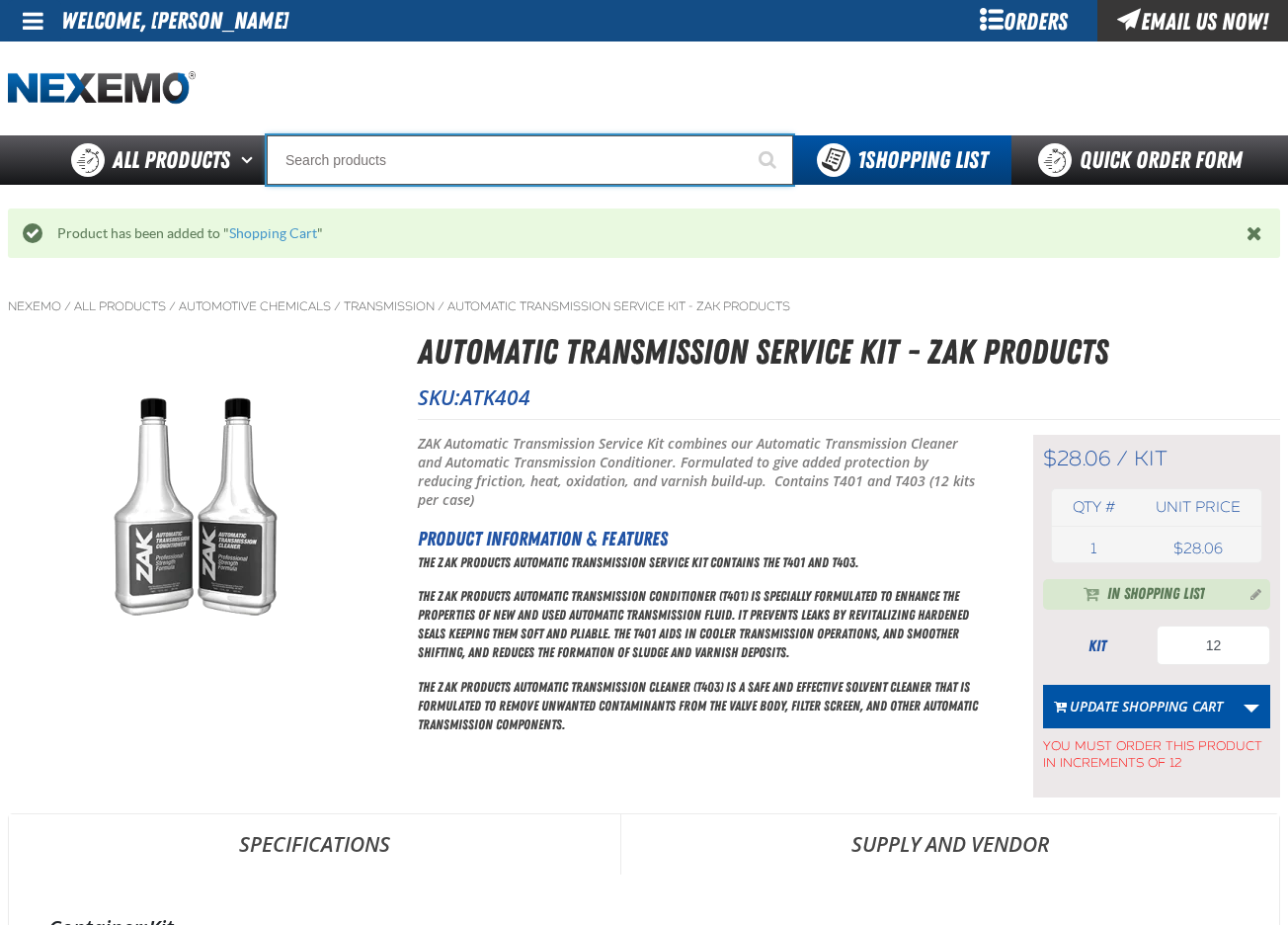 click at bounding box center [529, 160] 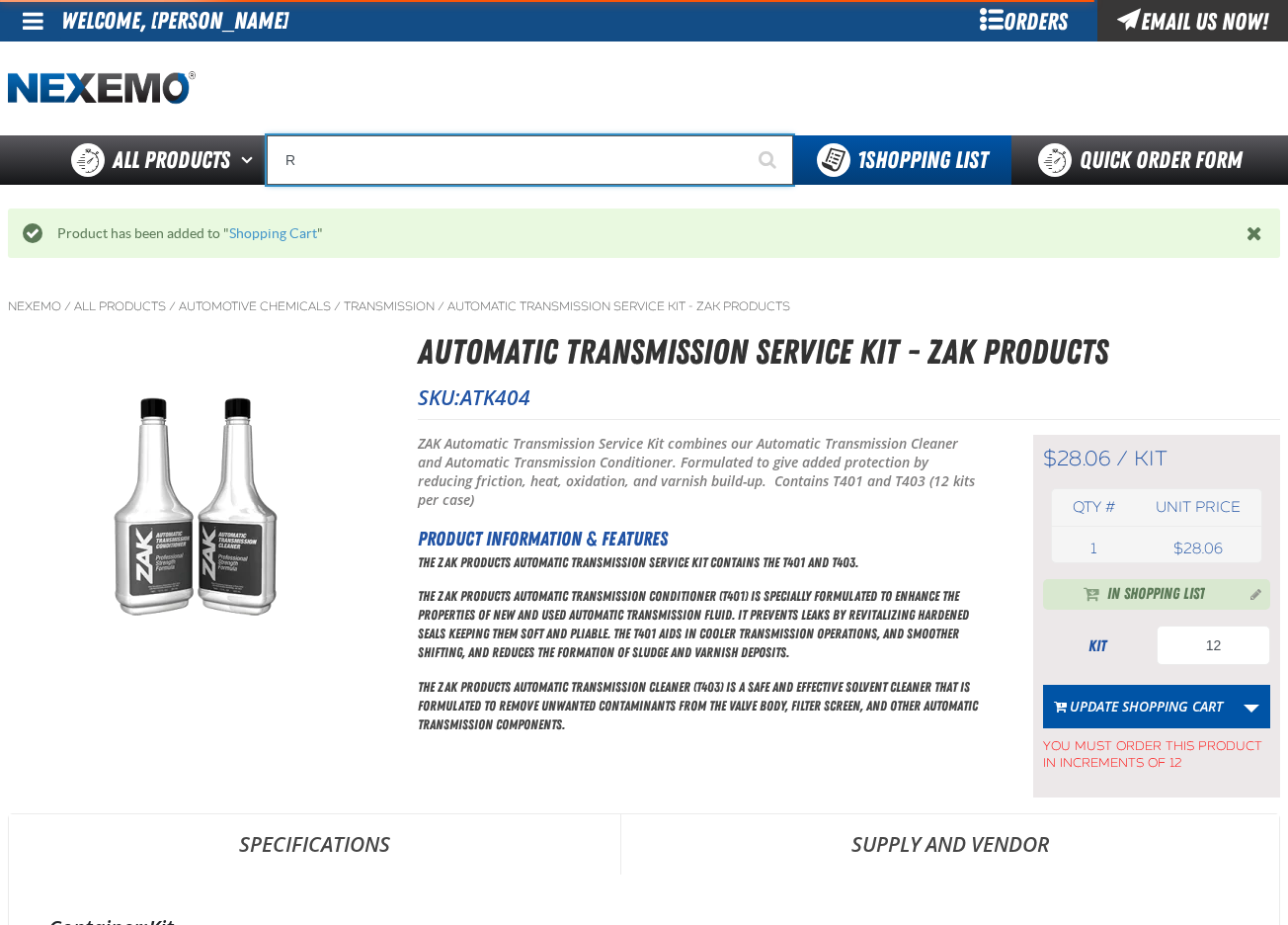 type on "ROADSIDE R" 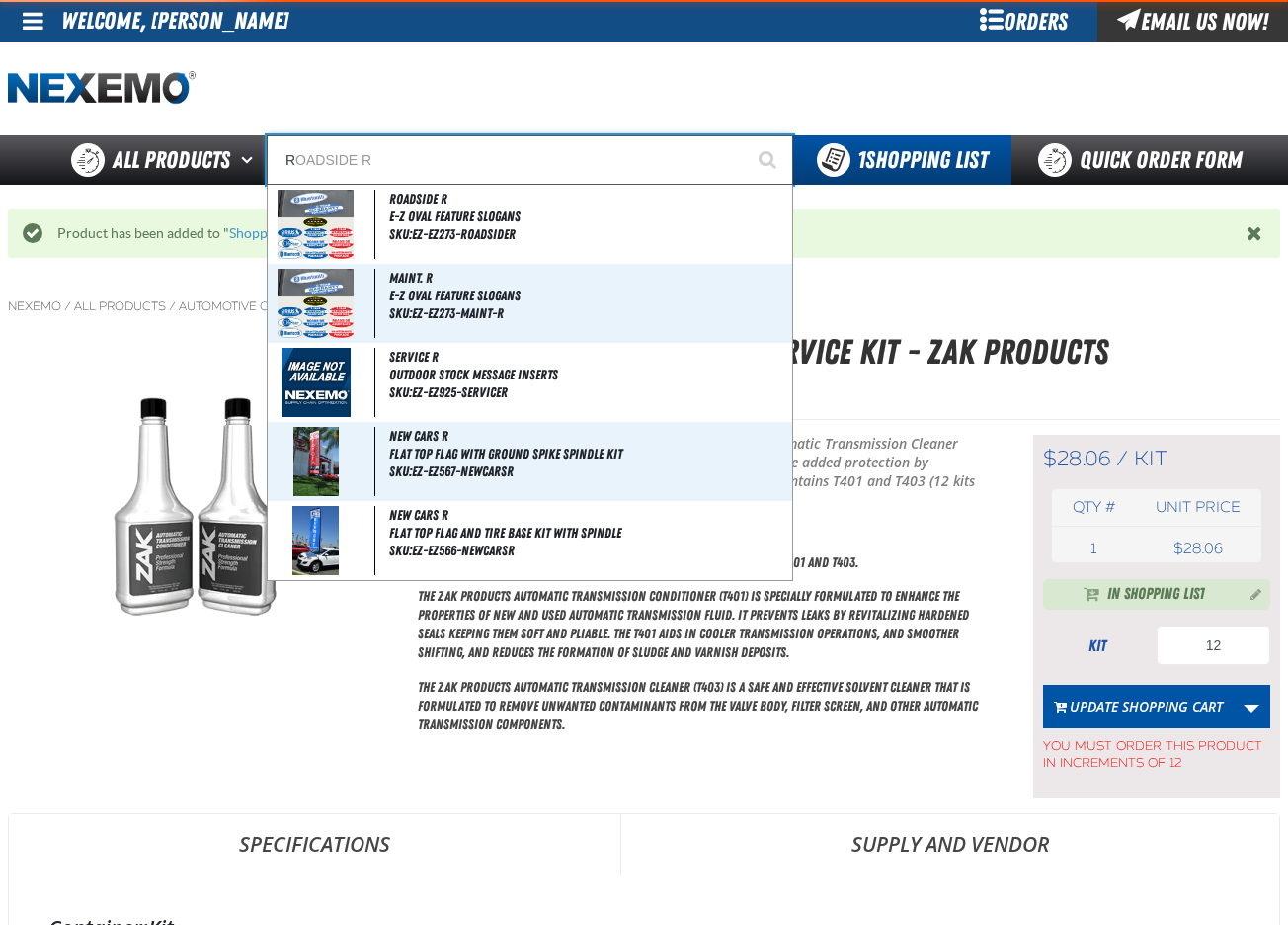type 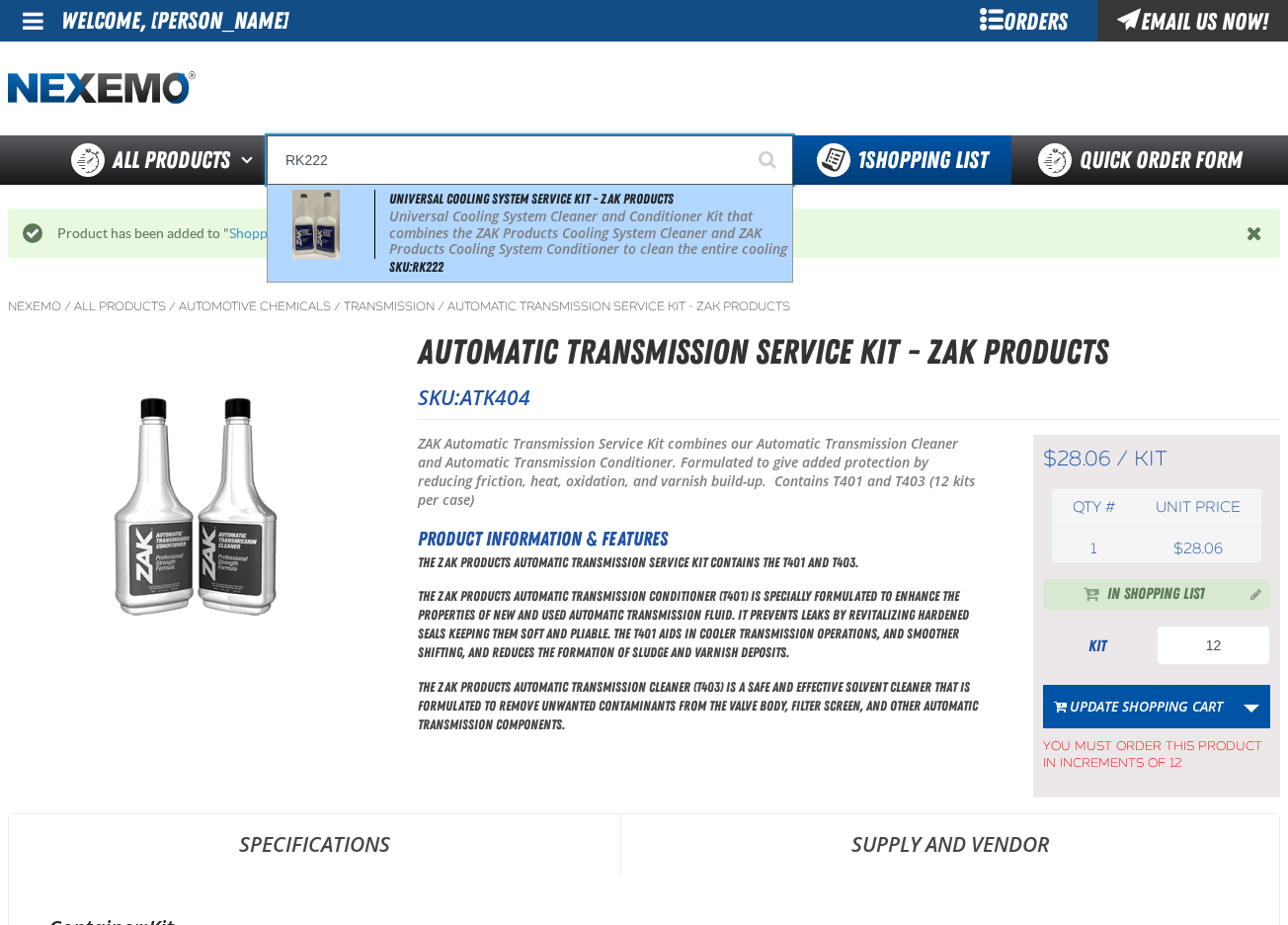 click on "Universal Cooling System Cleaner and Conditioner Kit that combines the ZAK Products Cooling System Cleaner and ZAK Products Cooling System Conditioner to clean the entire cooling system and inhibit rust and corrosion. (12 kits per case)" at bounding box center (589, 241) 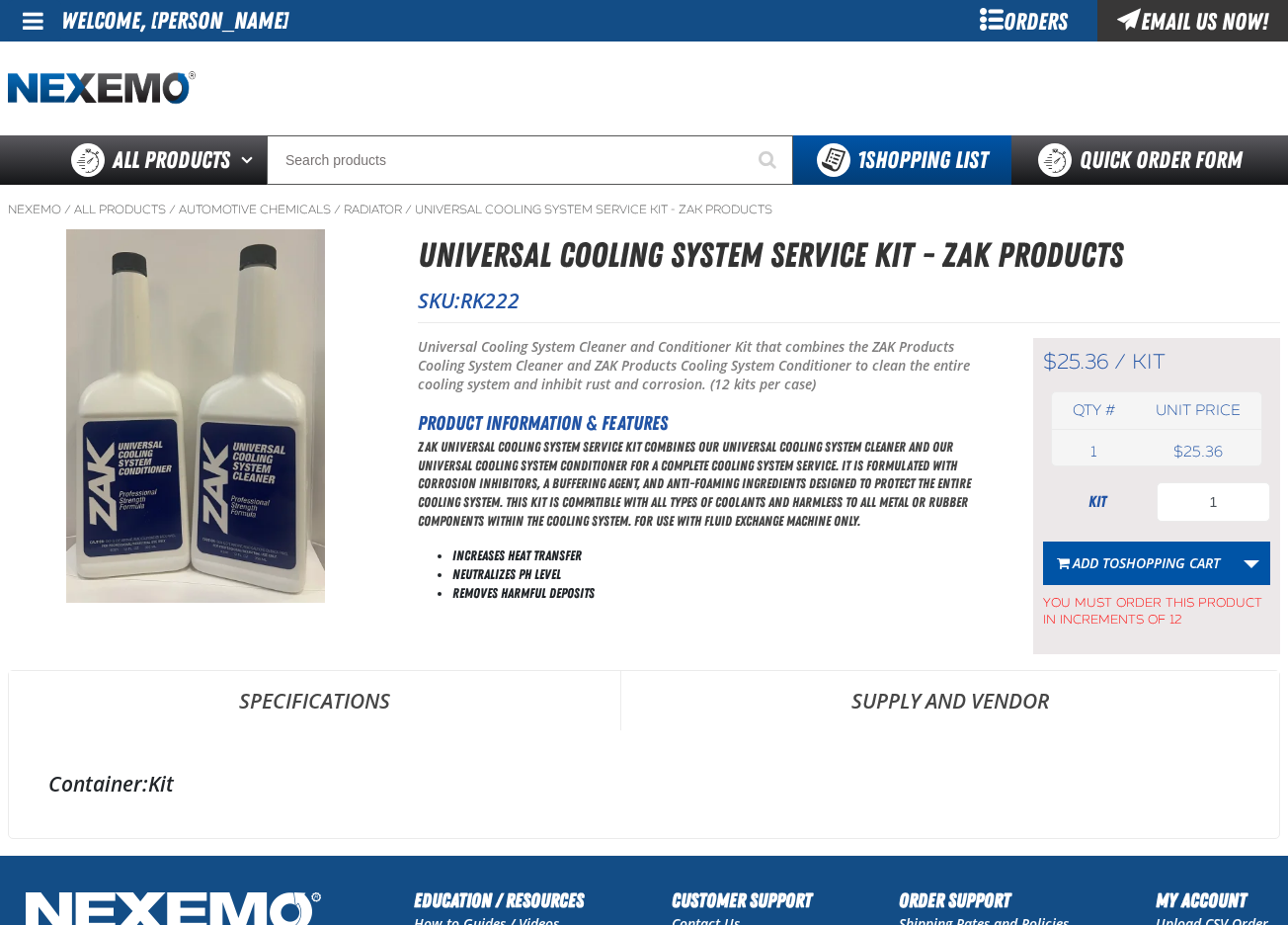 scroll, scrollTop: 0, scrollLeft: 0, axis: both 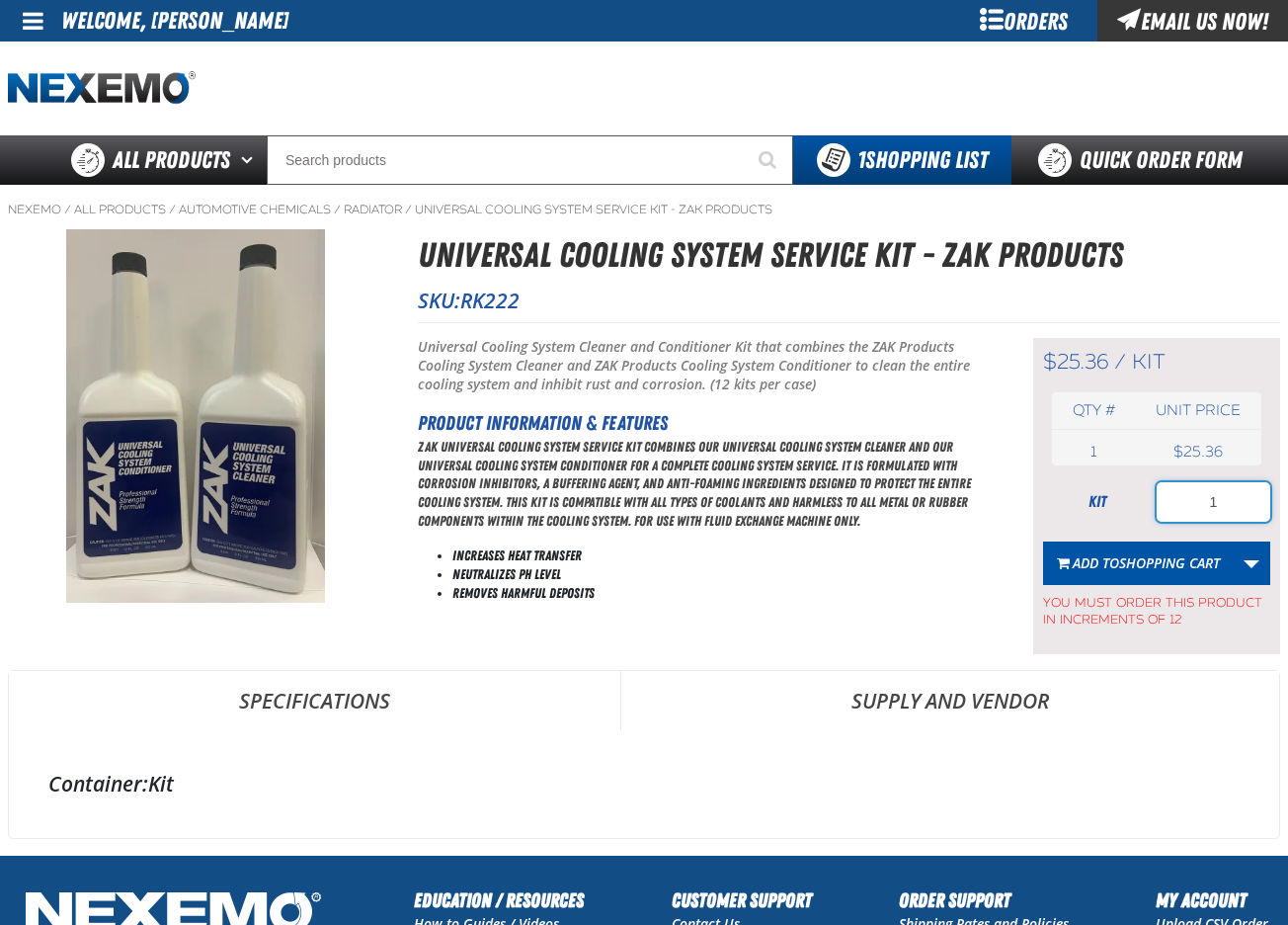 click on "1" at bounding box center (1213, 502) 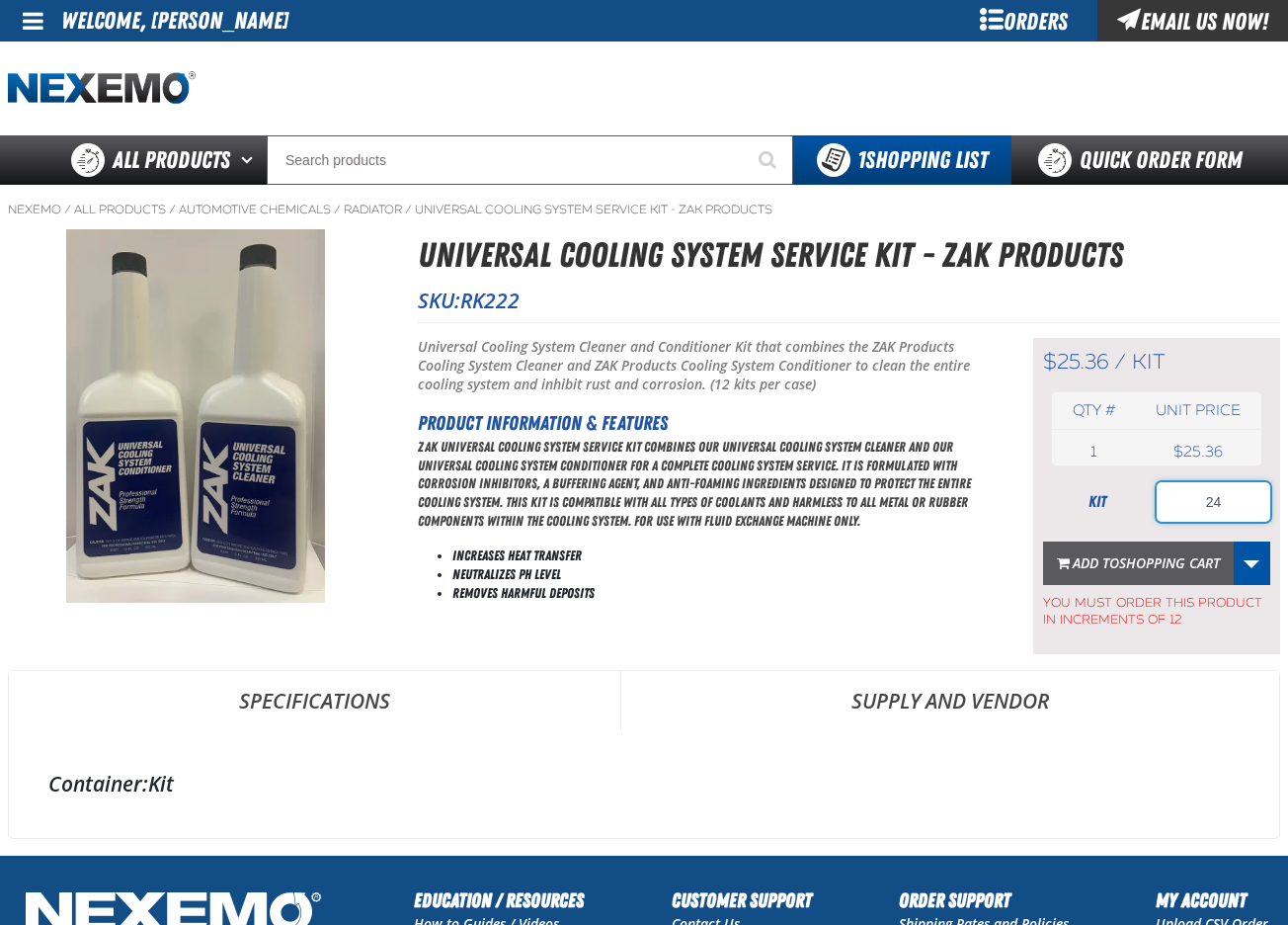 type on "24" 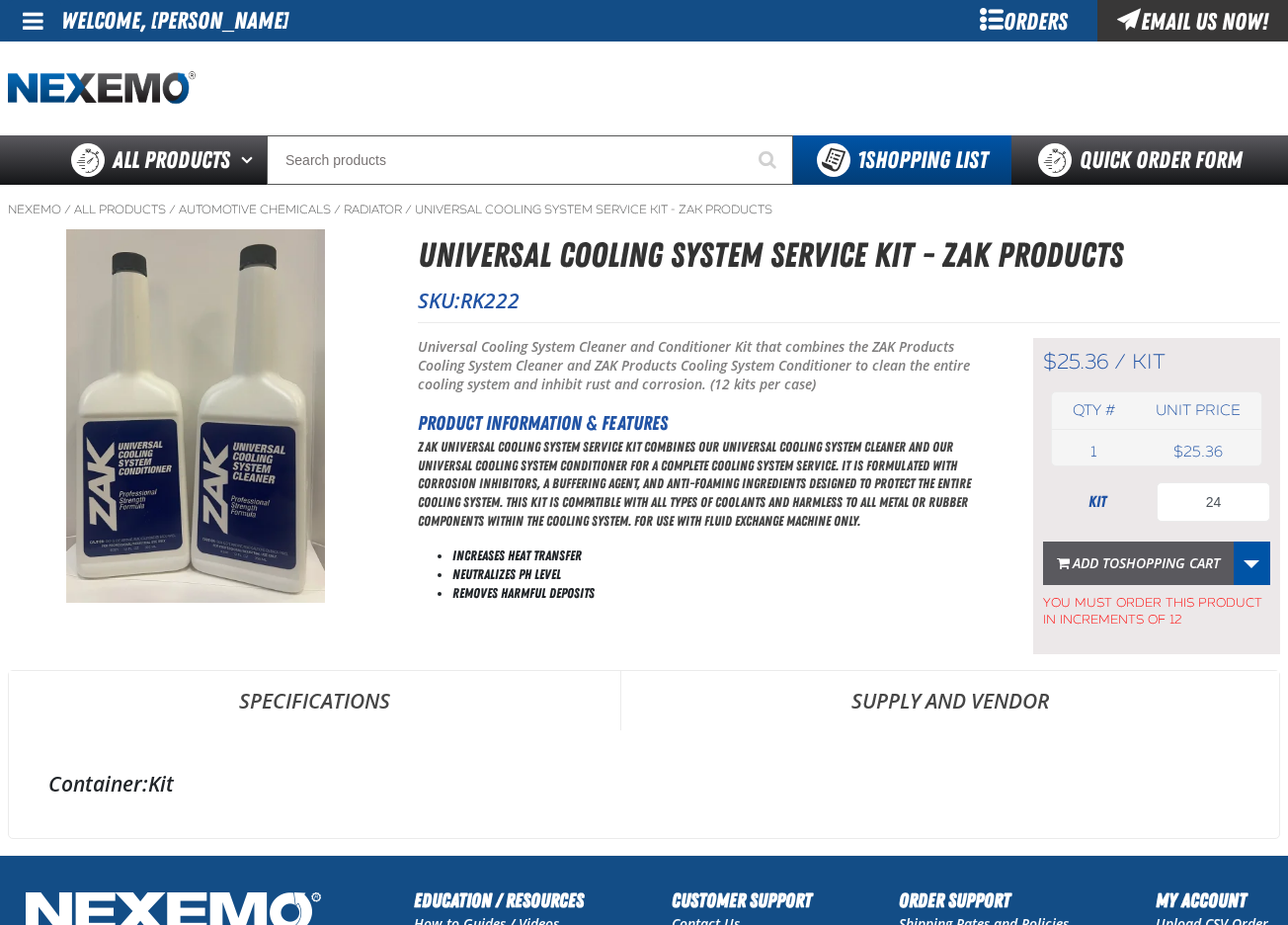 click on "Shopping Cart" at bounding box center [1169, 562] 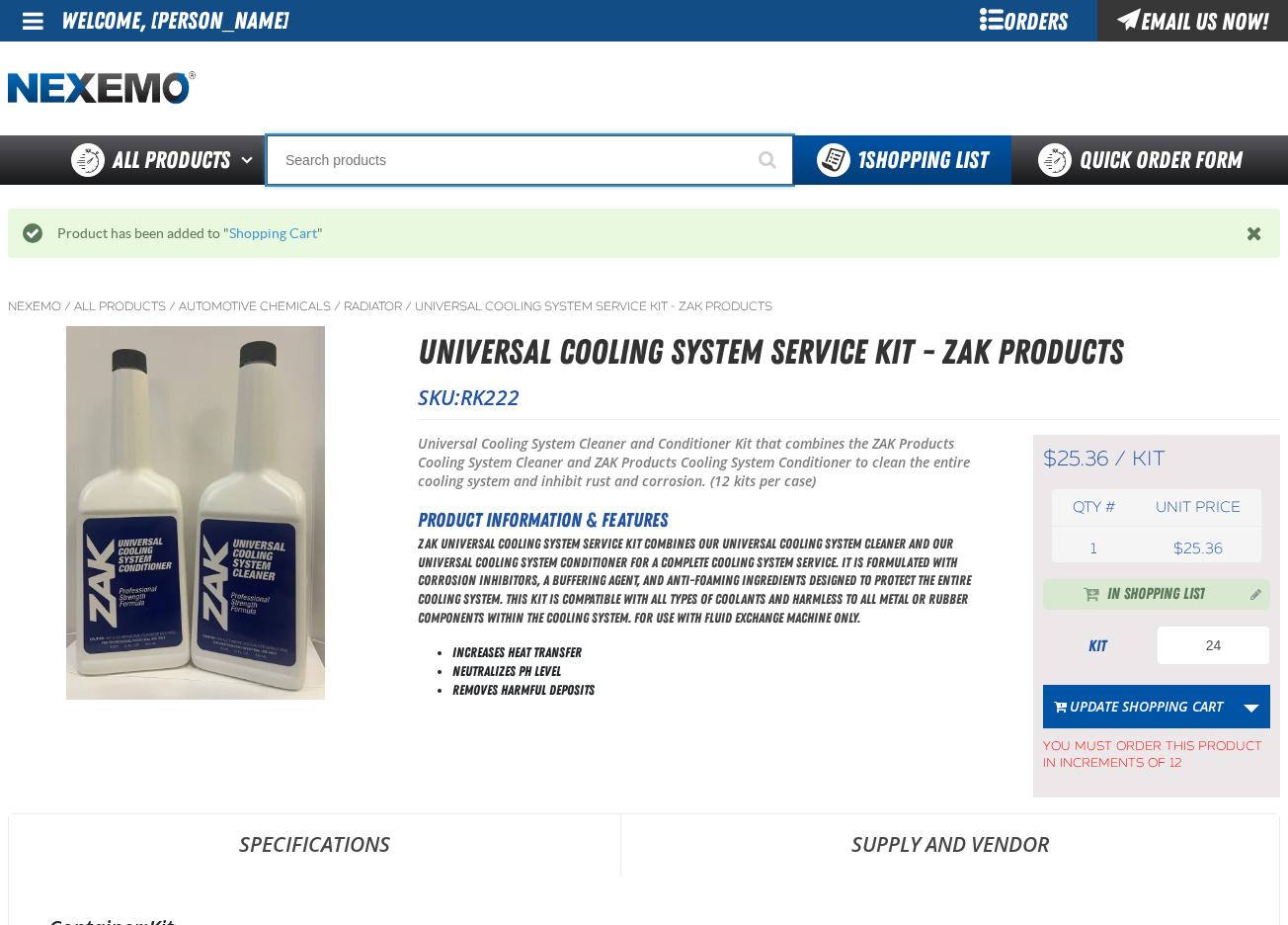 click at bounding box center [529, 160] 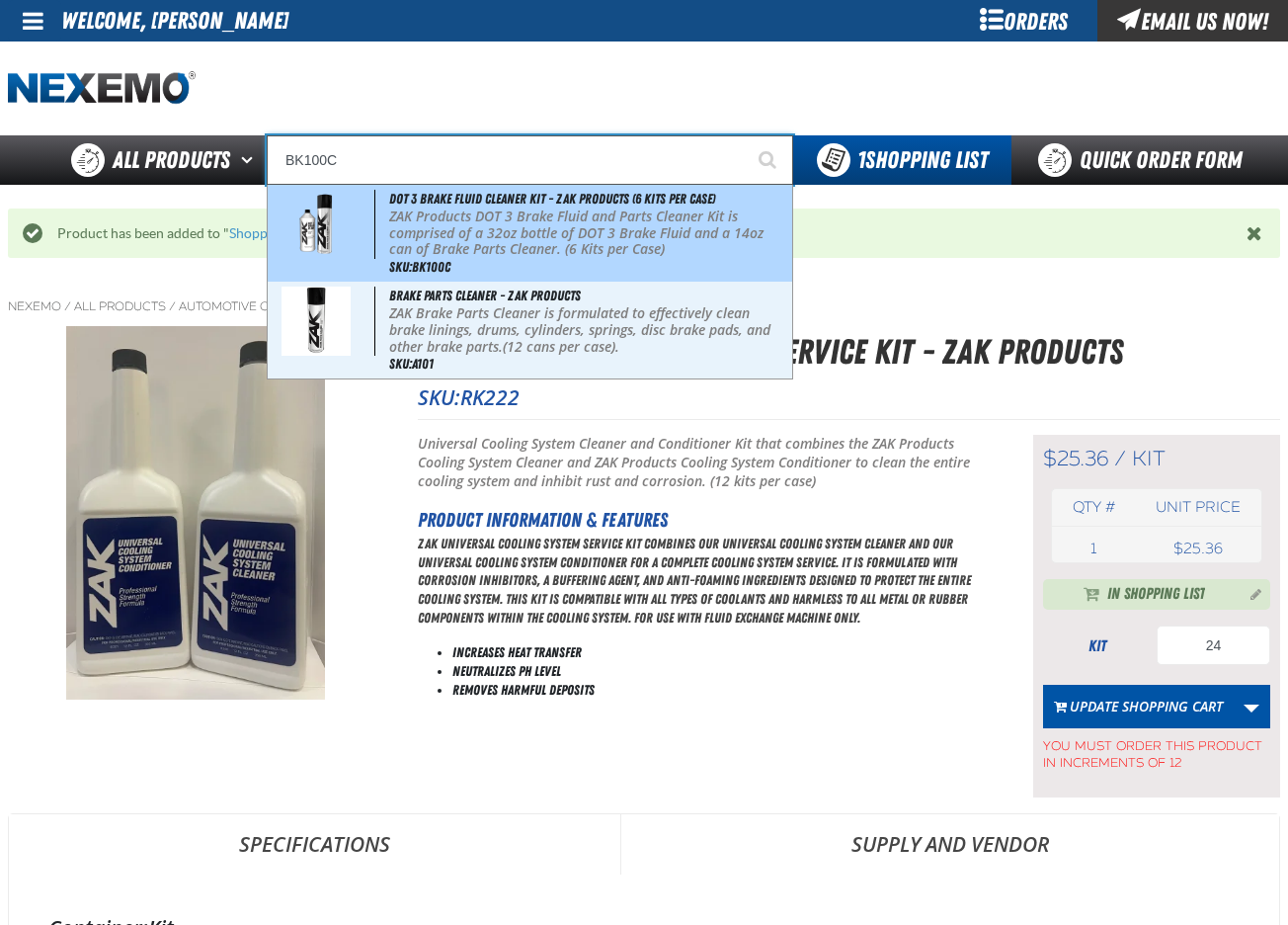 click on "ZAK Products DOT 3 Brake Fluid and Parts Cleaner Kit is comprised of a 32oz bottle of DOT 3 Brake Fluid and a 14oz can of Brake Parts Cleaner. (6 Kits per Case)" at bounding box center (589, 233) 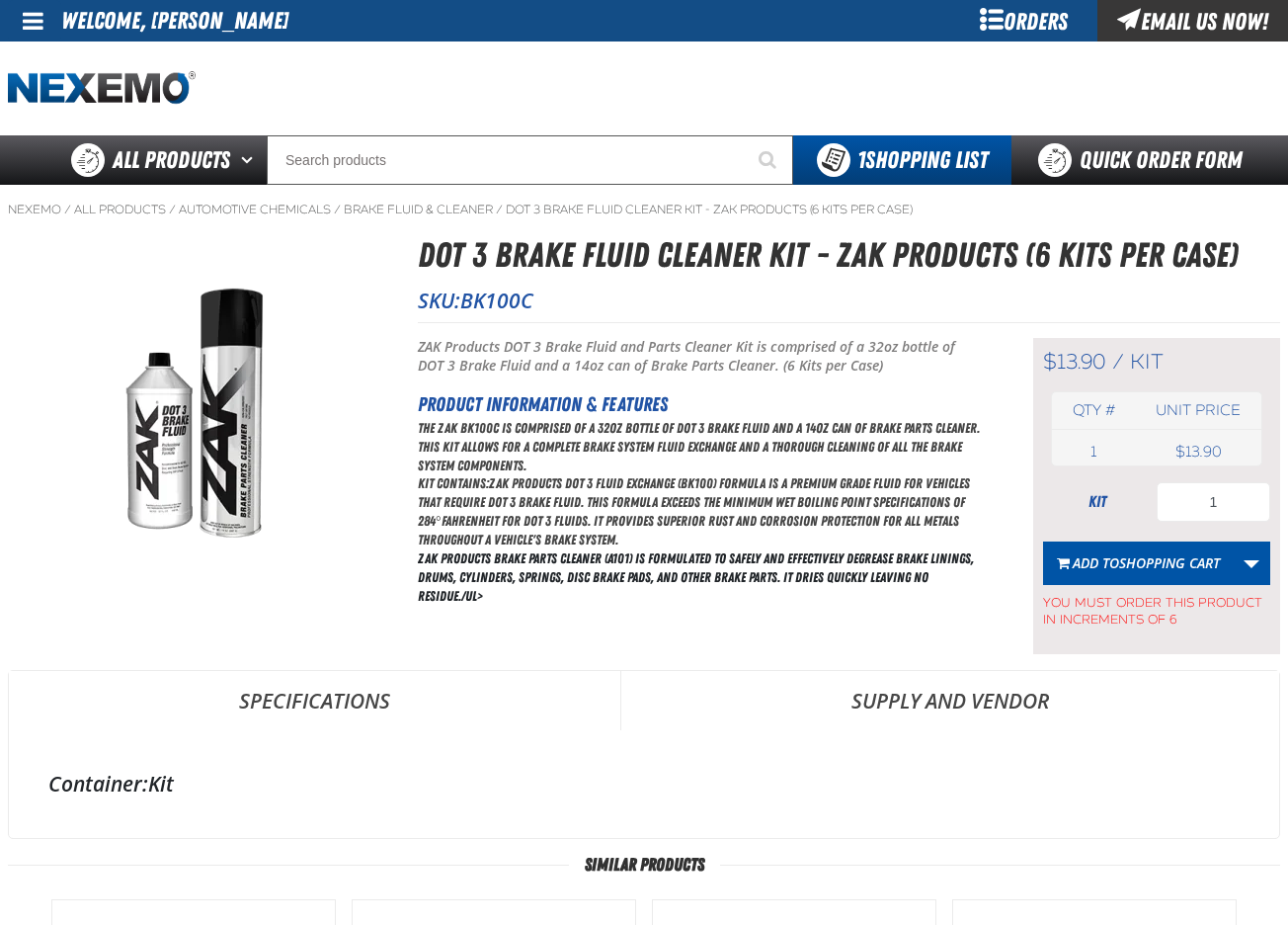scroll, scrollTop: 0, scrollLeft: 0, axis: both 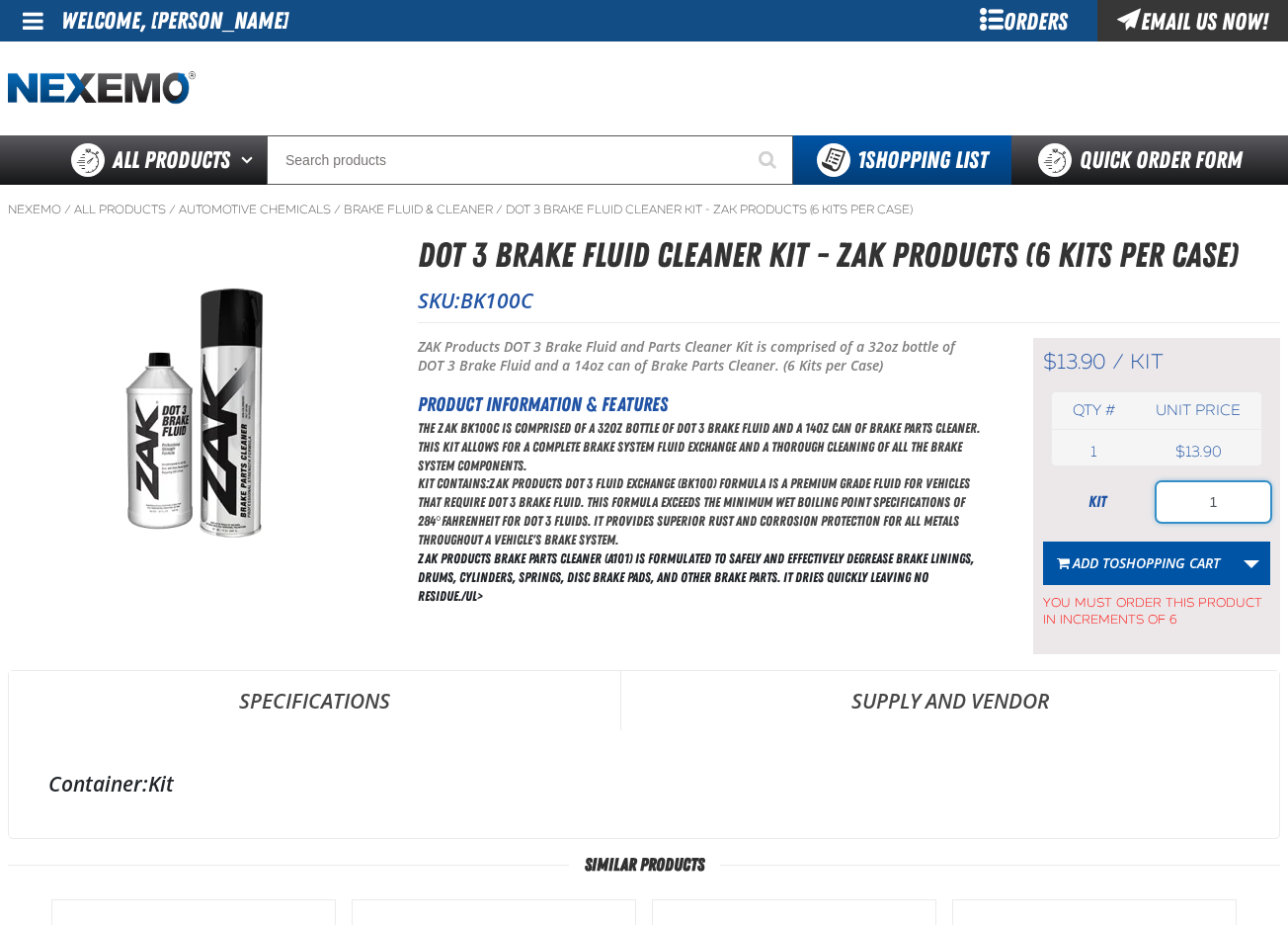 click on "1" at bounding box center (1213, 502) 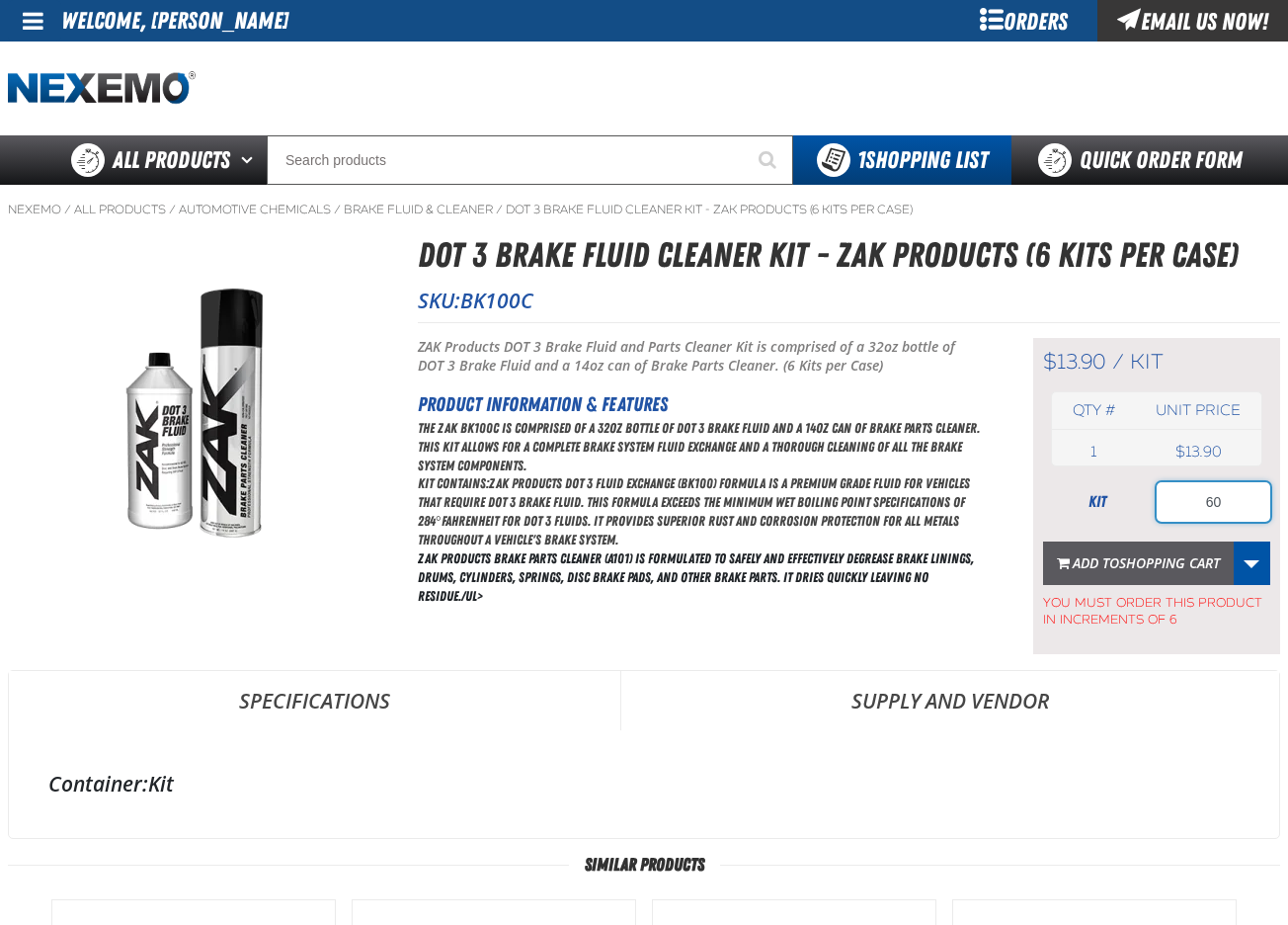 type on "60" 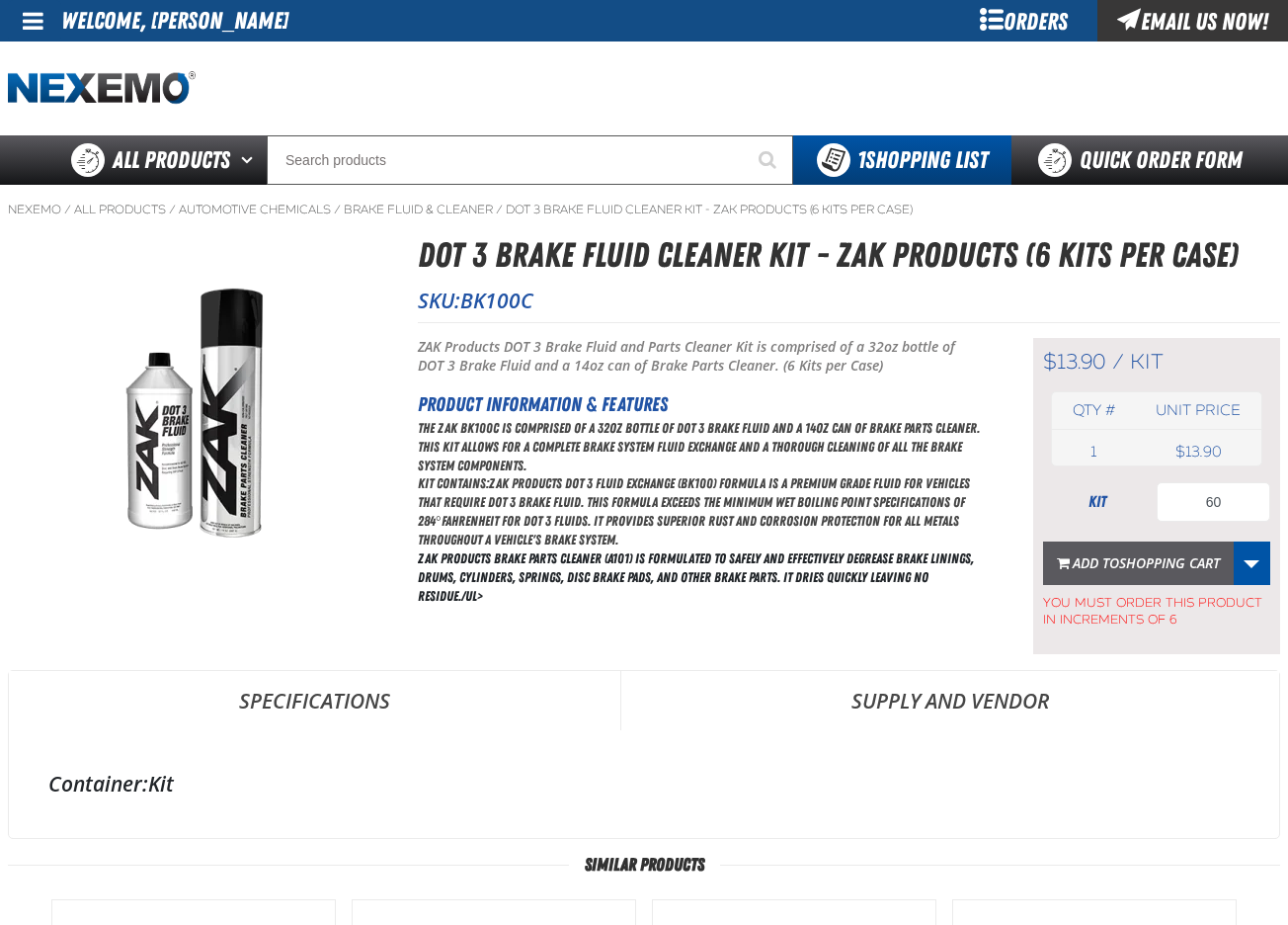 click on "Shopping Cart" at bounding box center (1169, 562) 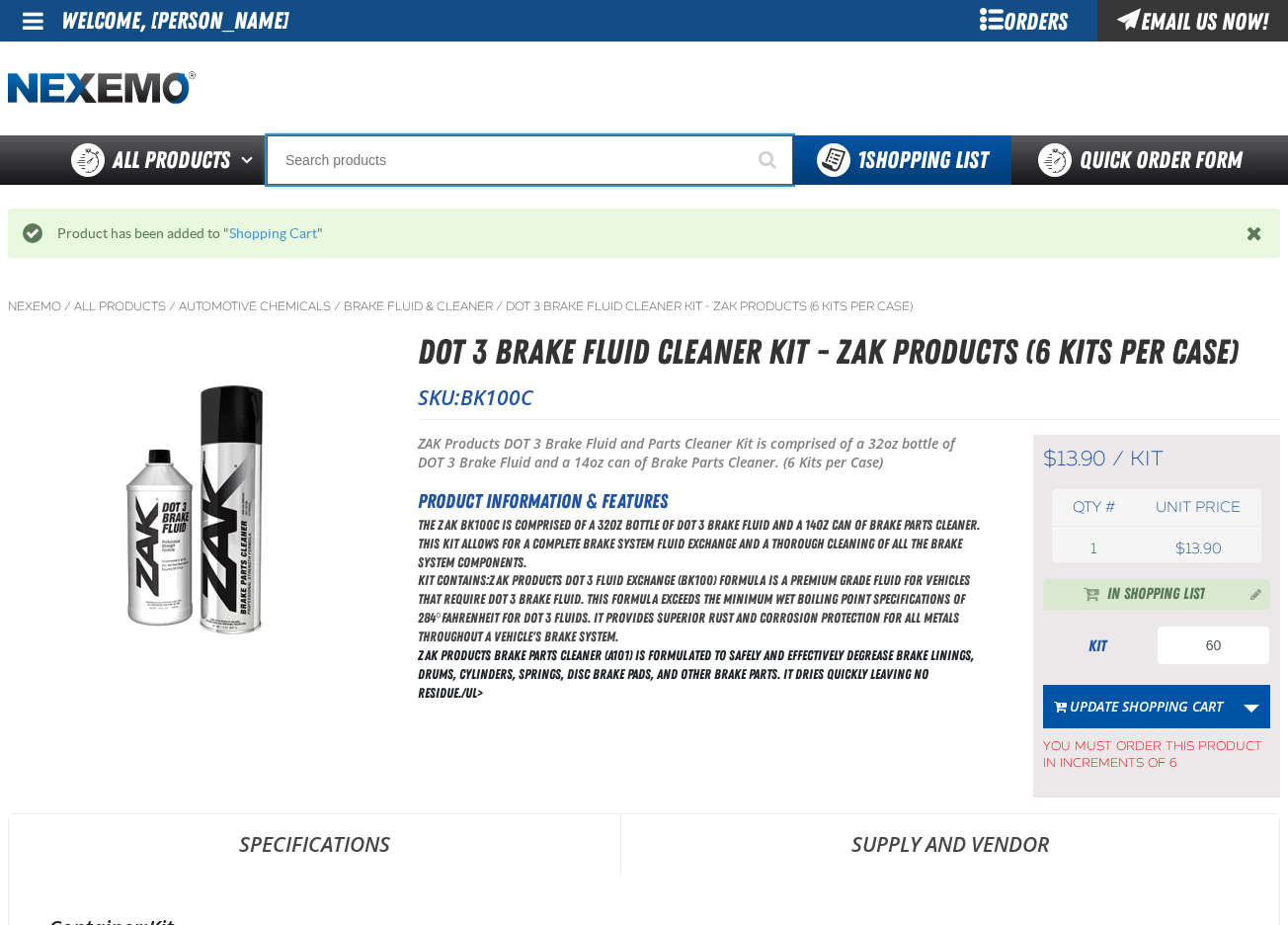 click at bounding box center (529, 160) 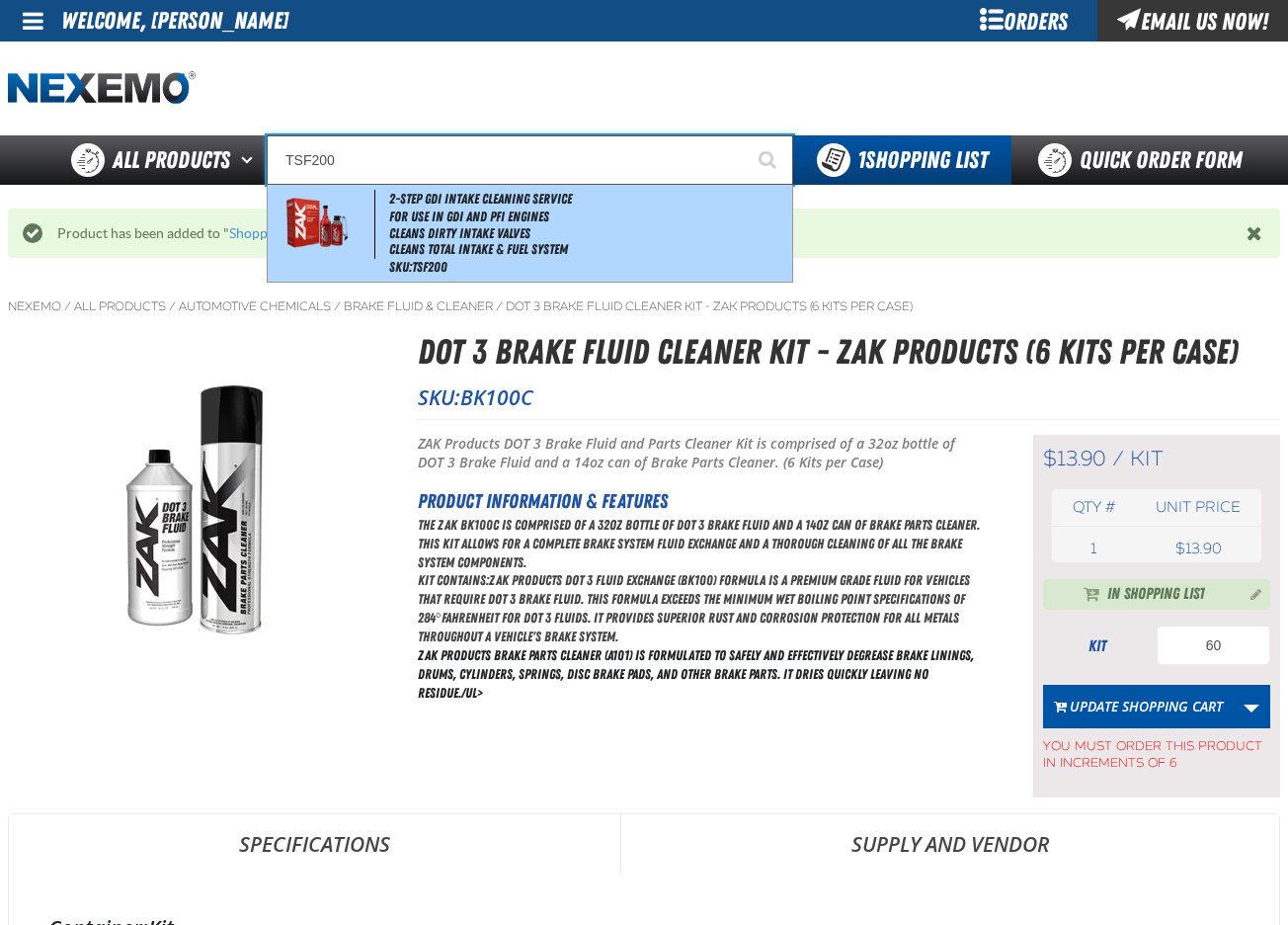 click on "Cleans Dirty Intake Valves" at bounding box center [589, 233] 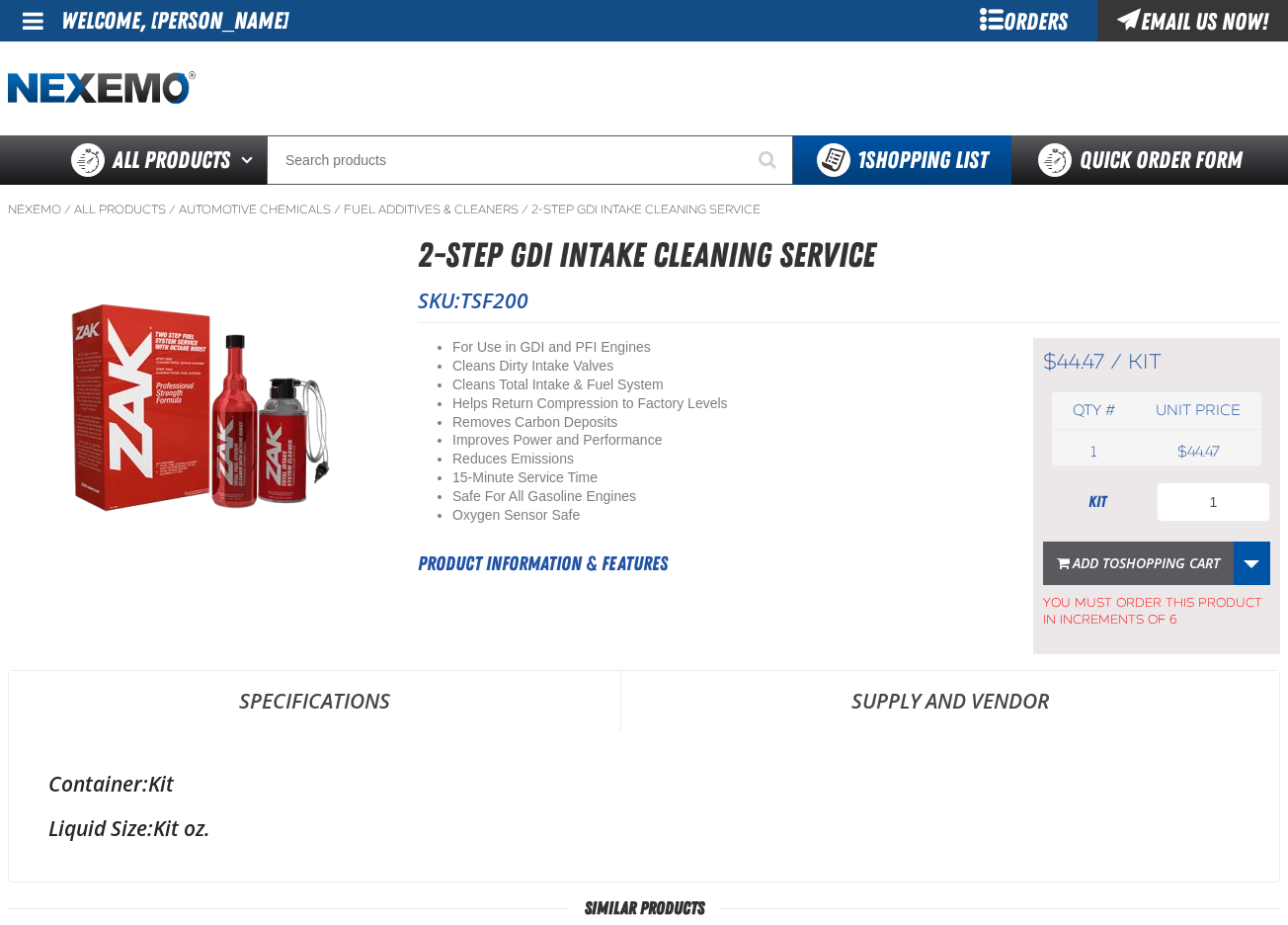 scroll, scrollTop: 0, scrollLeft: 0, axis: both 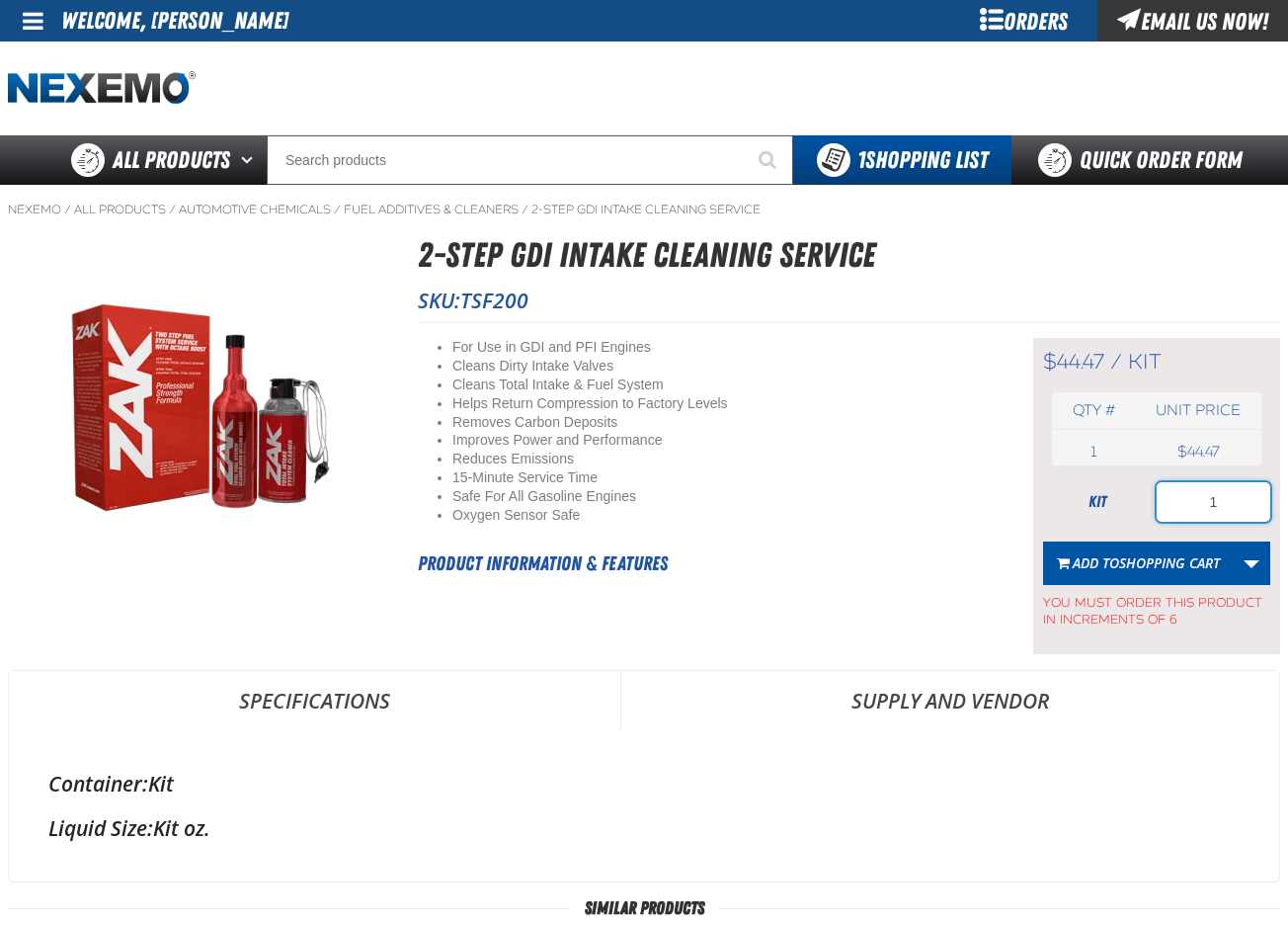 drag, startPoint x: 1222, startPoint y: 508, endPoint x: 1183, endPoint y: 502, distance: 39.45884 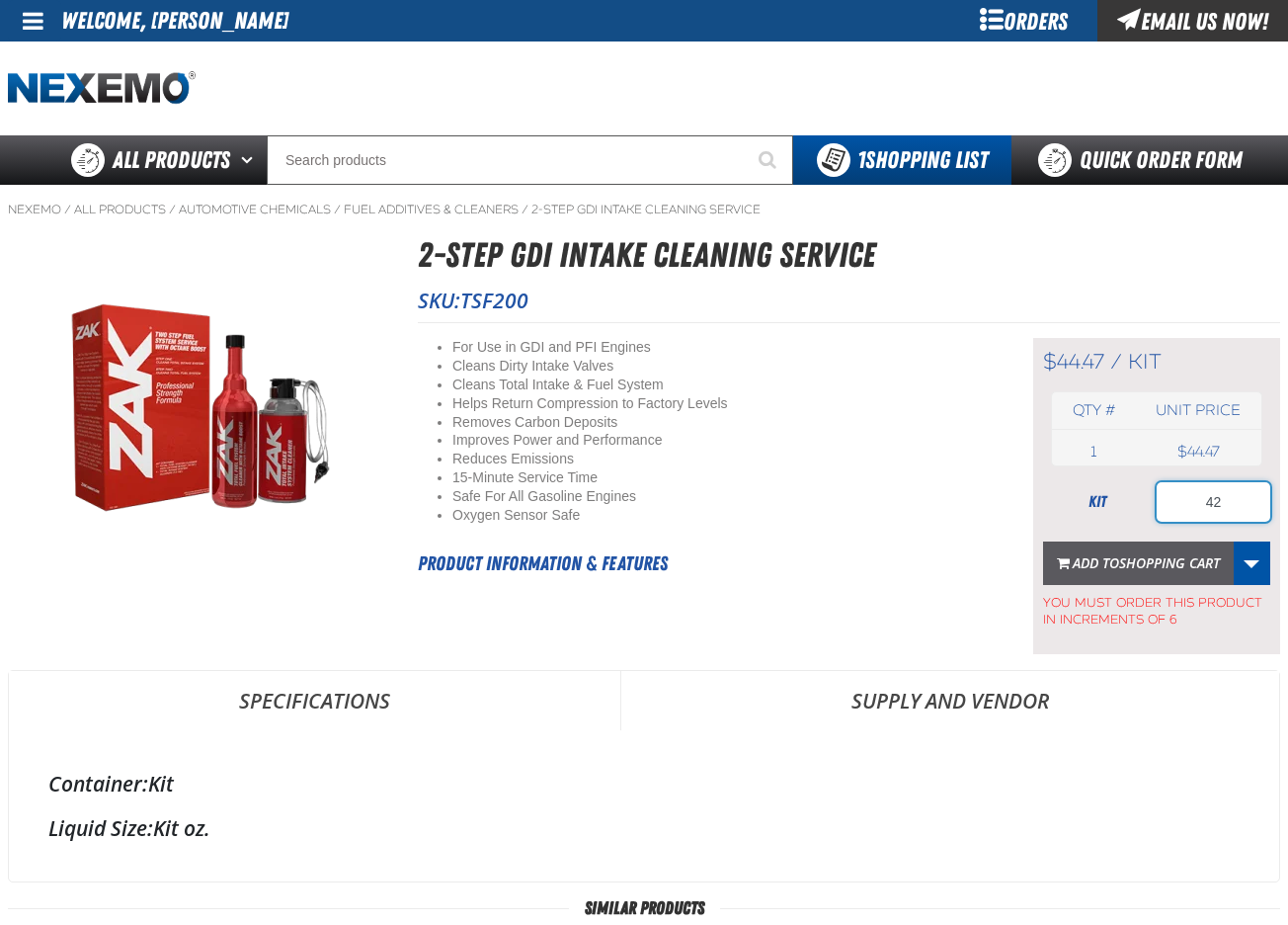 type on "42" 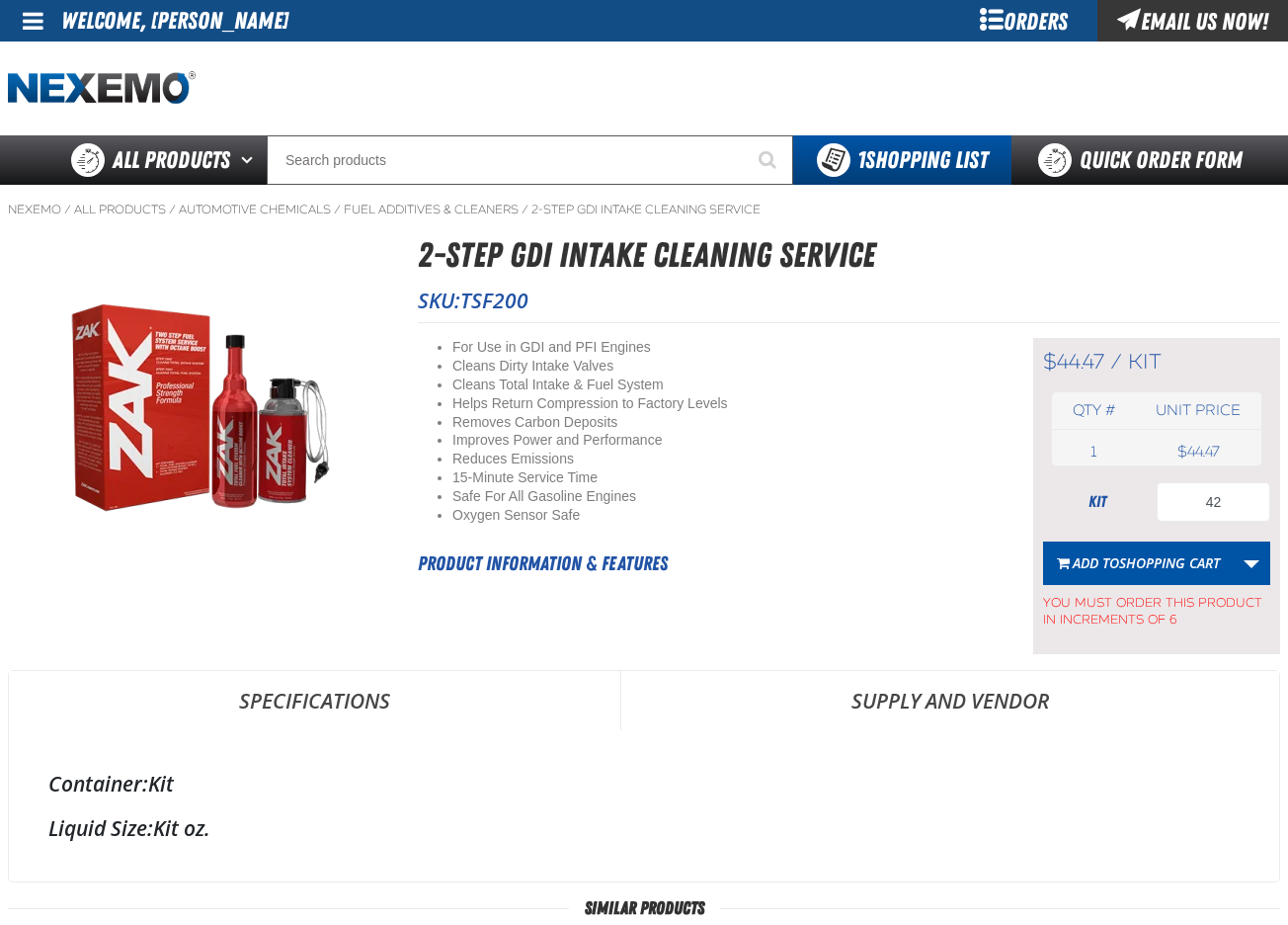 drag, startPoint x: 1113, startPoint y: 555, endPoint x: 1001, endPoint y: 458, distance: 148.16545 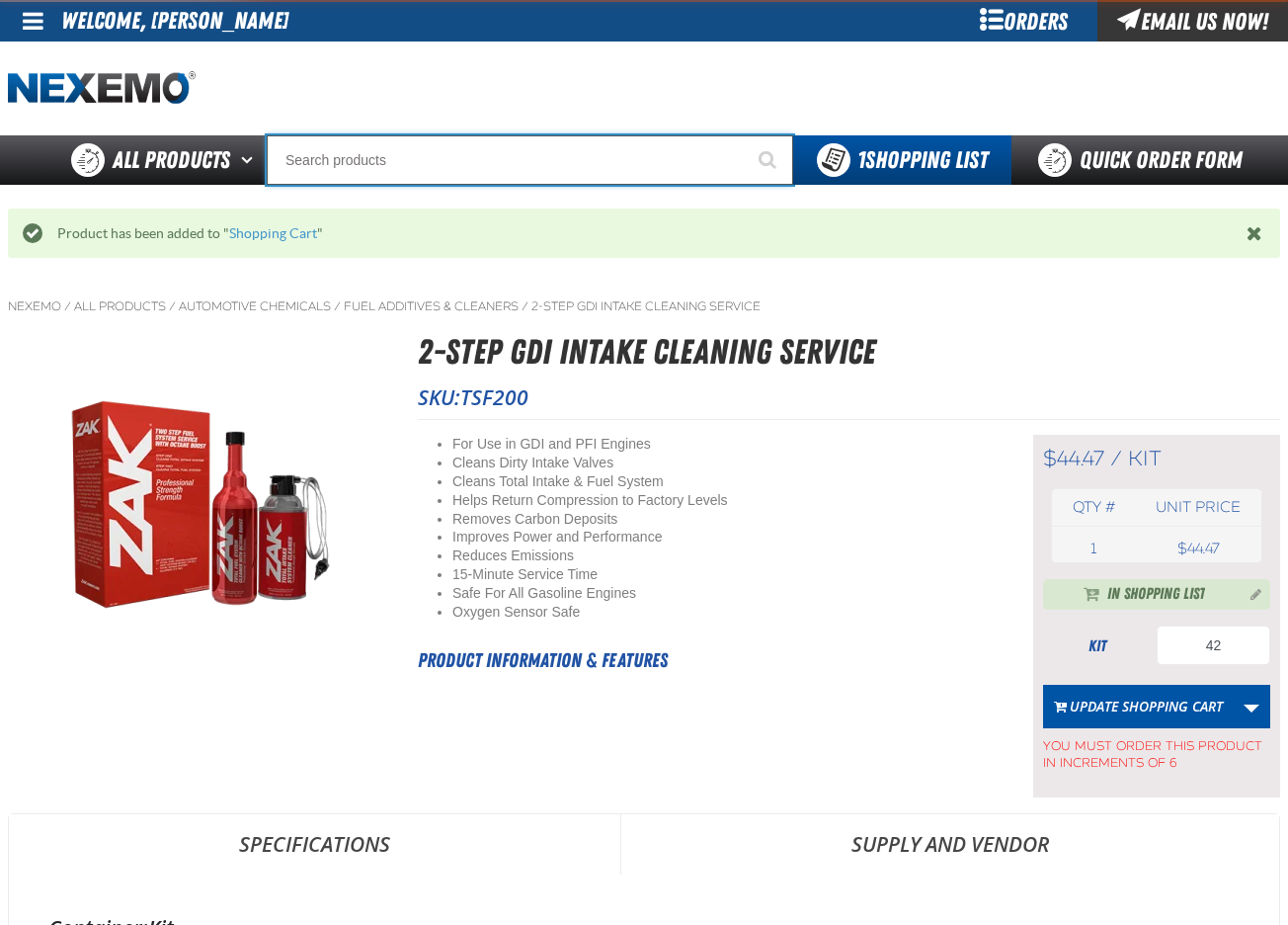 click at bounding box center (529, 160) 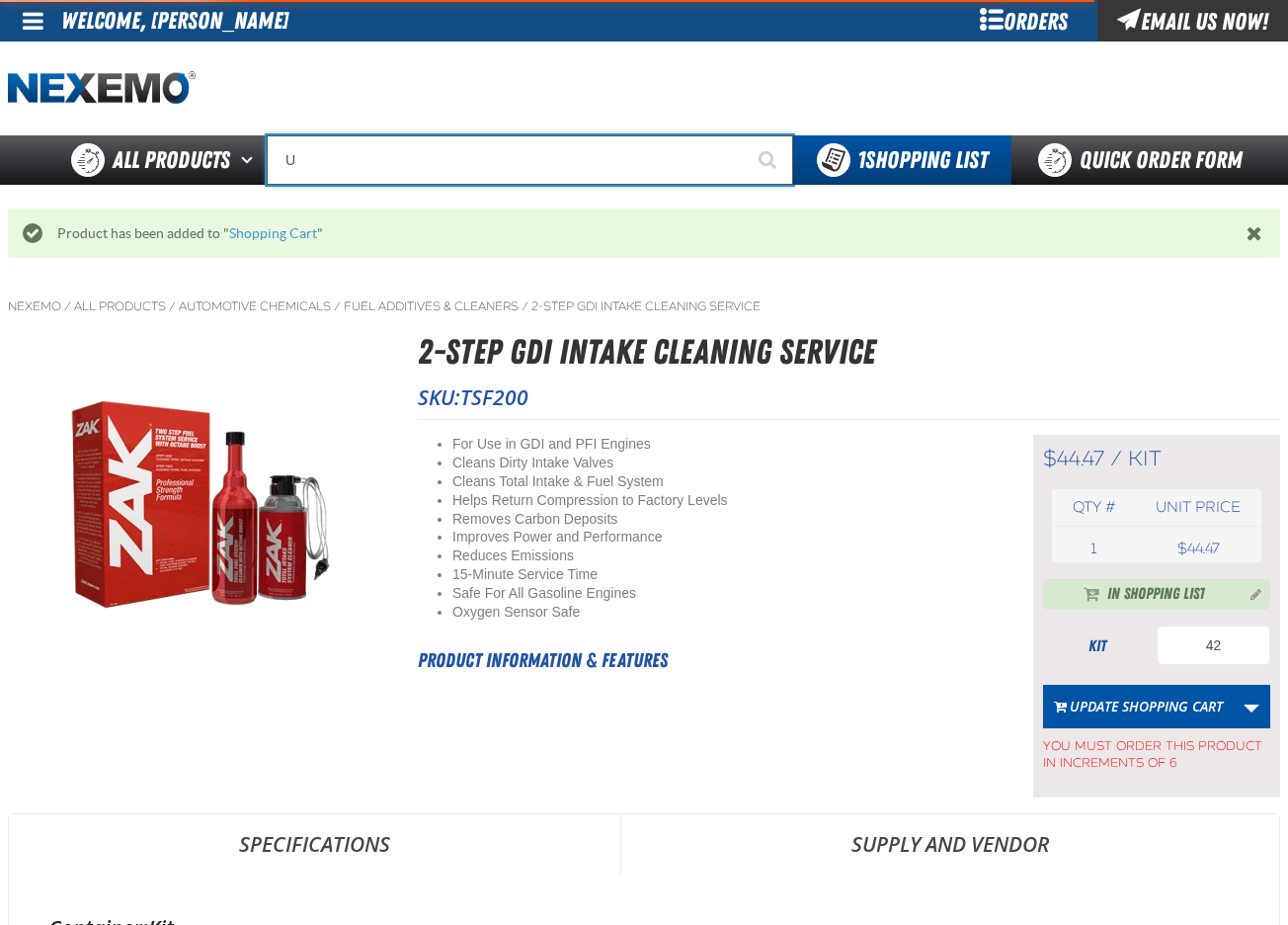 type on "UC" 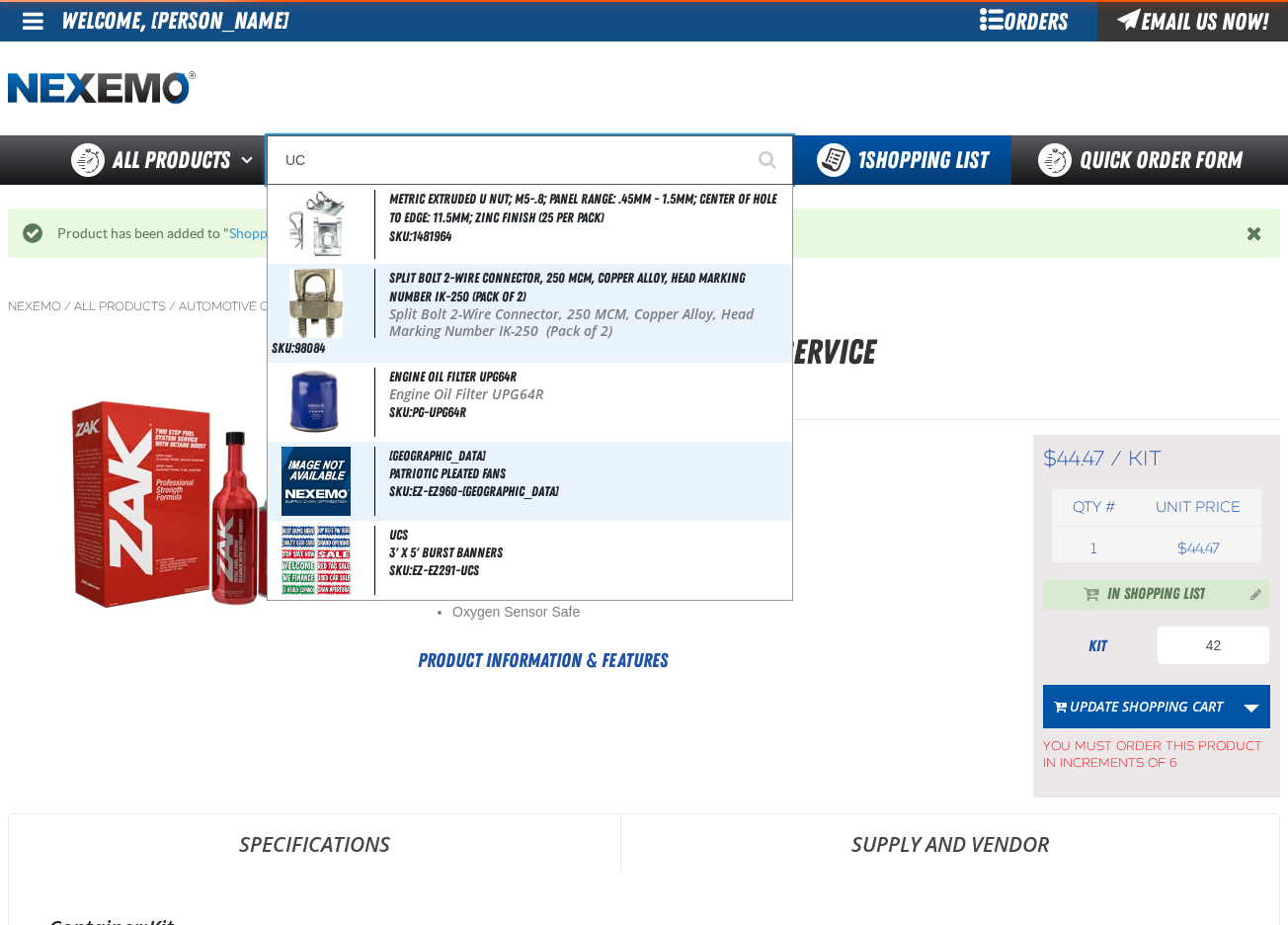 type on "UC RED" 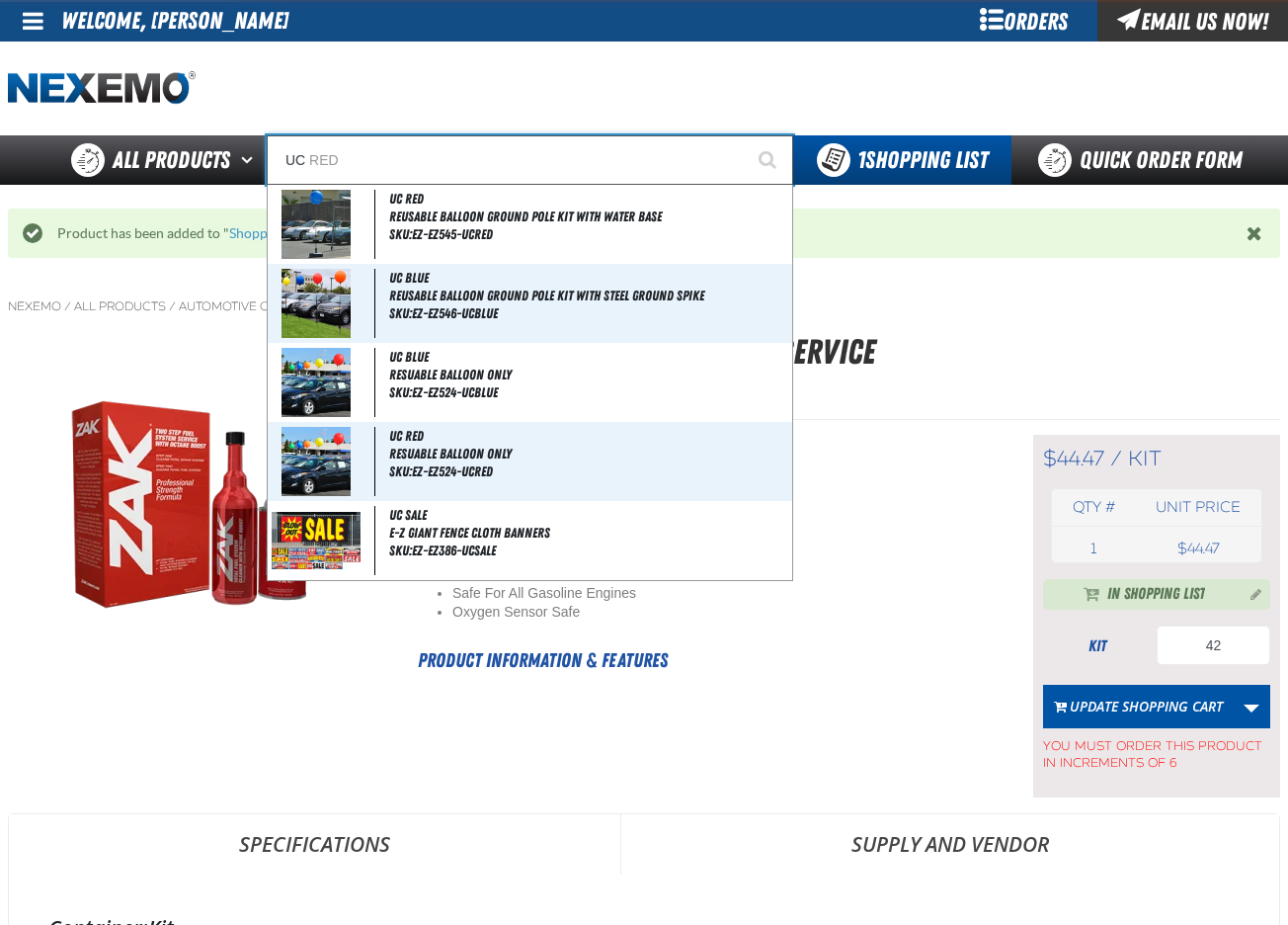 type 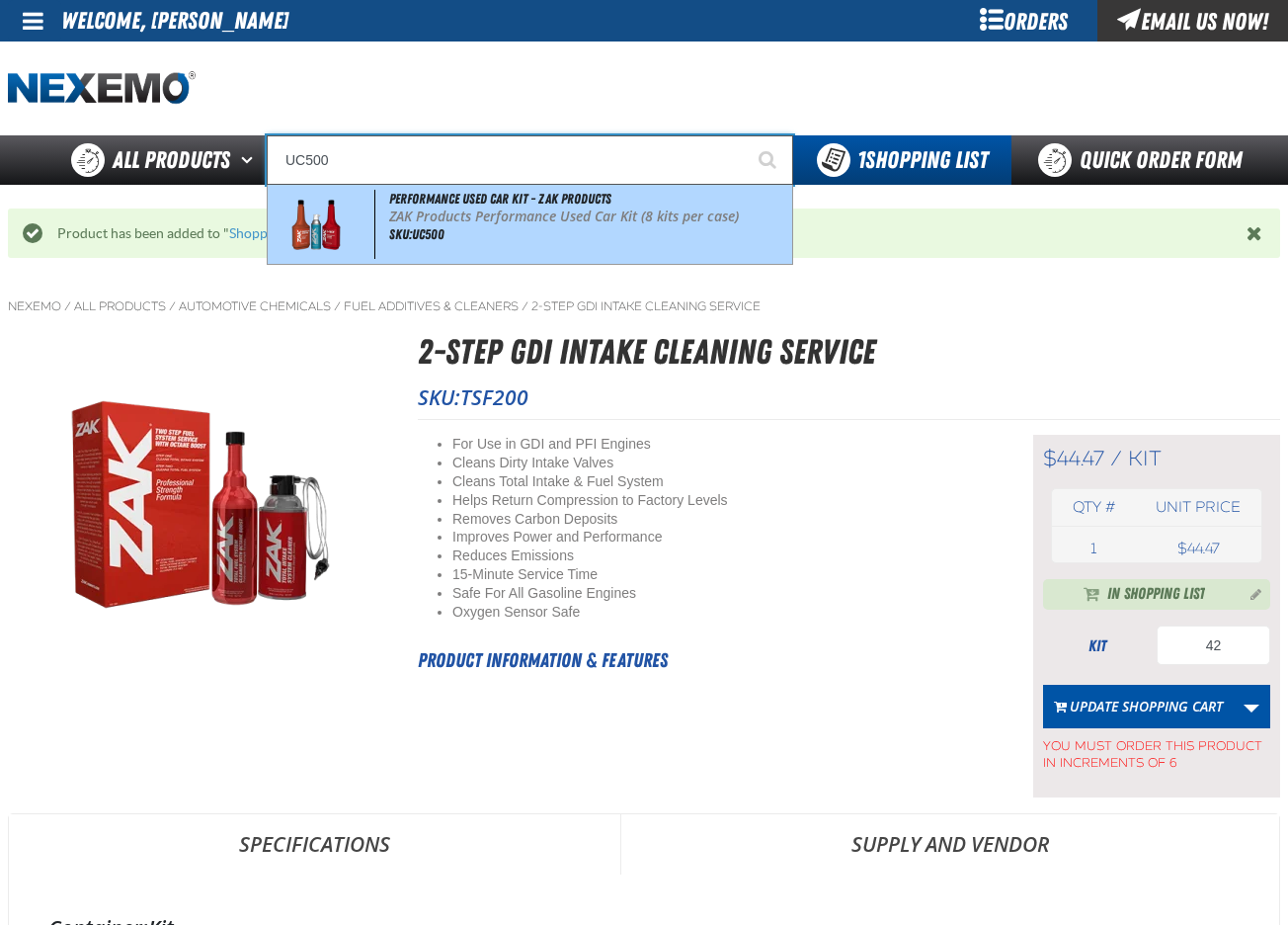click on "SKU:UC500" at bounding box center [417, 234] 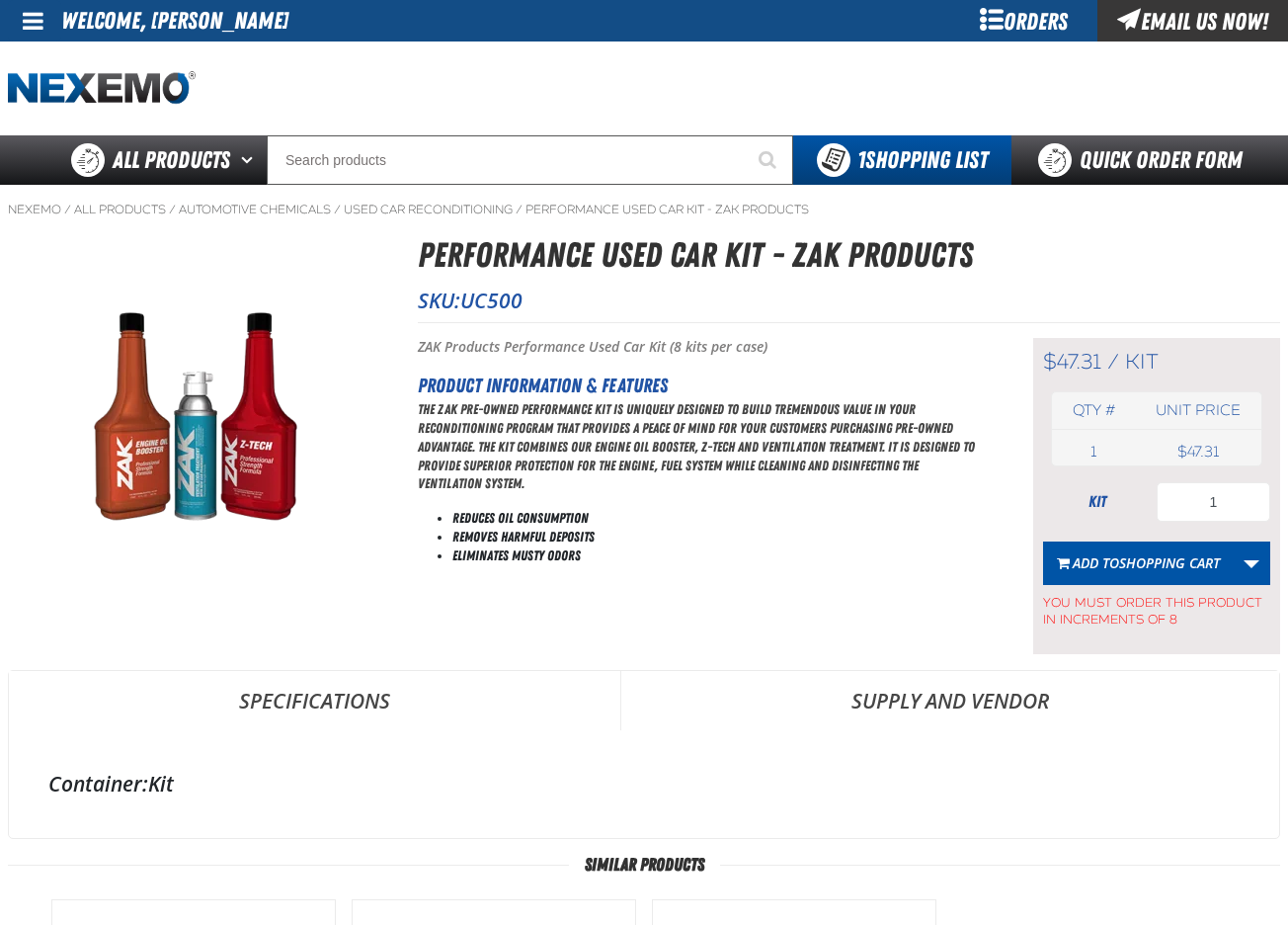 scroll, scrollTop: 0, scrollLeft: 0, axis: both 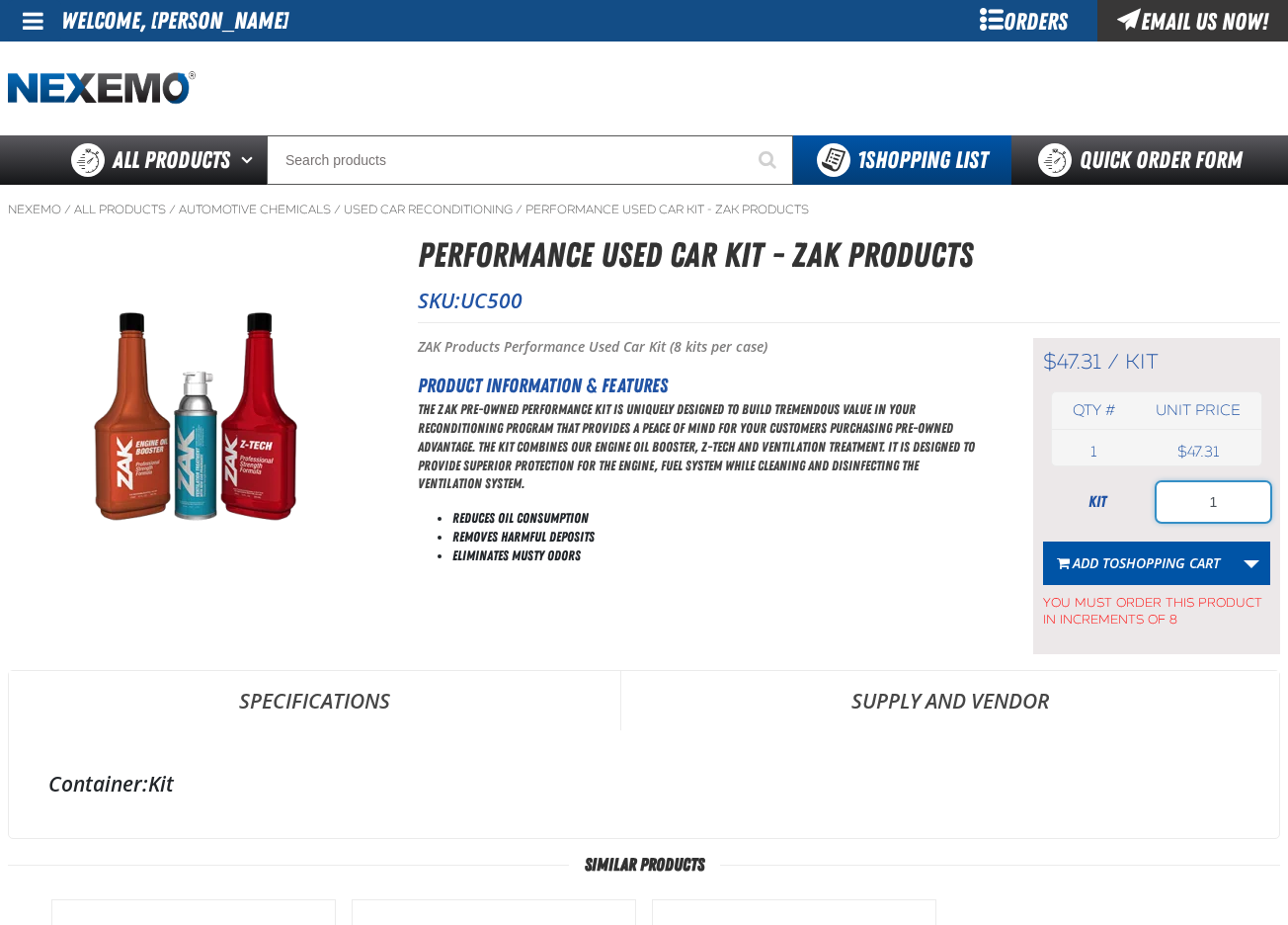 click on "1" at bounding box center (1213, 502) 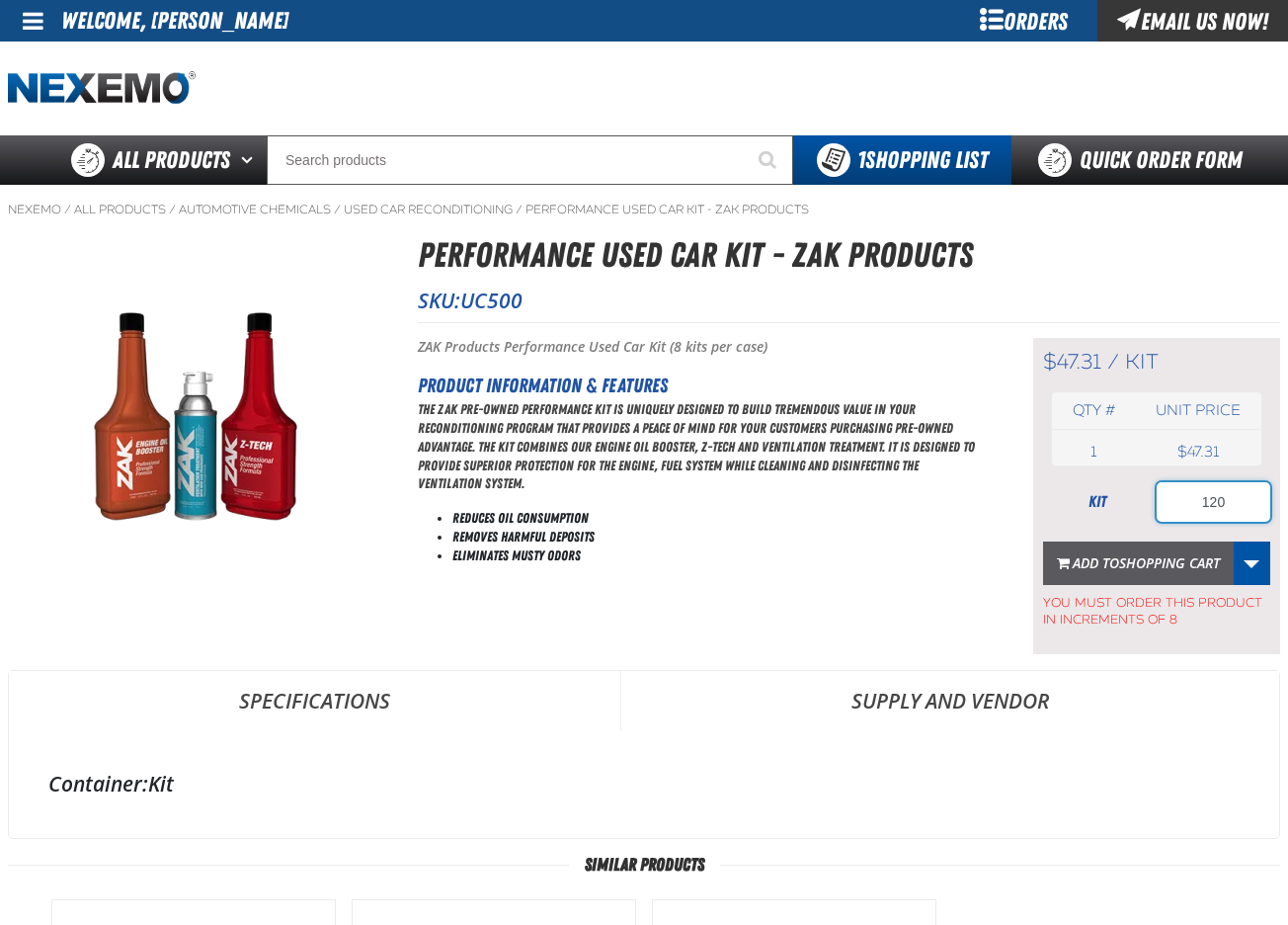 type on "120" 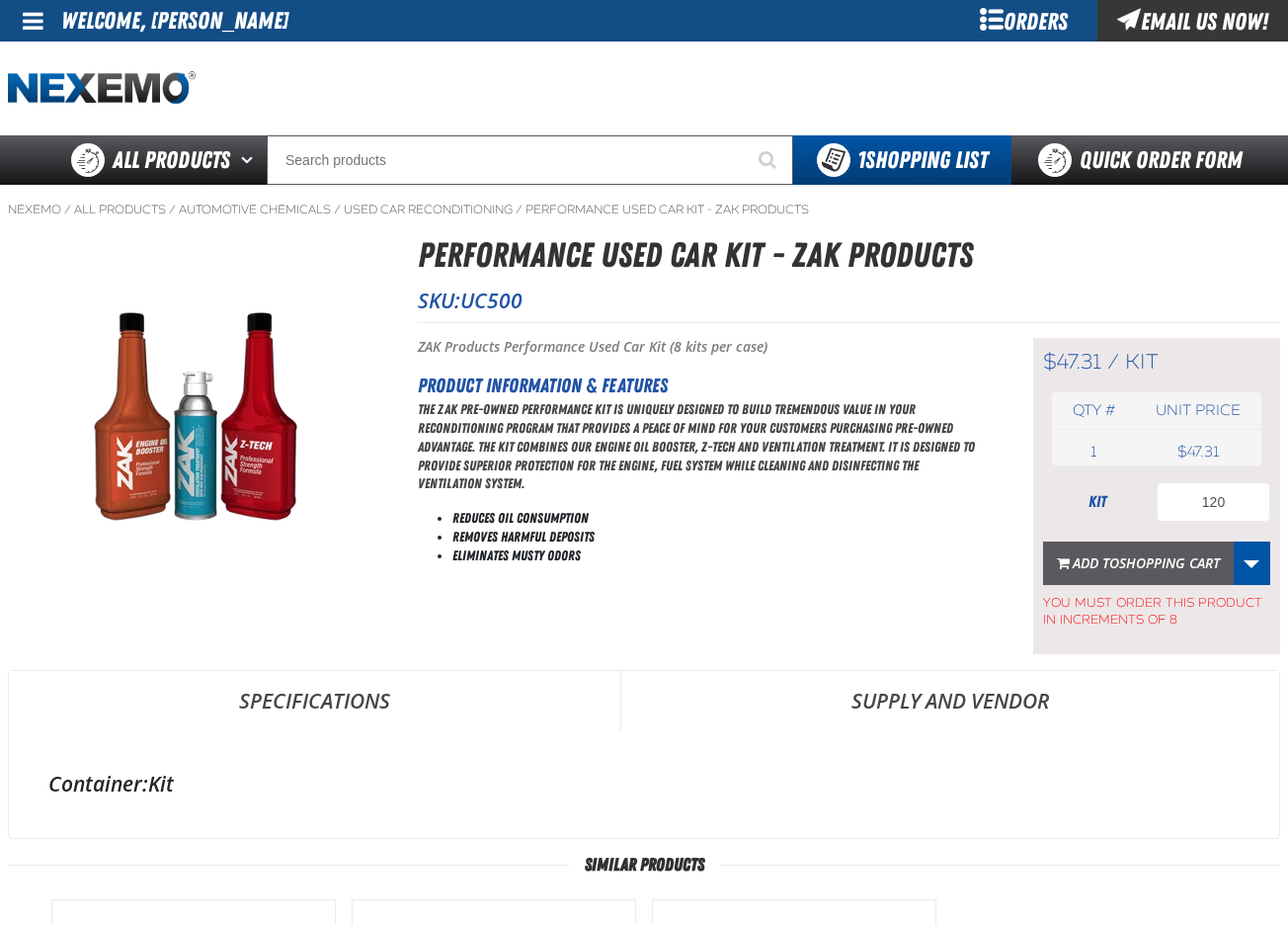 click on "Shopping Cart" at bounding box center [1169, 562] 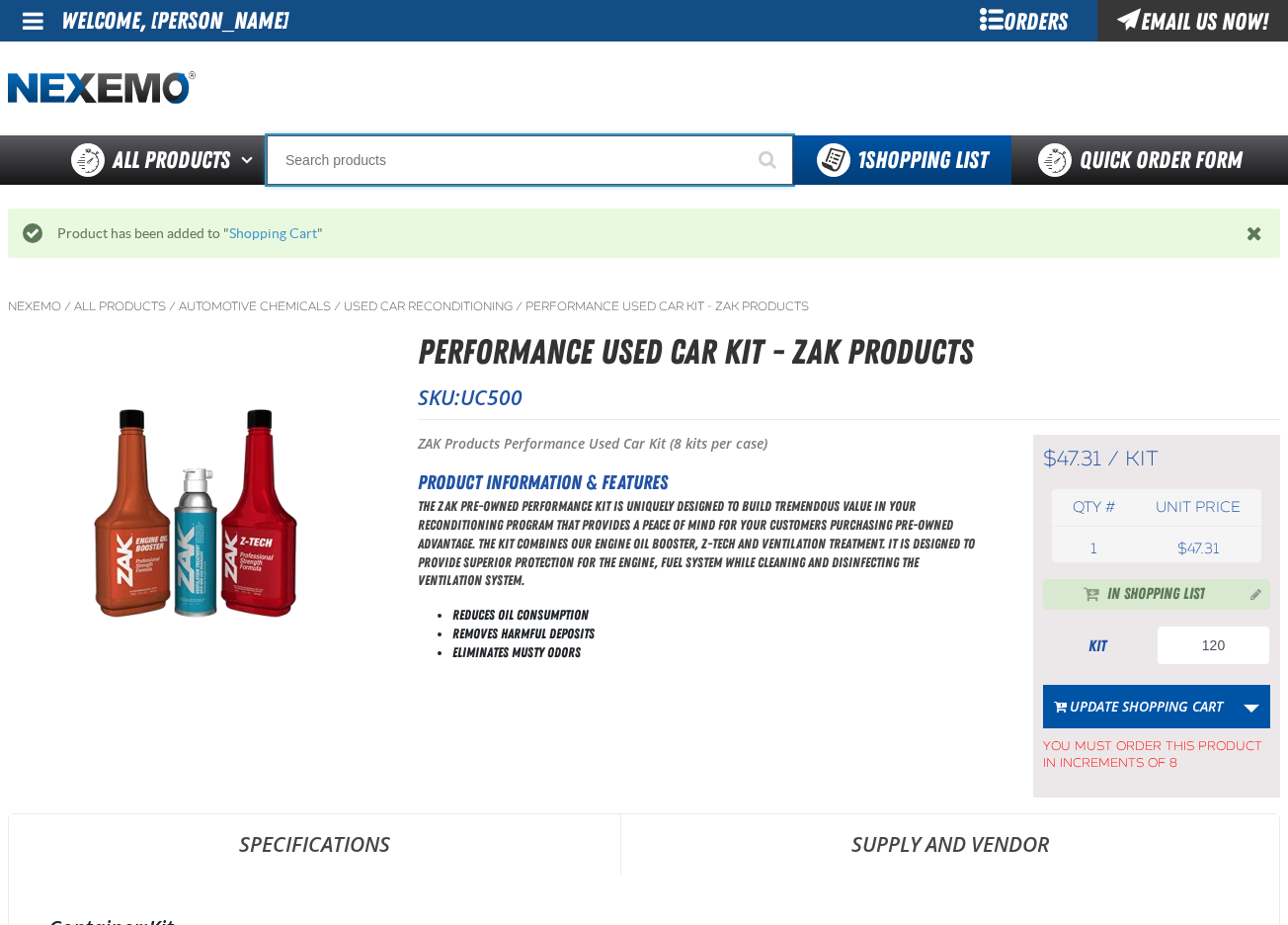 click at bounding box center [529, 160] 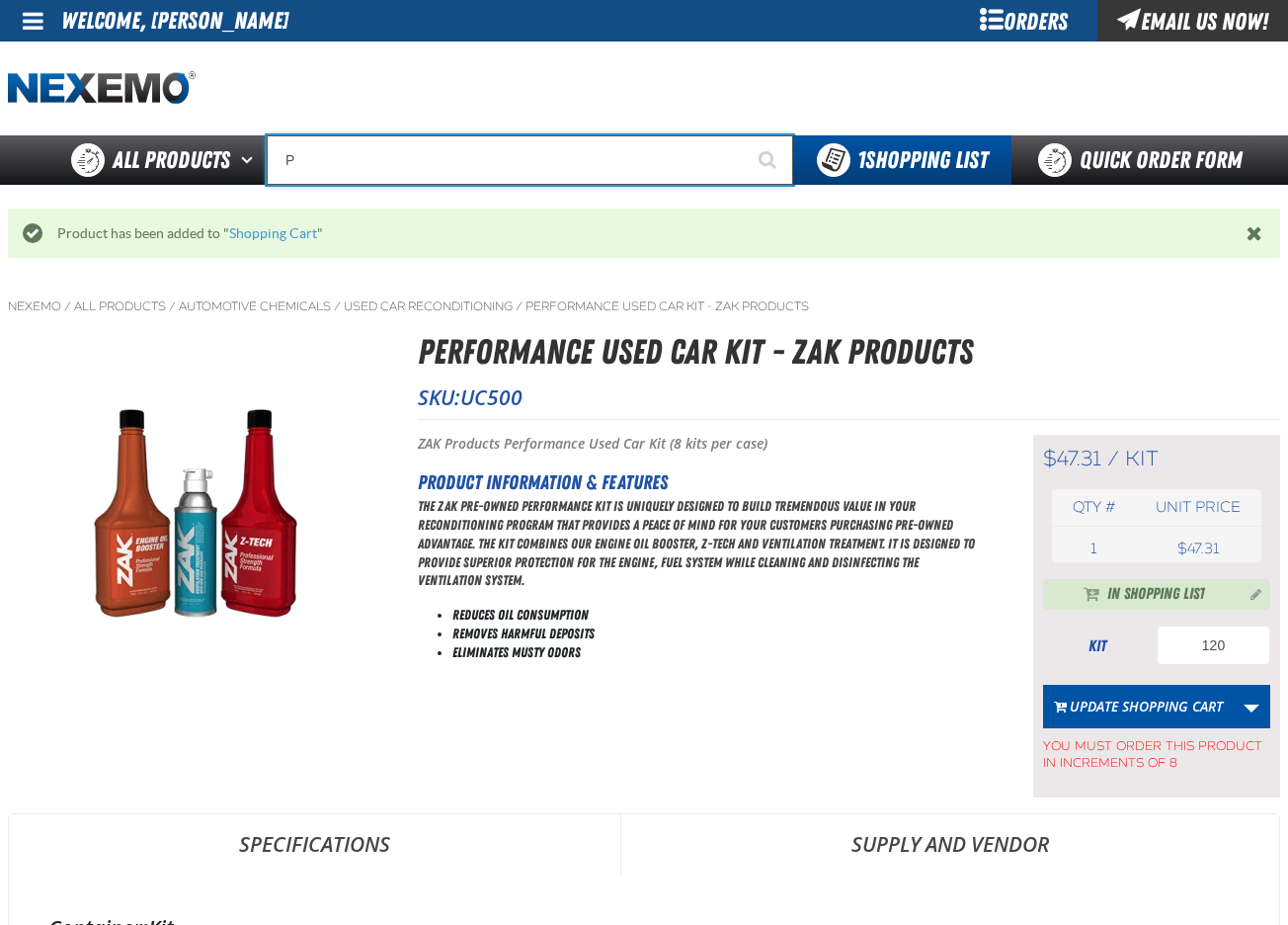 type on "Perfect P Series 0.25-ounce Lead Wheel Weight" 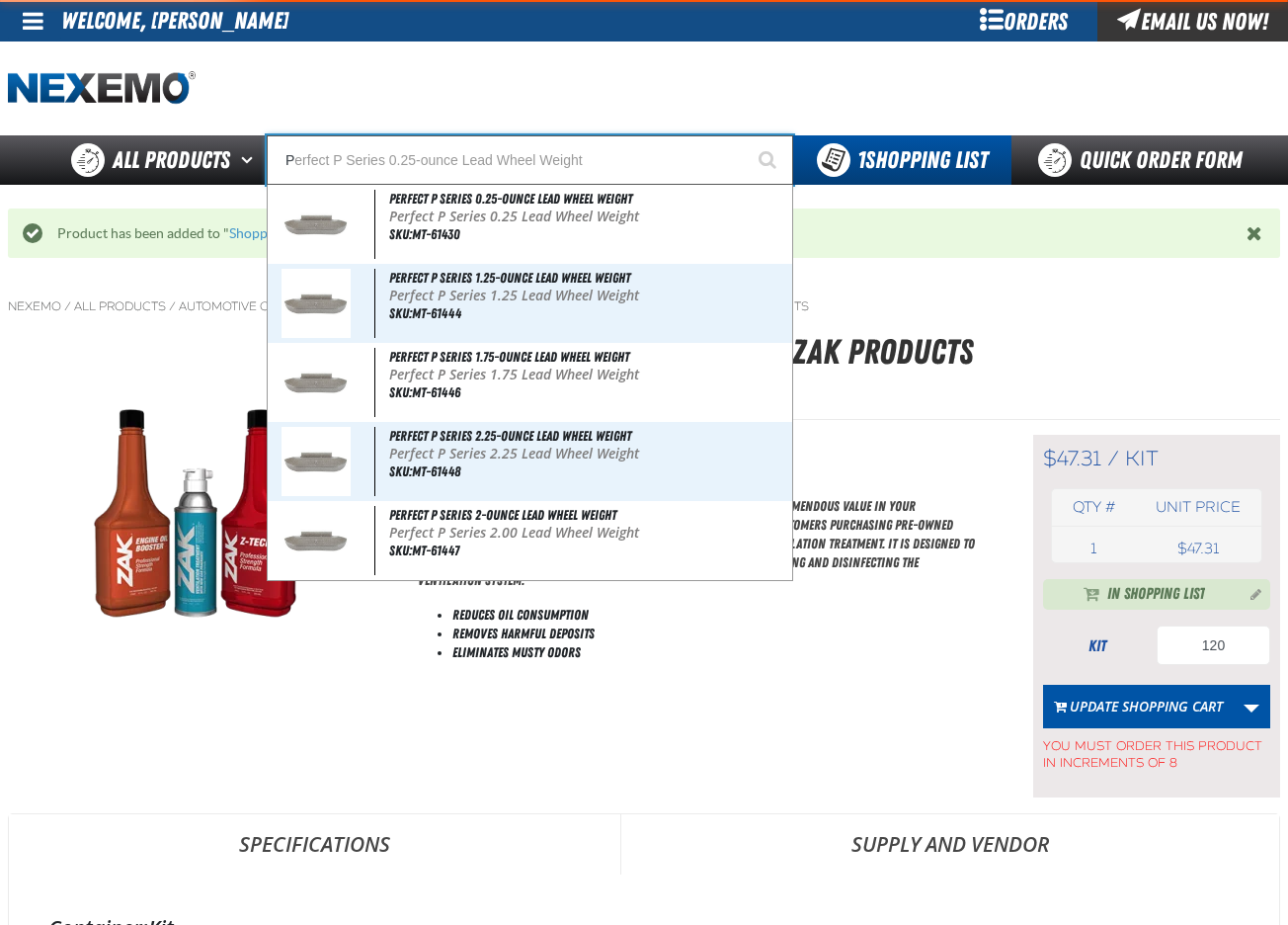 type 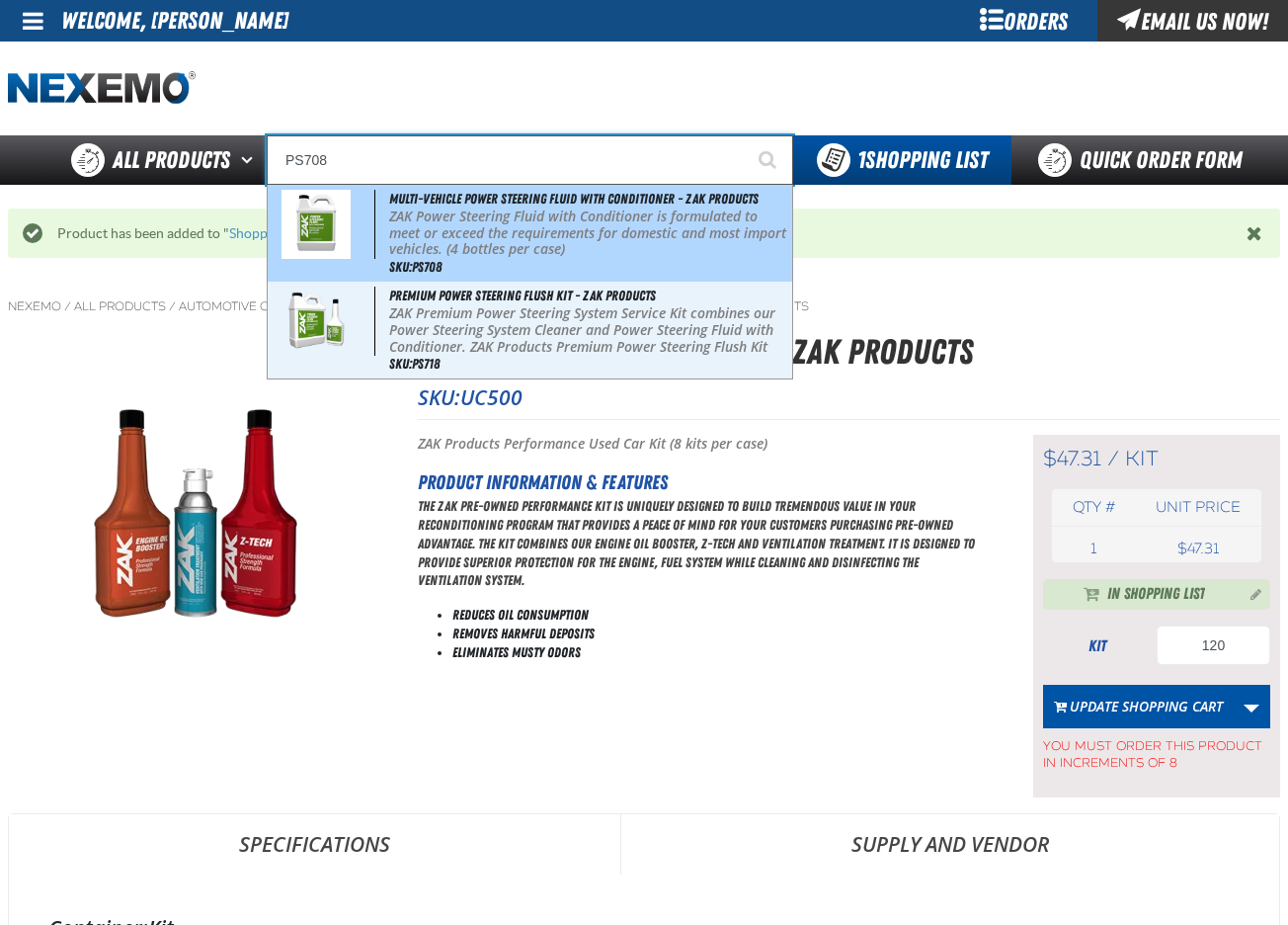 click on "ZAK Power Steering Fluid with Conditioner is formulated to meet or exceed the requirements for domestic and most import vehicles. (4 bottles per case)" at bounding box center [589, 233] 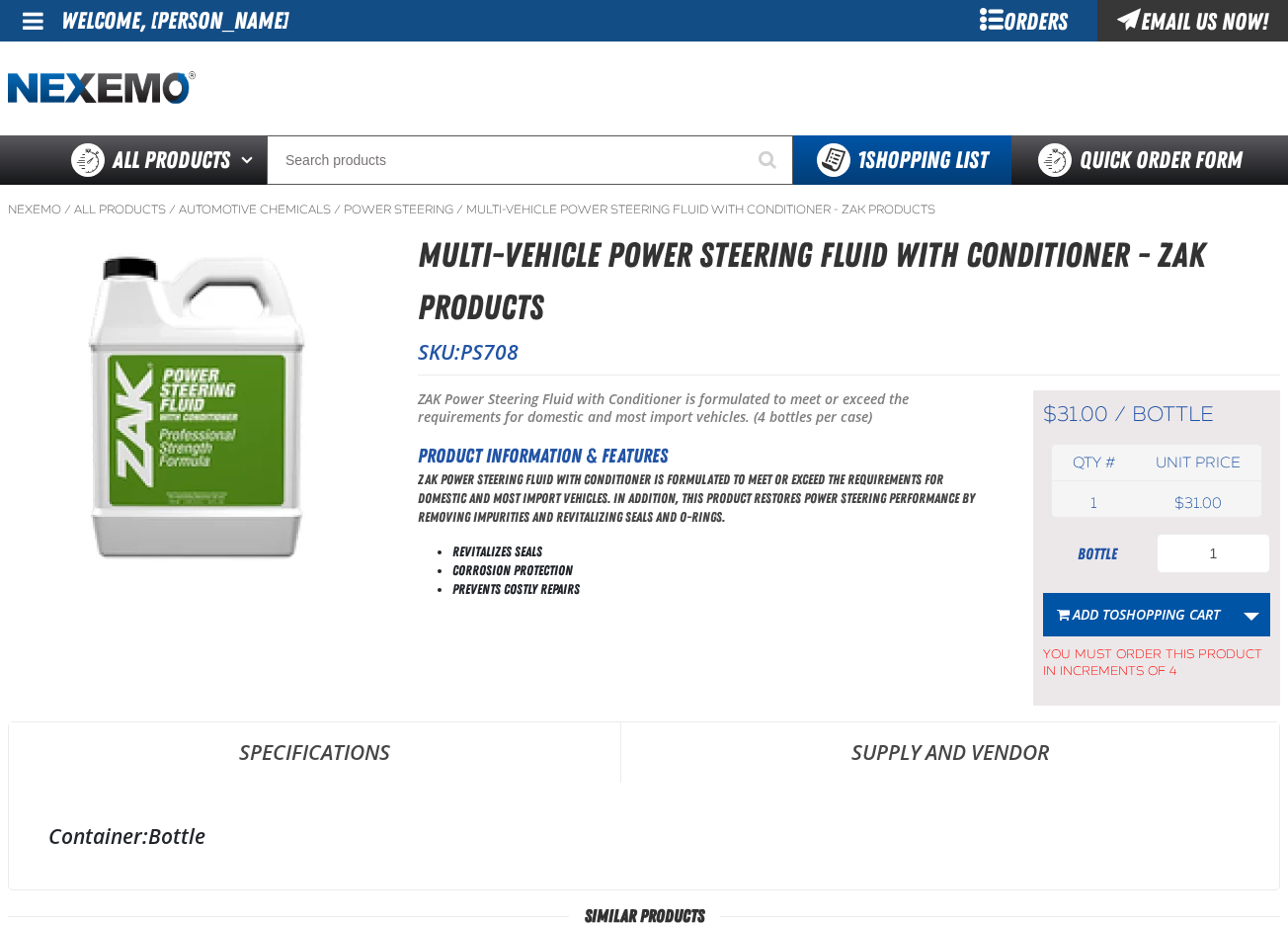 scroll, scrollTop: 0, scrollLeft: 0, axis: both 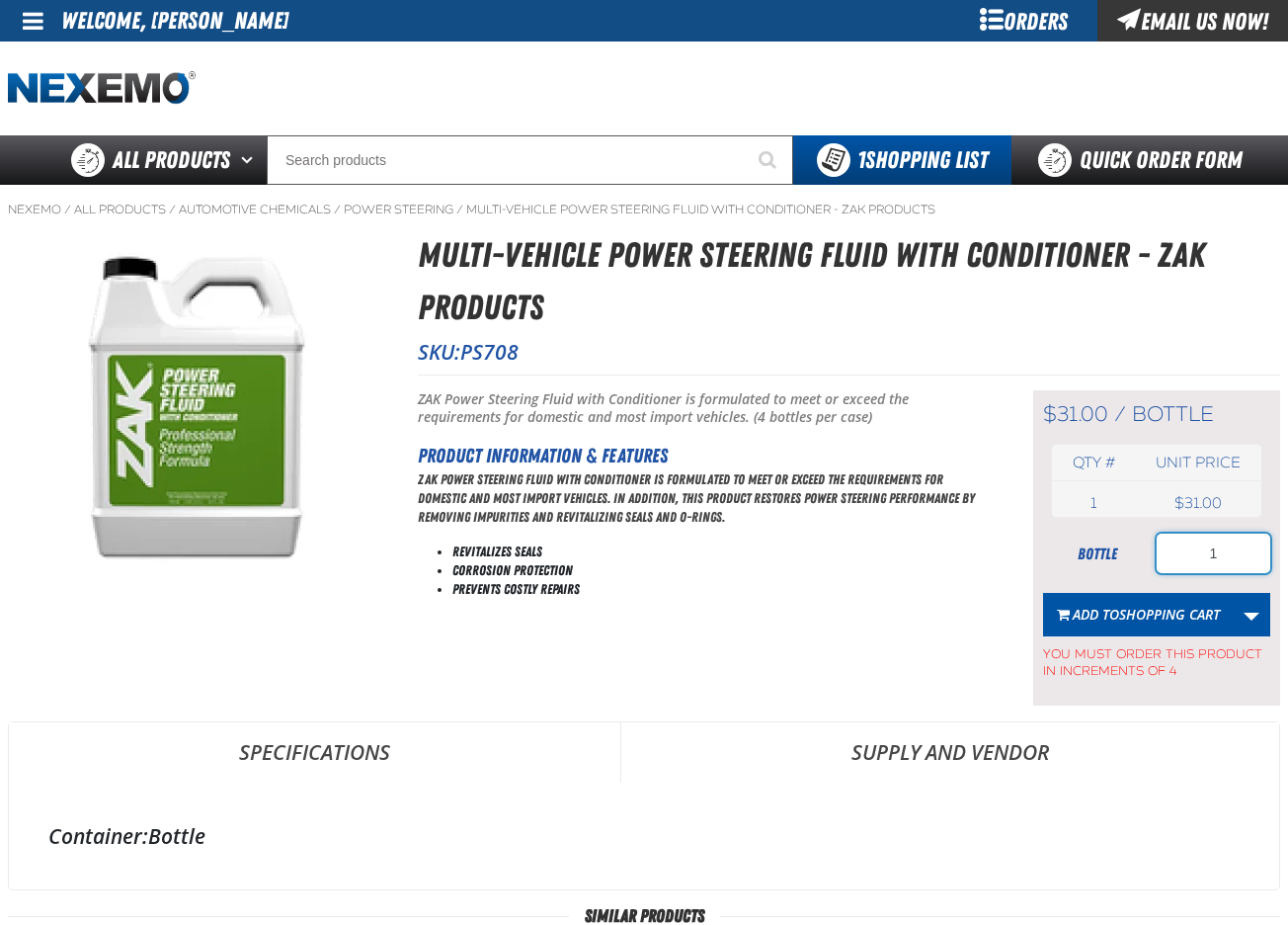 click on "1" at bounding box center (1213, 553) 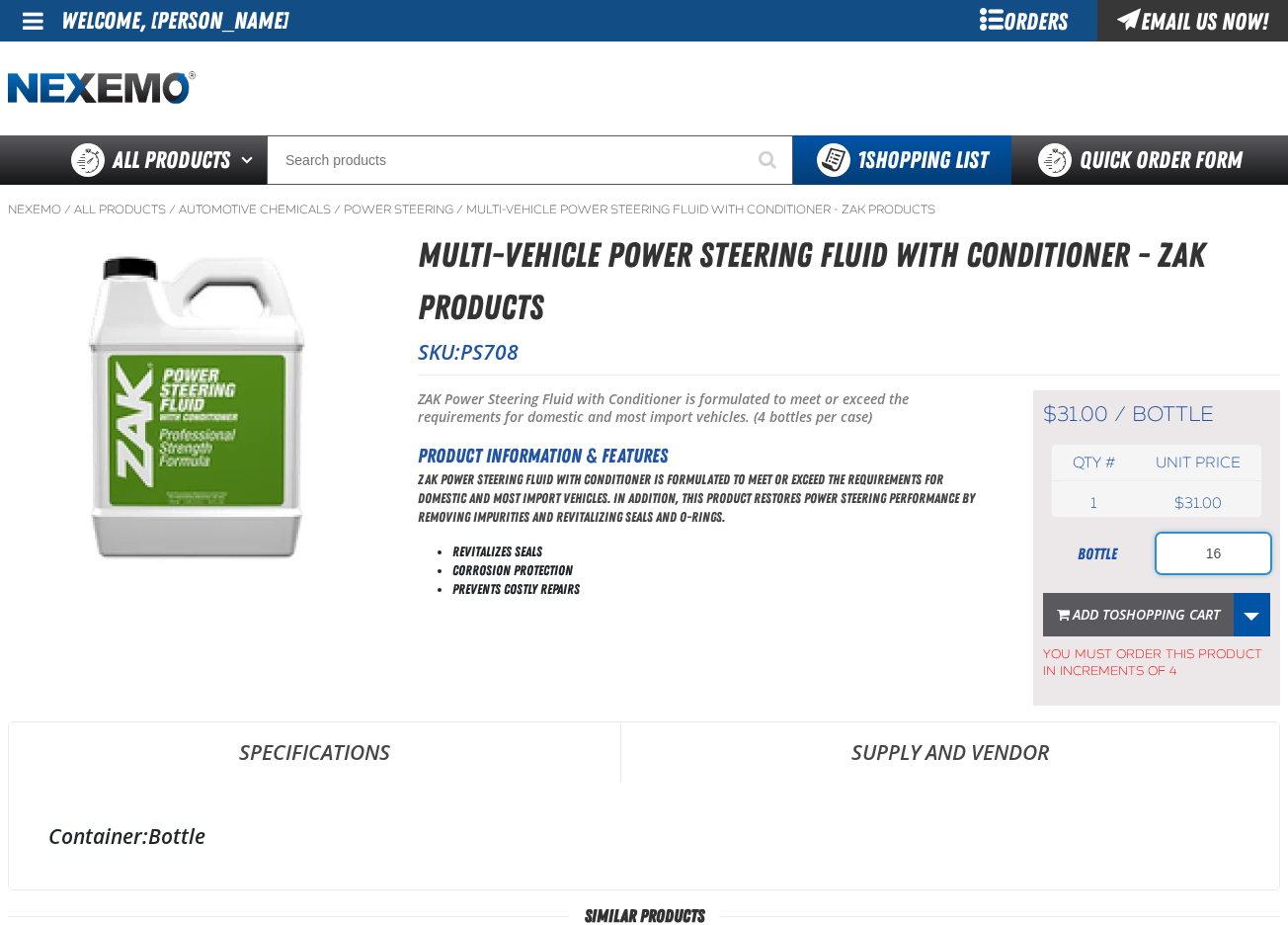 type on "16" 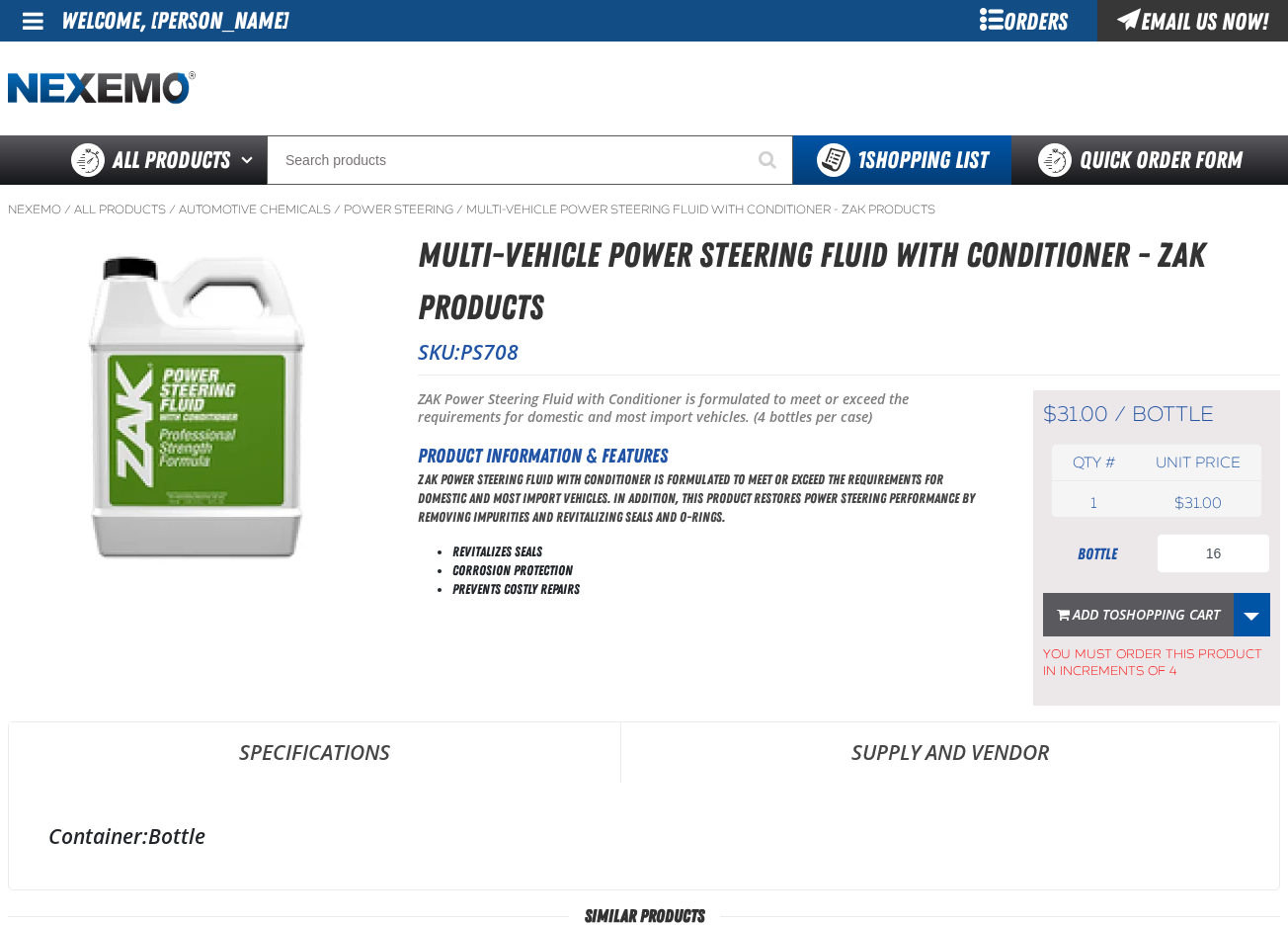 click on "Shopping Cart" at bounding box center (1169, 614) 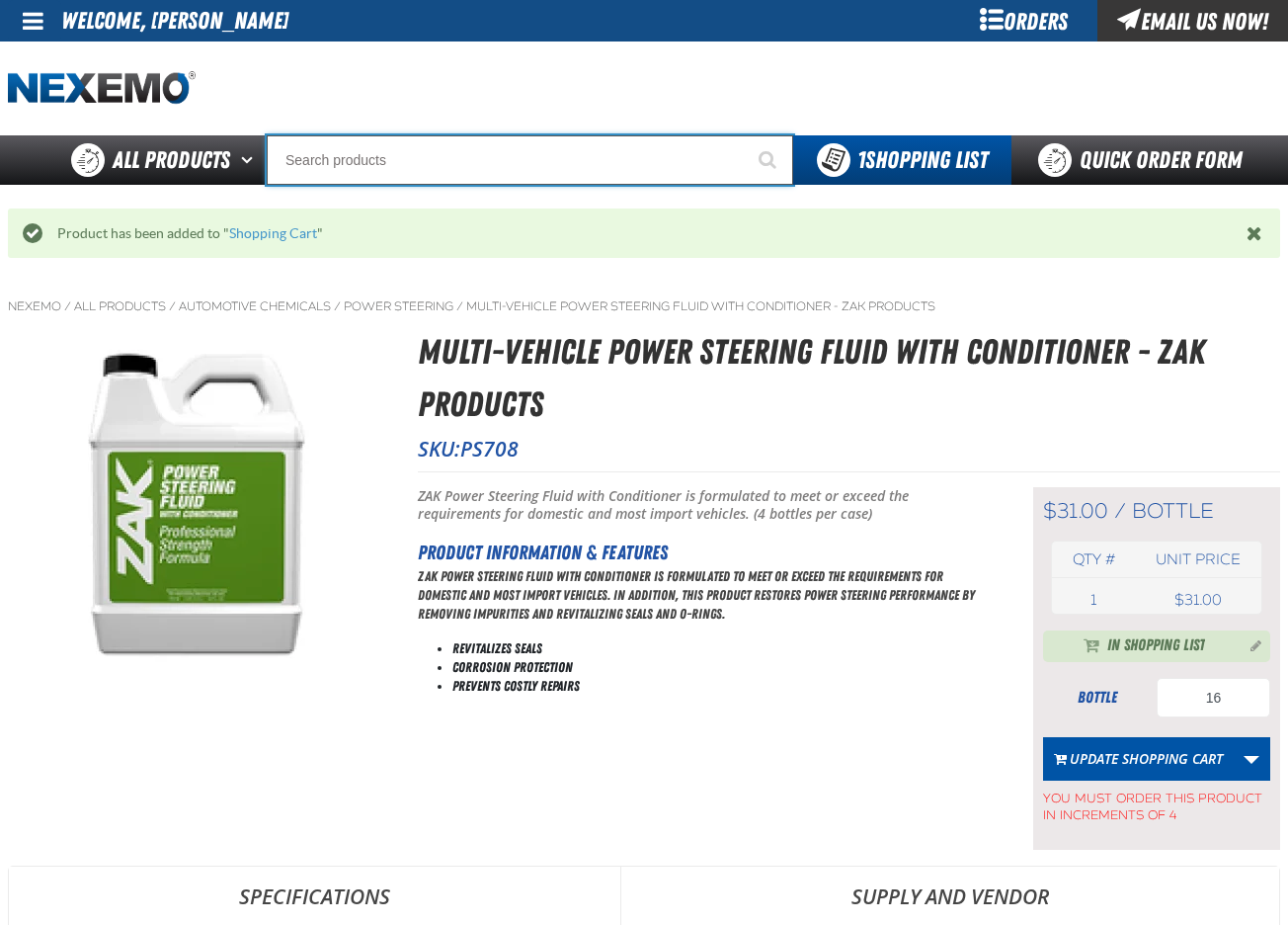 click at bounding box center (529, 160) 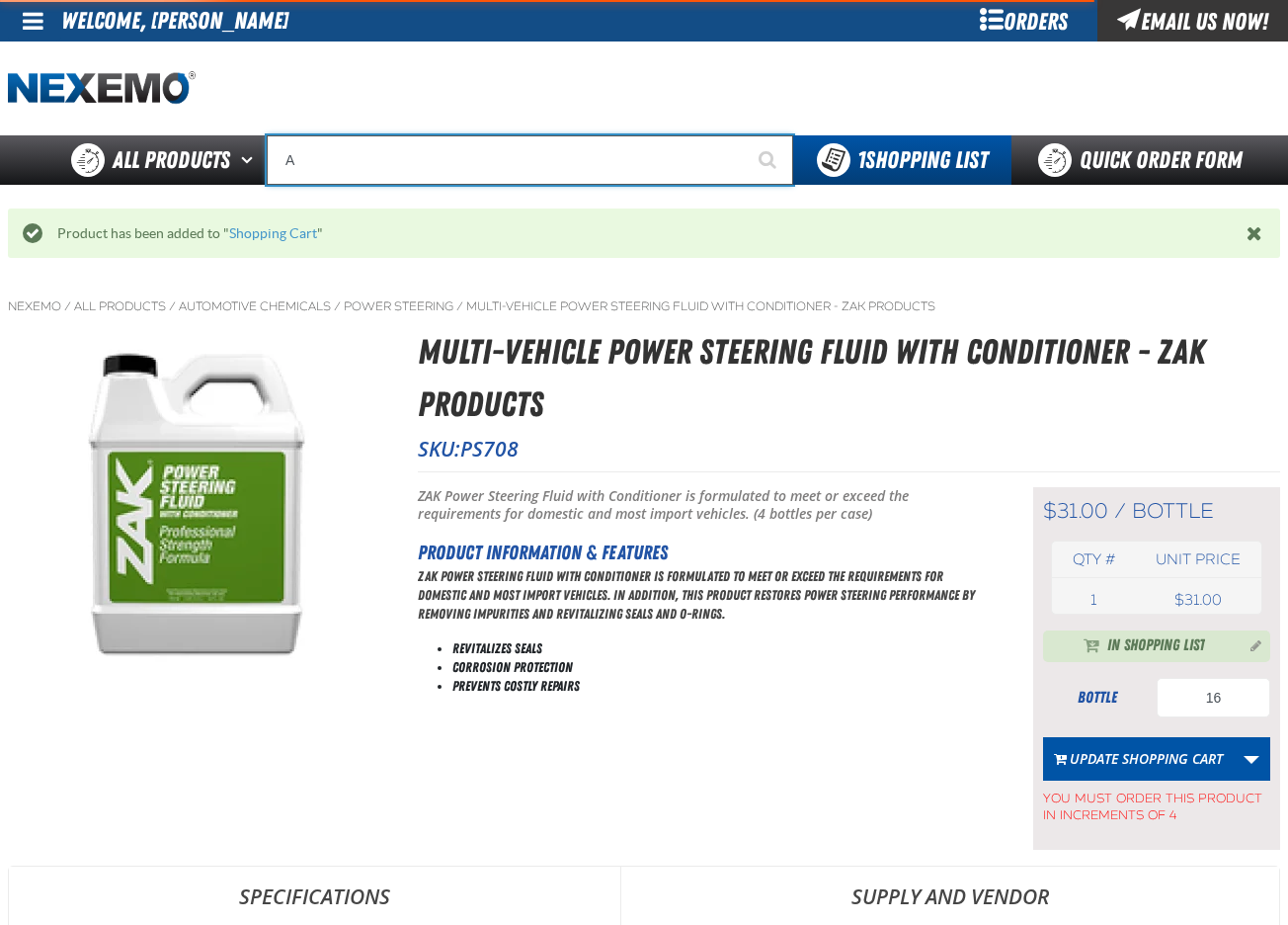 type on "AC" 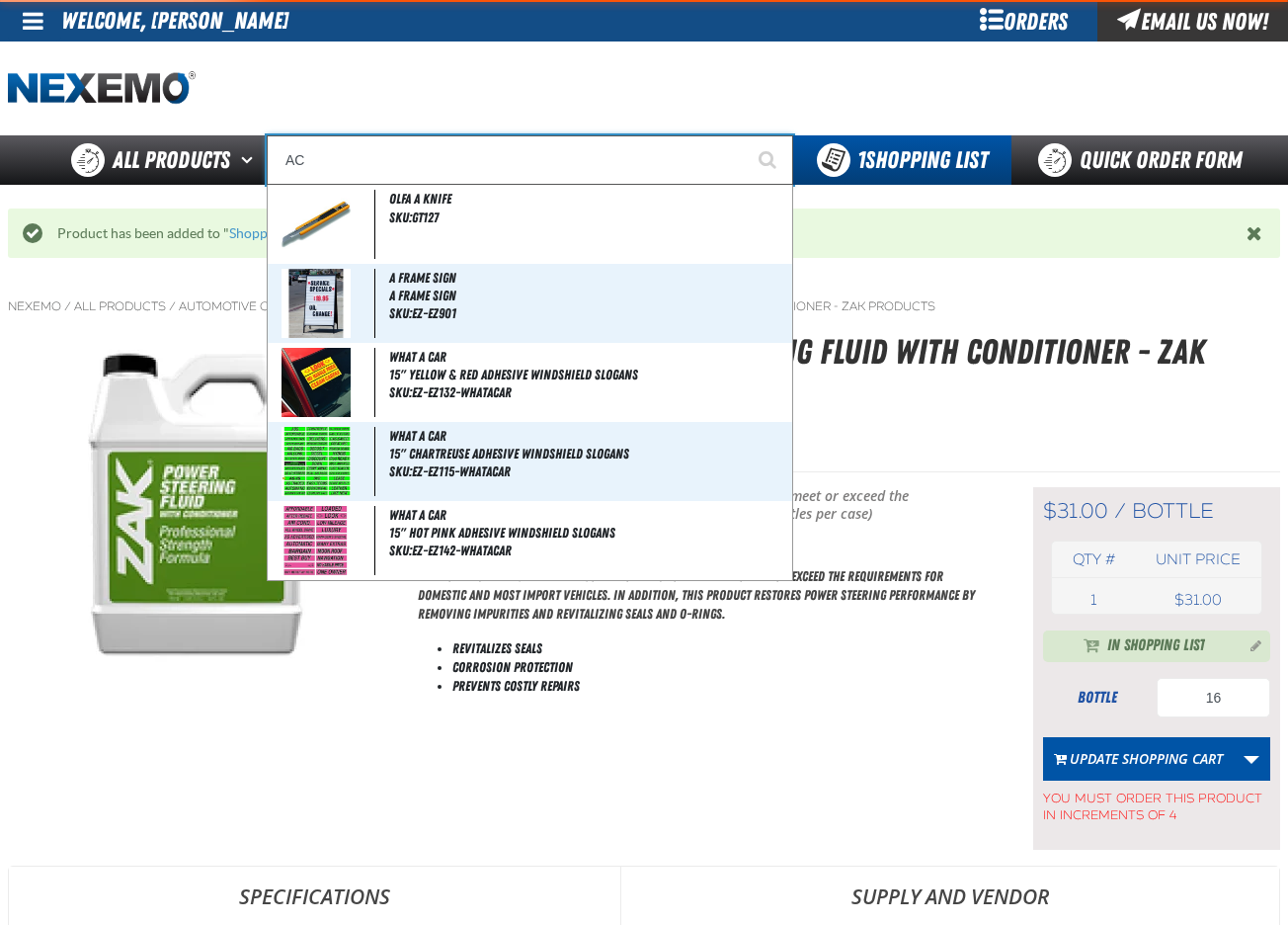 type on "AC Power Booster - ZAK Products" 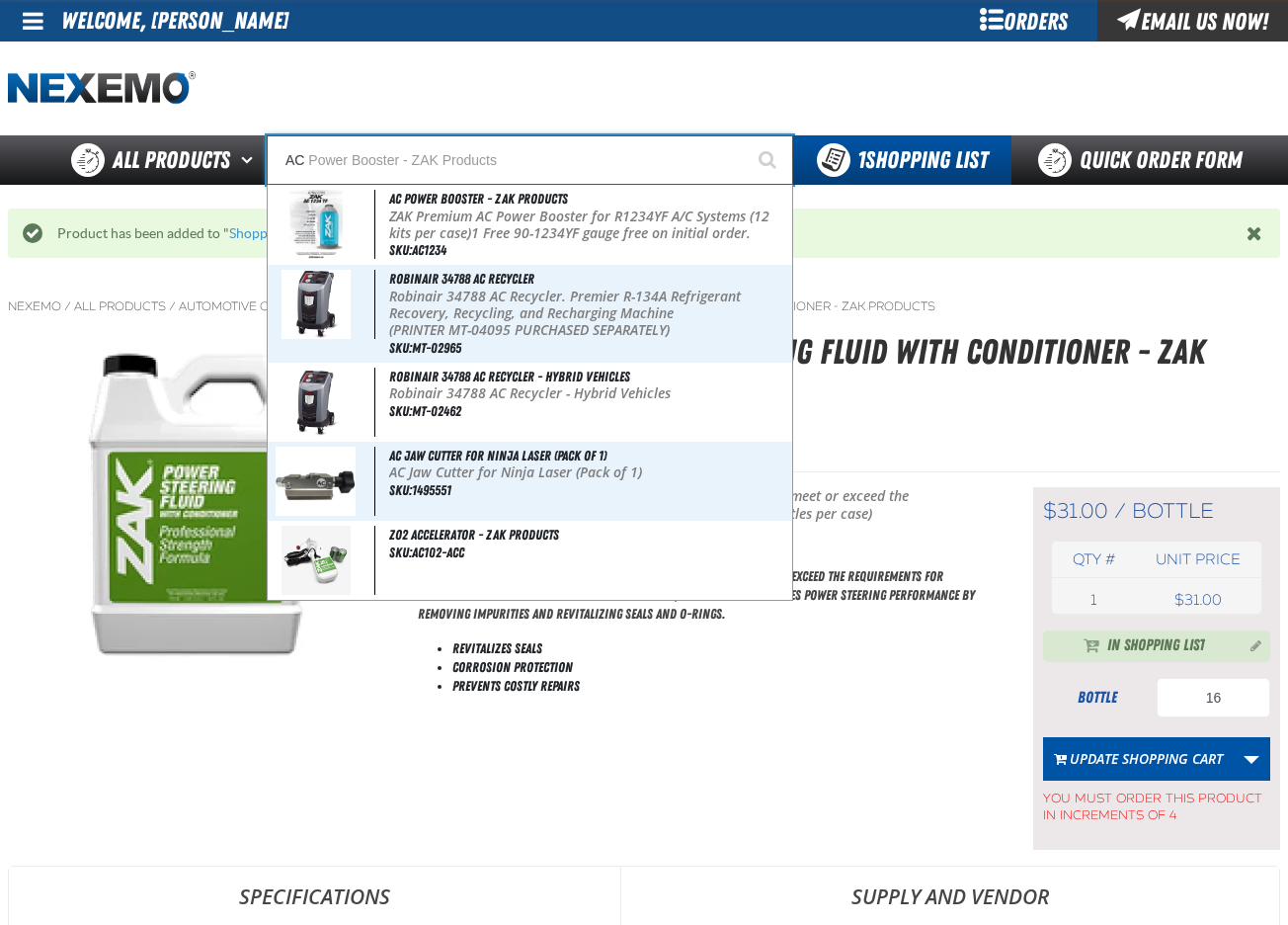 type 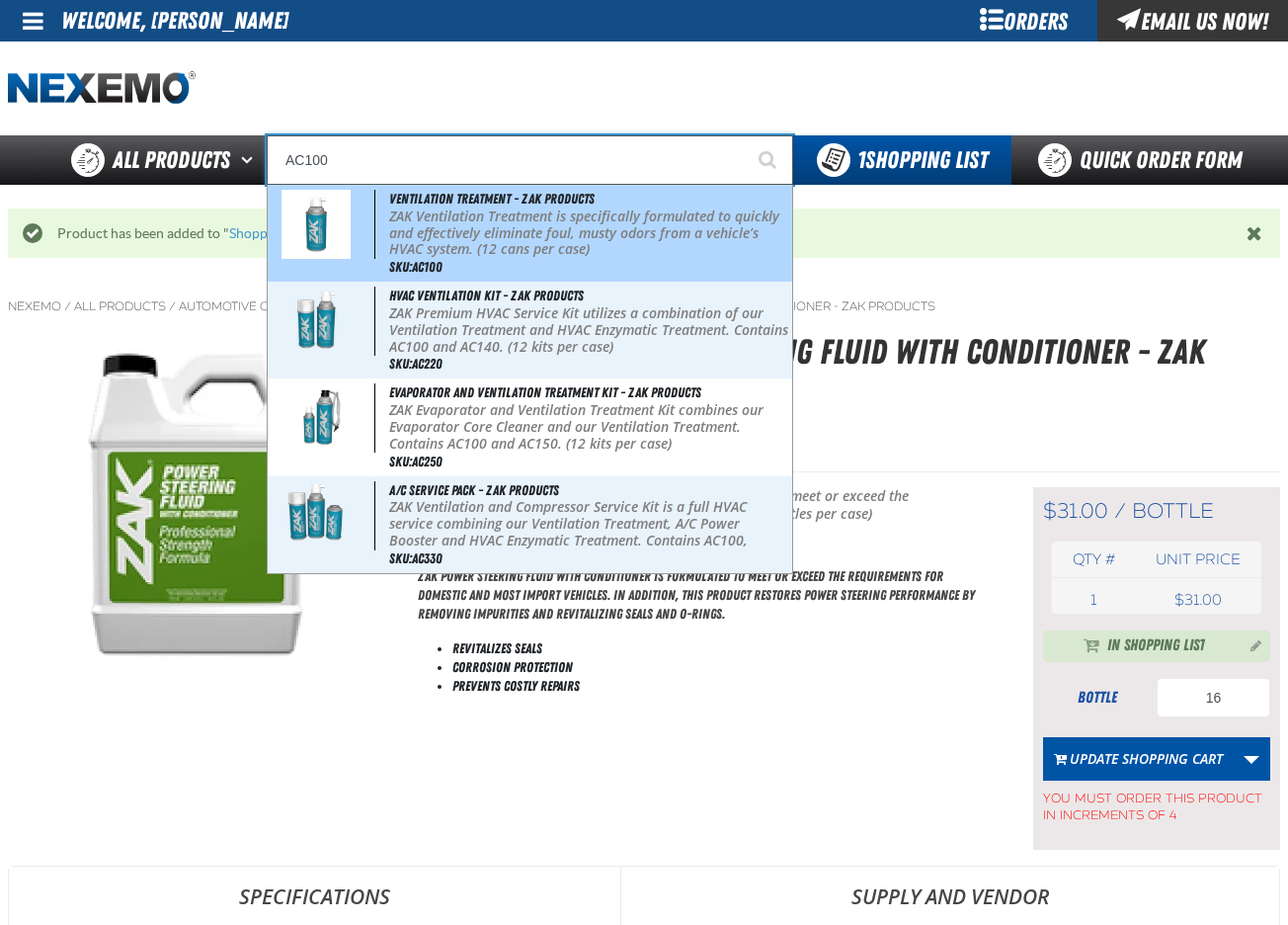 click on "ZAK Ventilation Treatment is specifically formulated to quickly and effectively eliminate foul, musty odors from a vehicle’s HVAC system. (12 cans per case)" at bounding box center [589, 233] 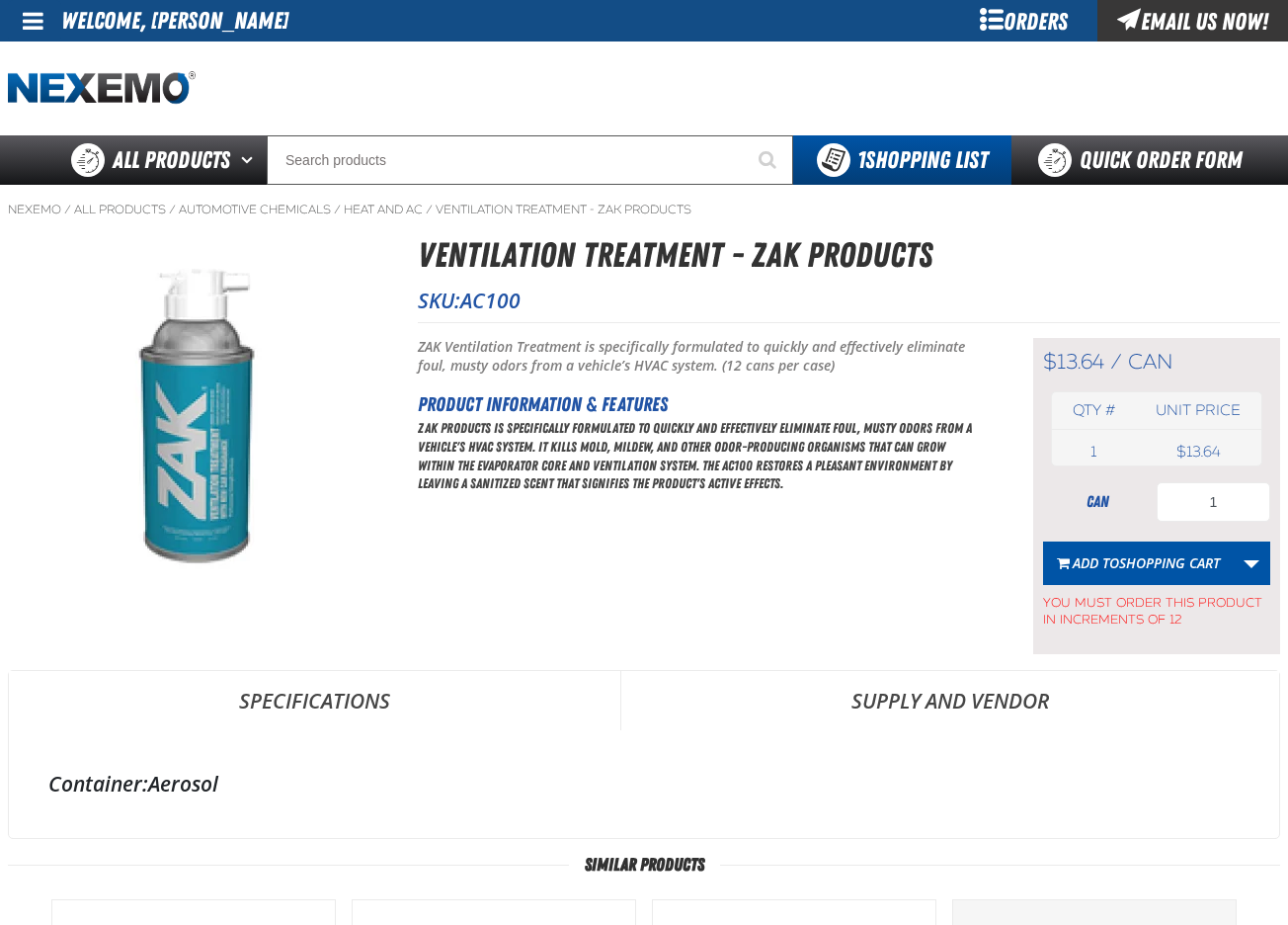 scroll, scrollTop: 0, scrollLeft: 0, axis: both 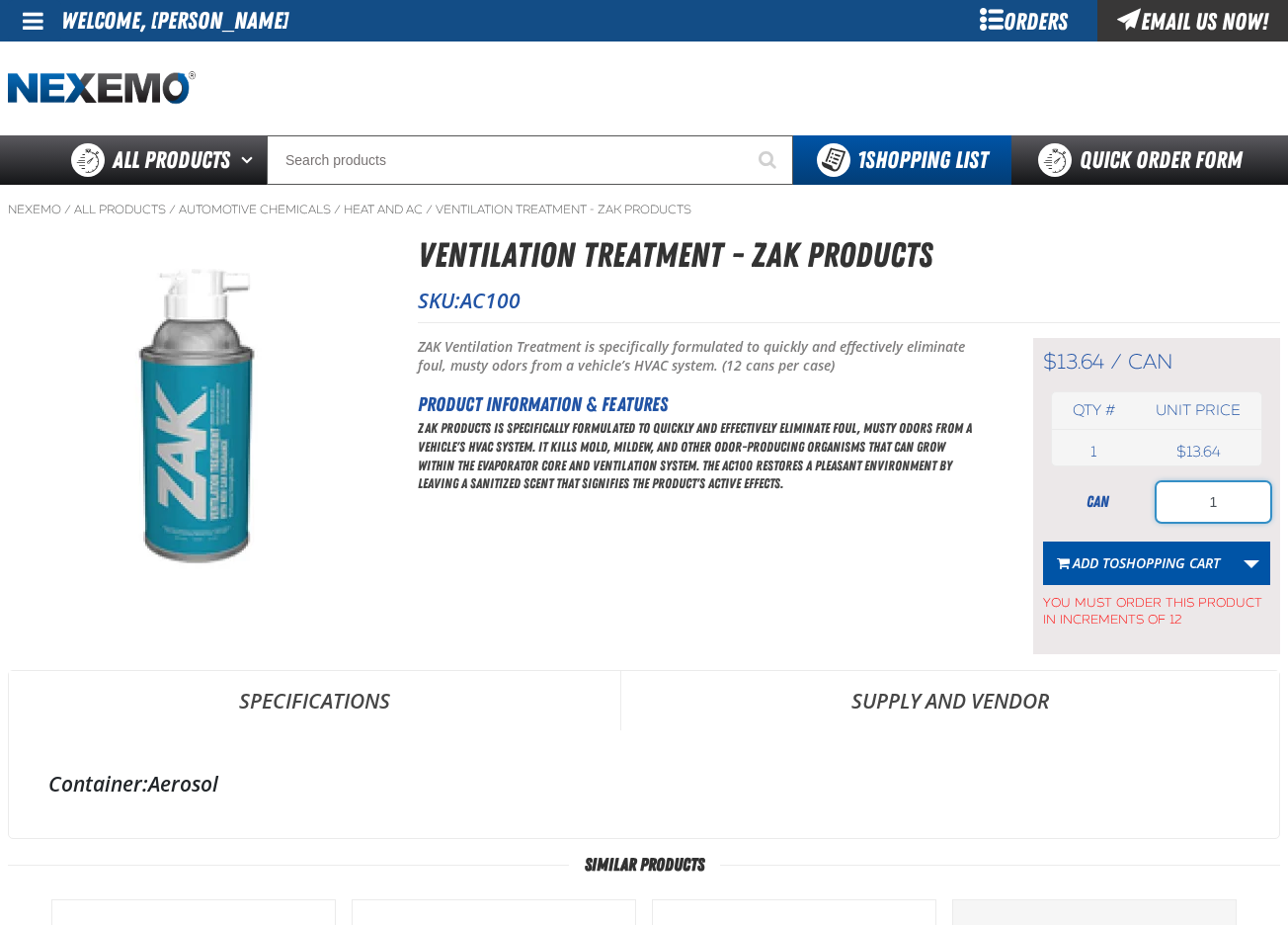 click on "1" at bounding box center (1213, 502) 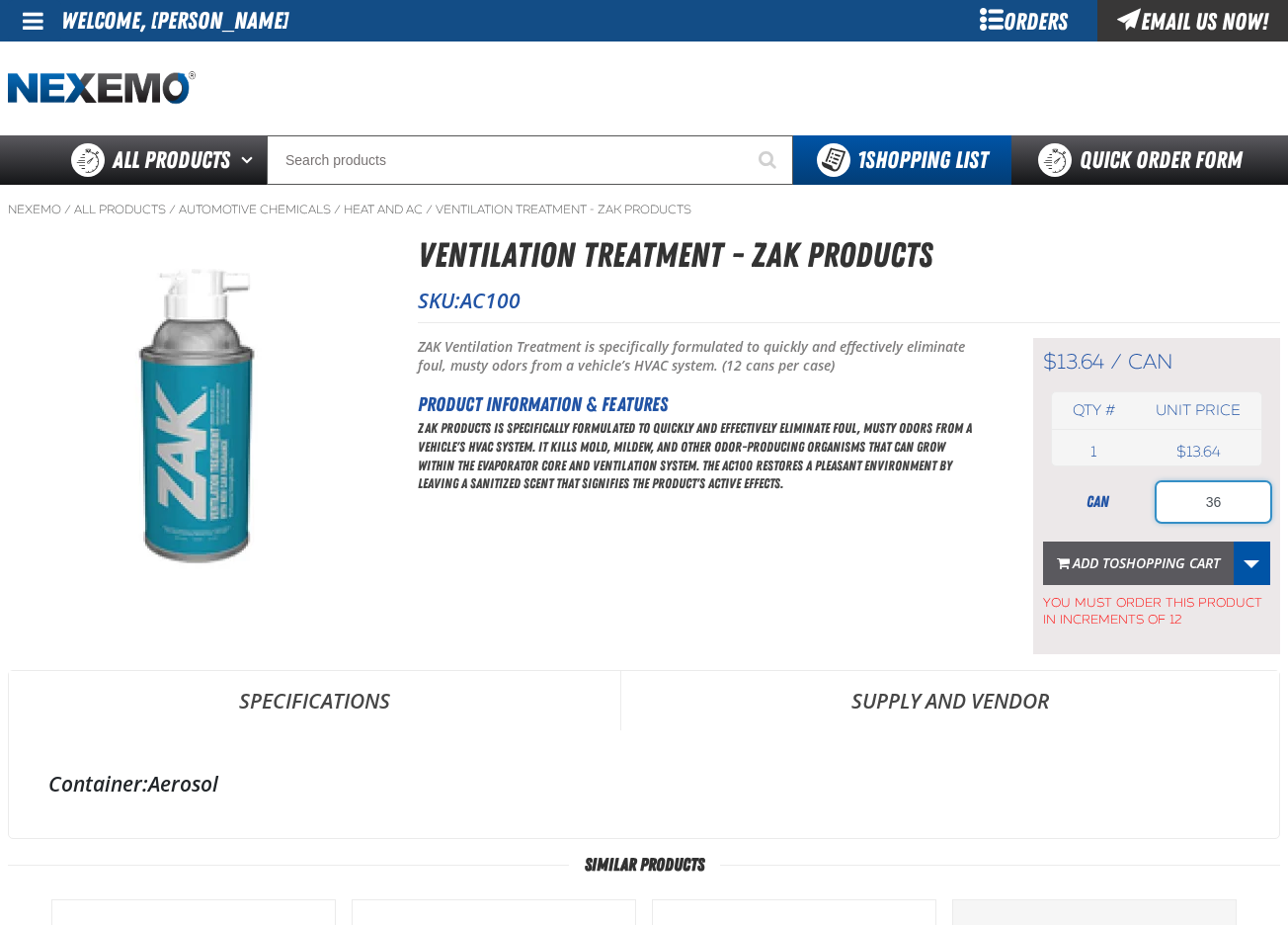 type on "36" 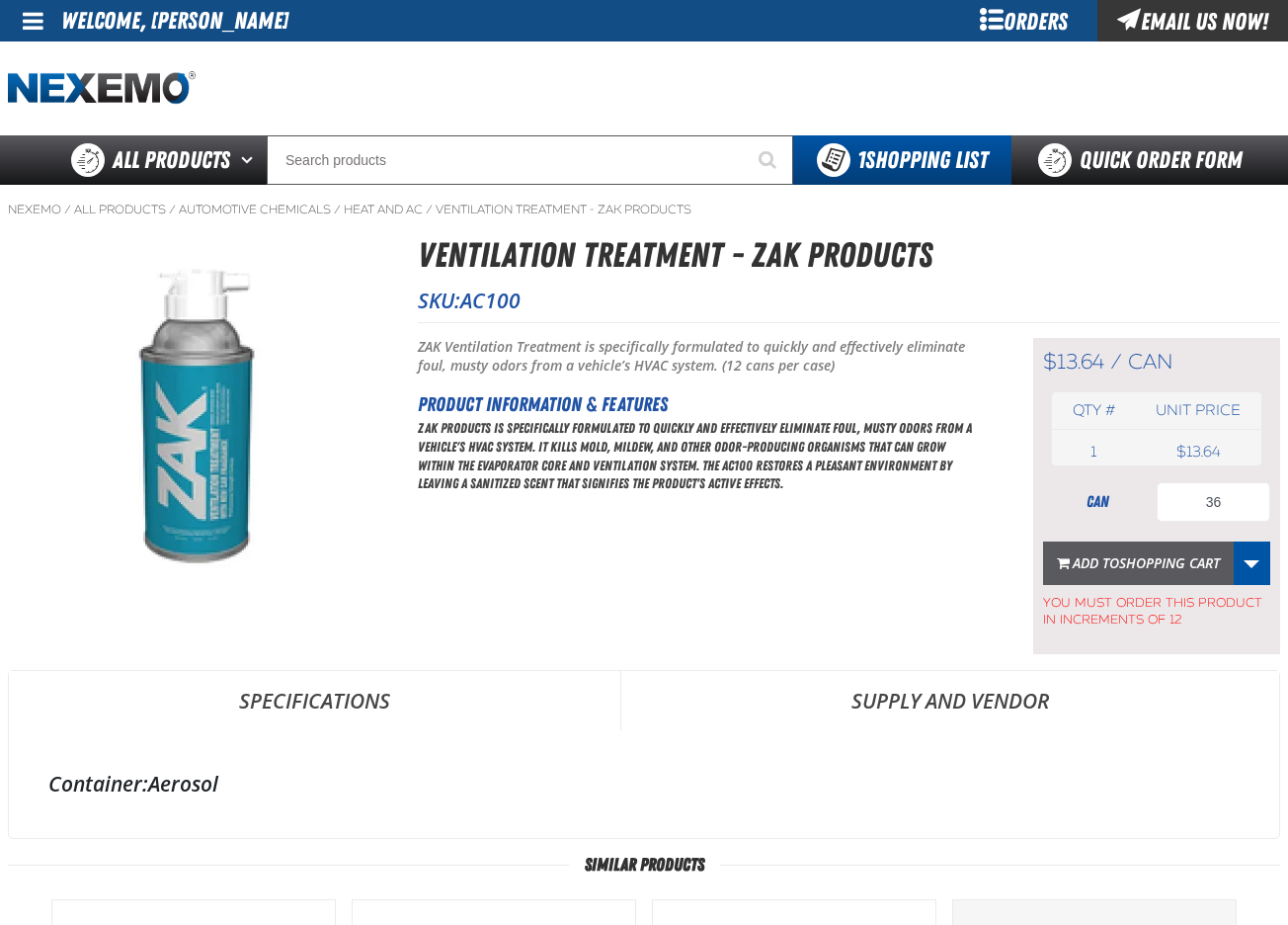 click on "Add to  Shopping Cart" at bounding box center (1146, 562) 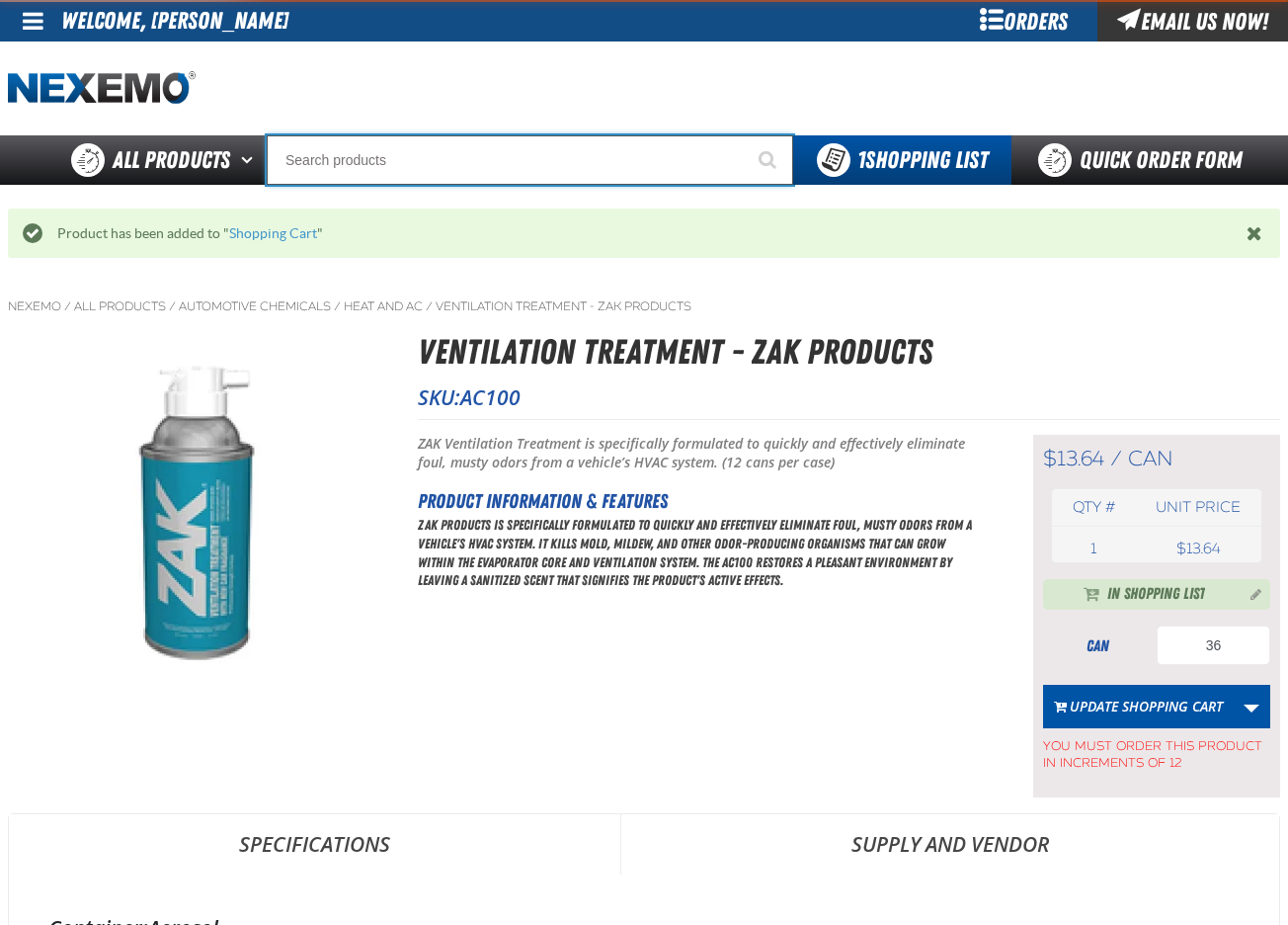 click at bounding box center [529, 160] 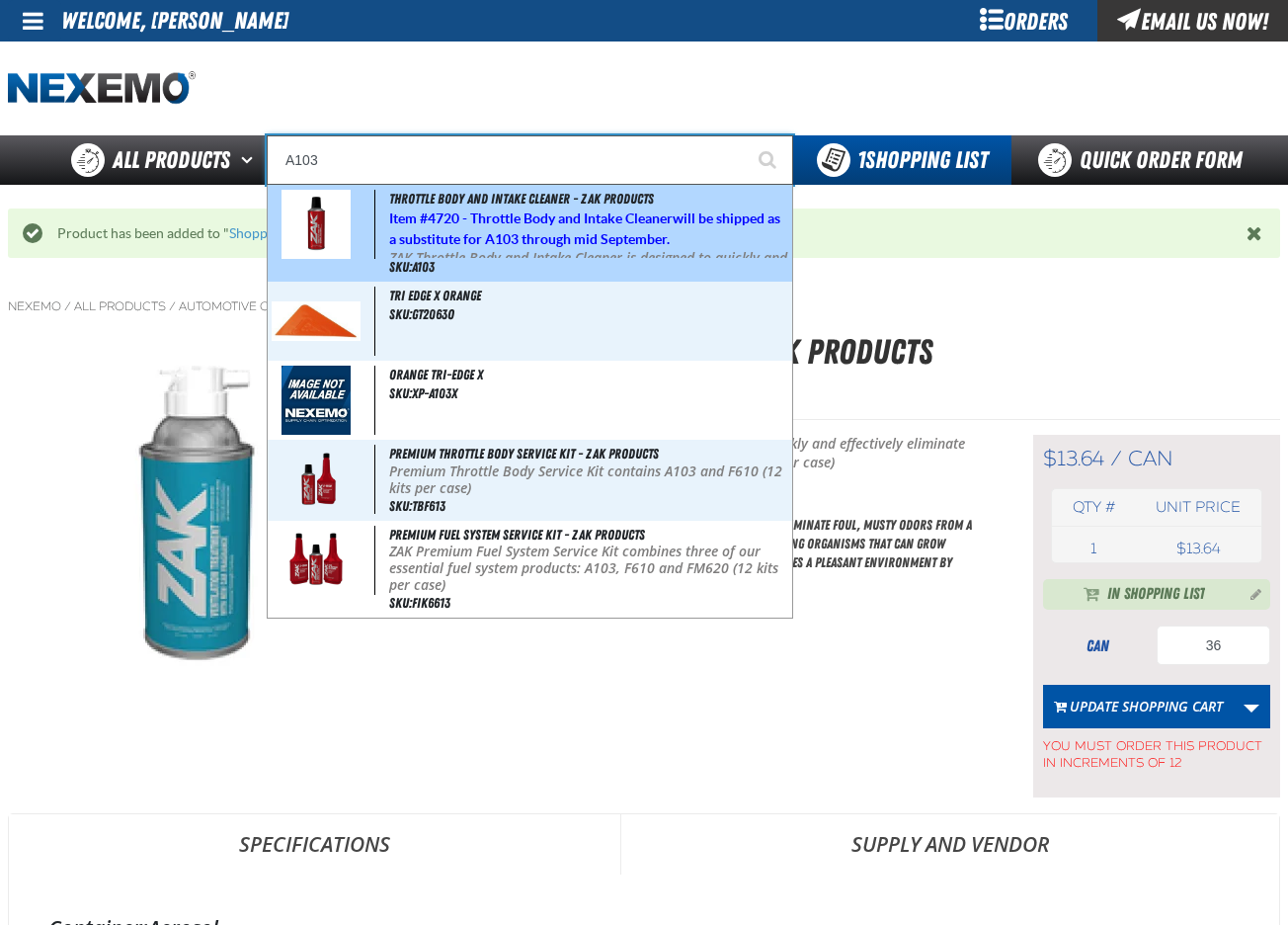 click on "4720 - Throttle Body and Intake Cleaner" at bounding box center [550, 218] 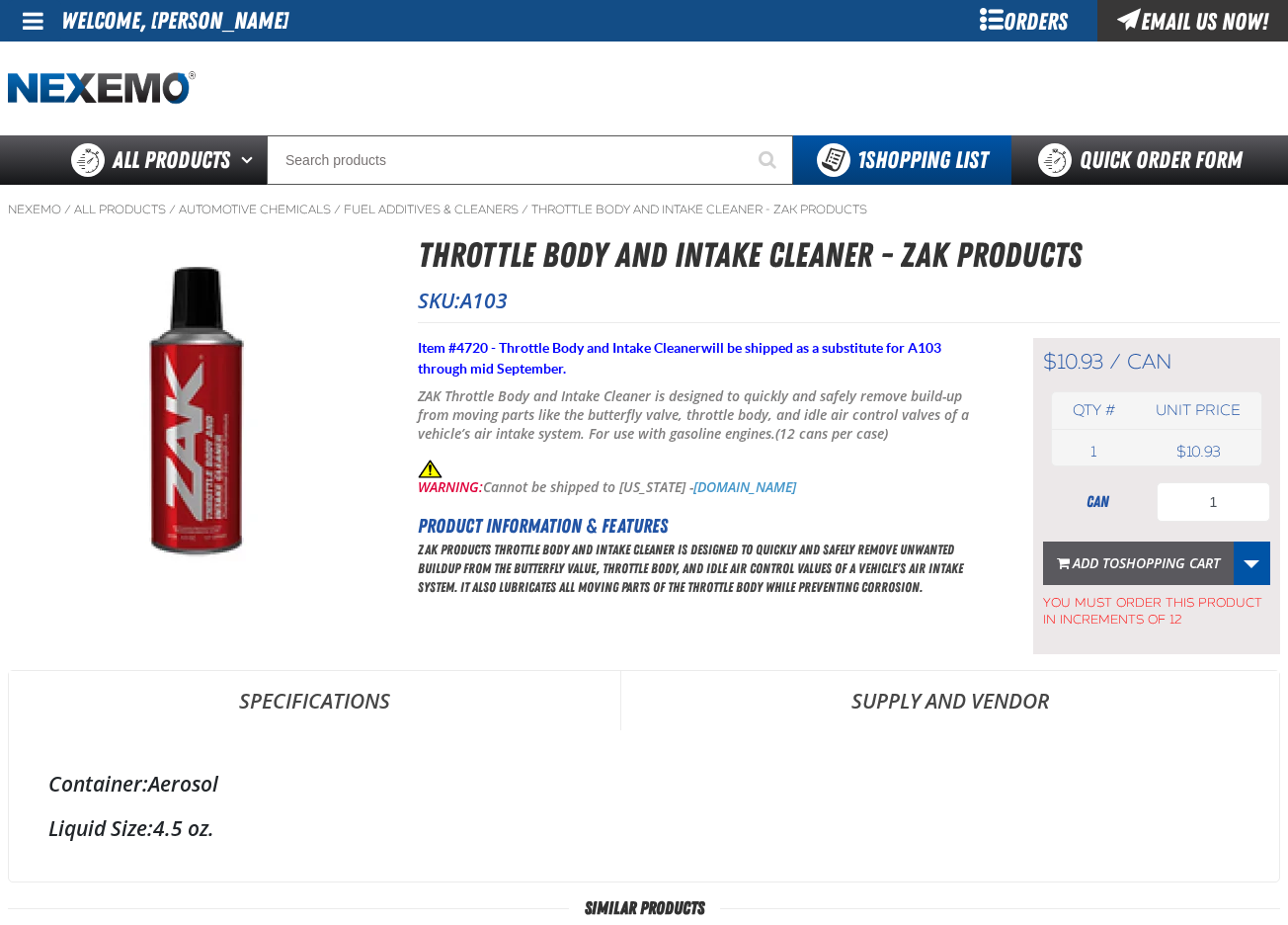 scroll, scrollTop: 0, scrollLeft: 0, axis: both 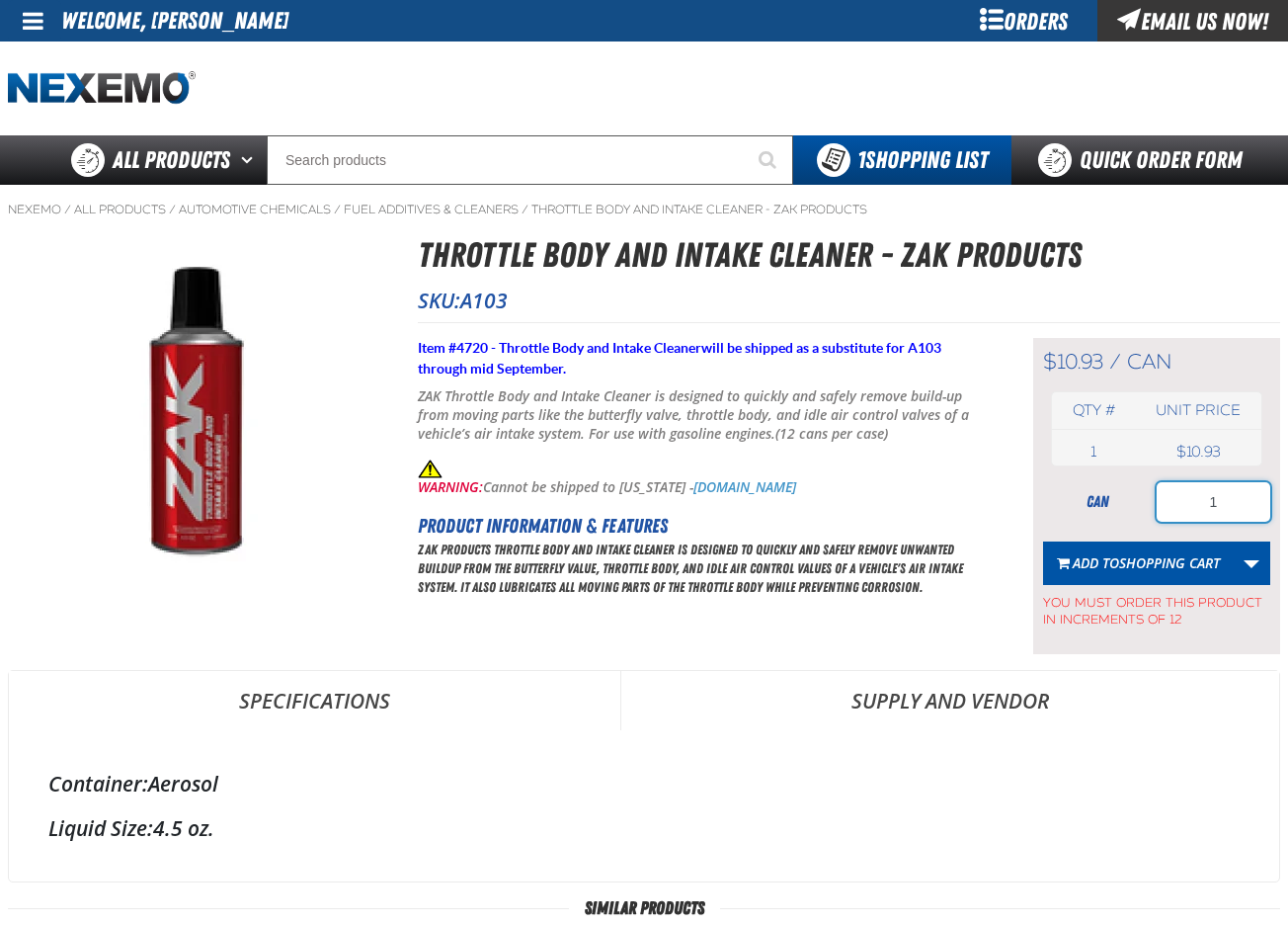 click on "1" at bounding box center (1213, 502) 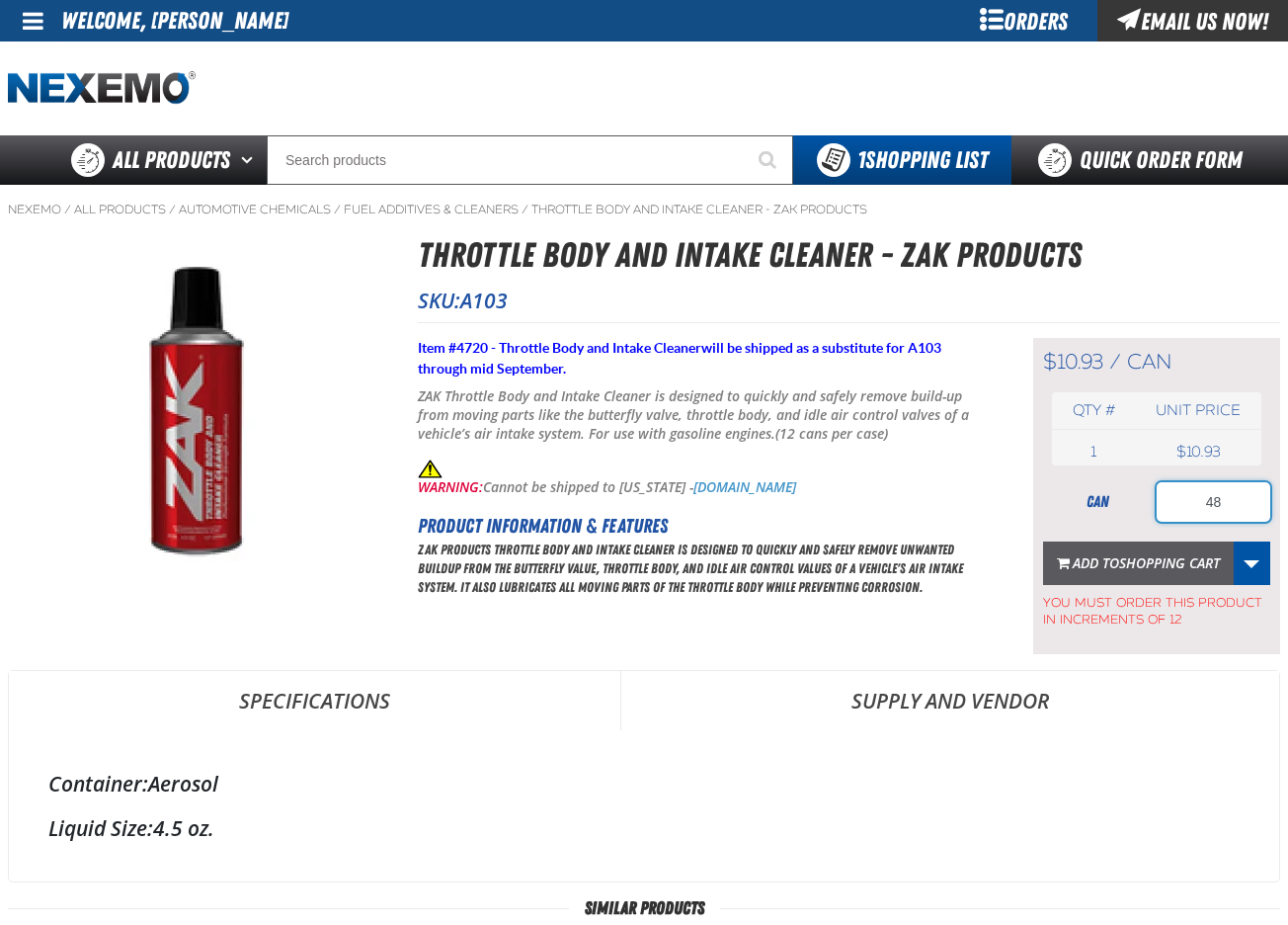 type on "48" 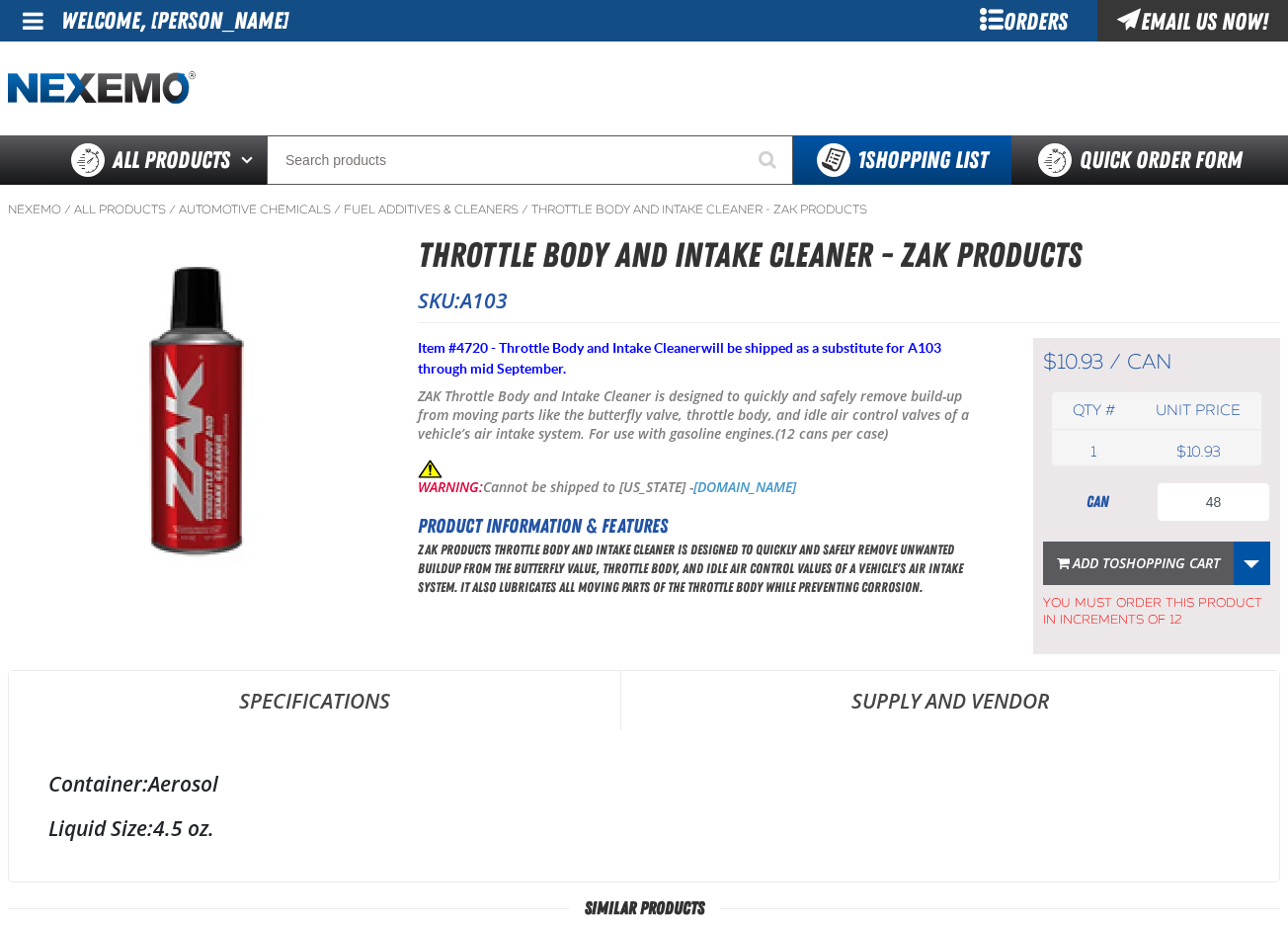 click on "Shopping Cart" at bounding box center (1169, 562) 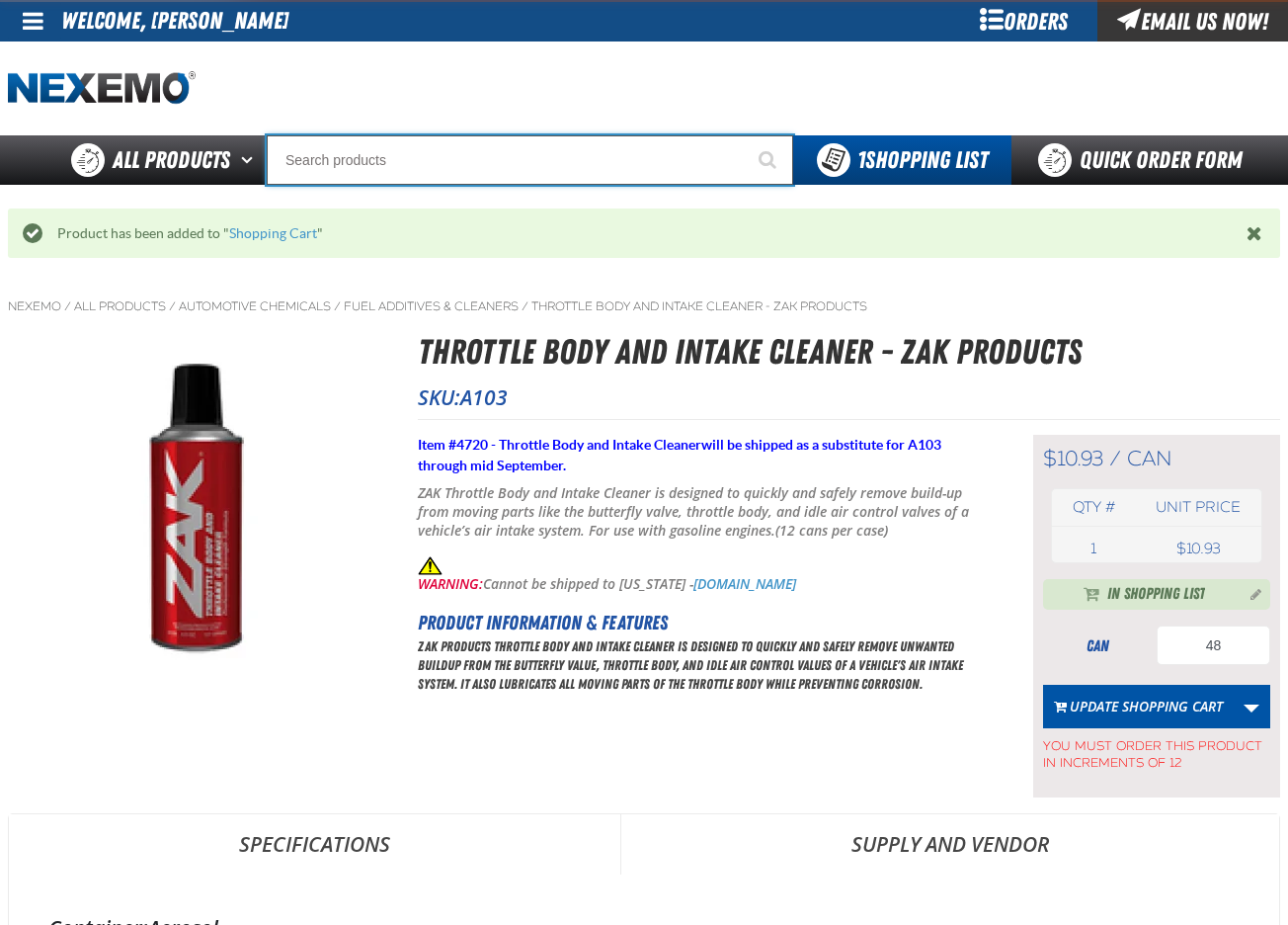click at bounding box center (529, 160) 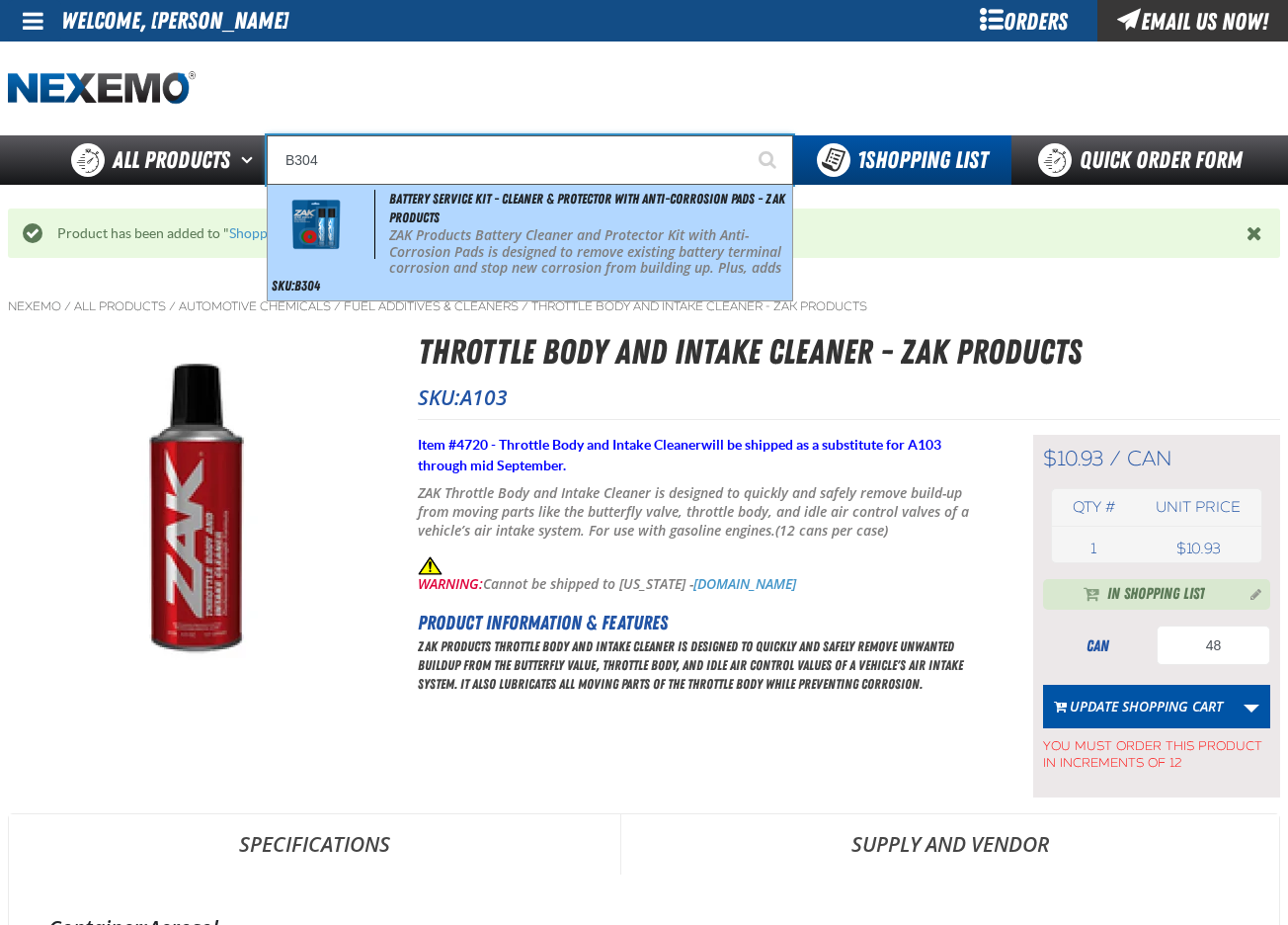 click on "ZAK Products Battery Cleaner and Protector Kit with Anti-Corrosion Pads is designed to remove existing battery terminal corrosion and stop new corrosion from building up. Plus, adds the additional on-going protection of anti-corrosion battery terminal pads! (12 kits per case)" at bounding box center [589, 269] 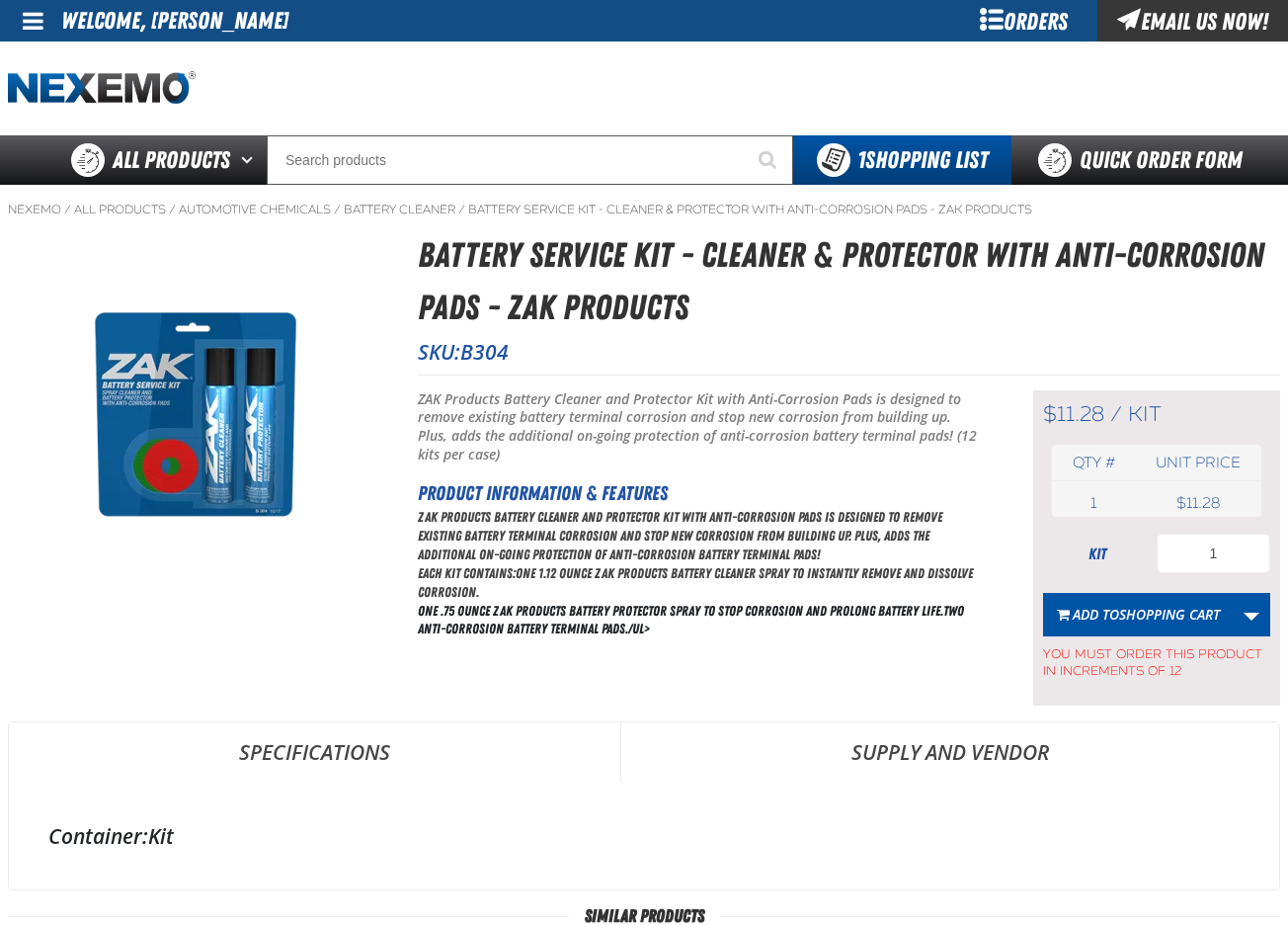 scroll, scrollTop: 0, scrollLeft: 0, axis: both 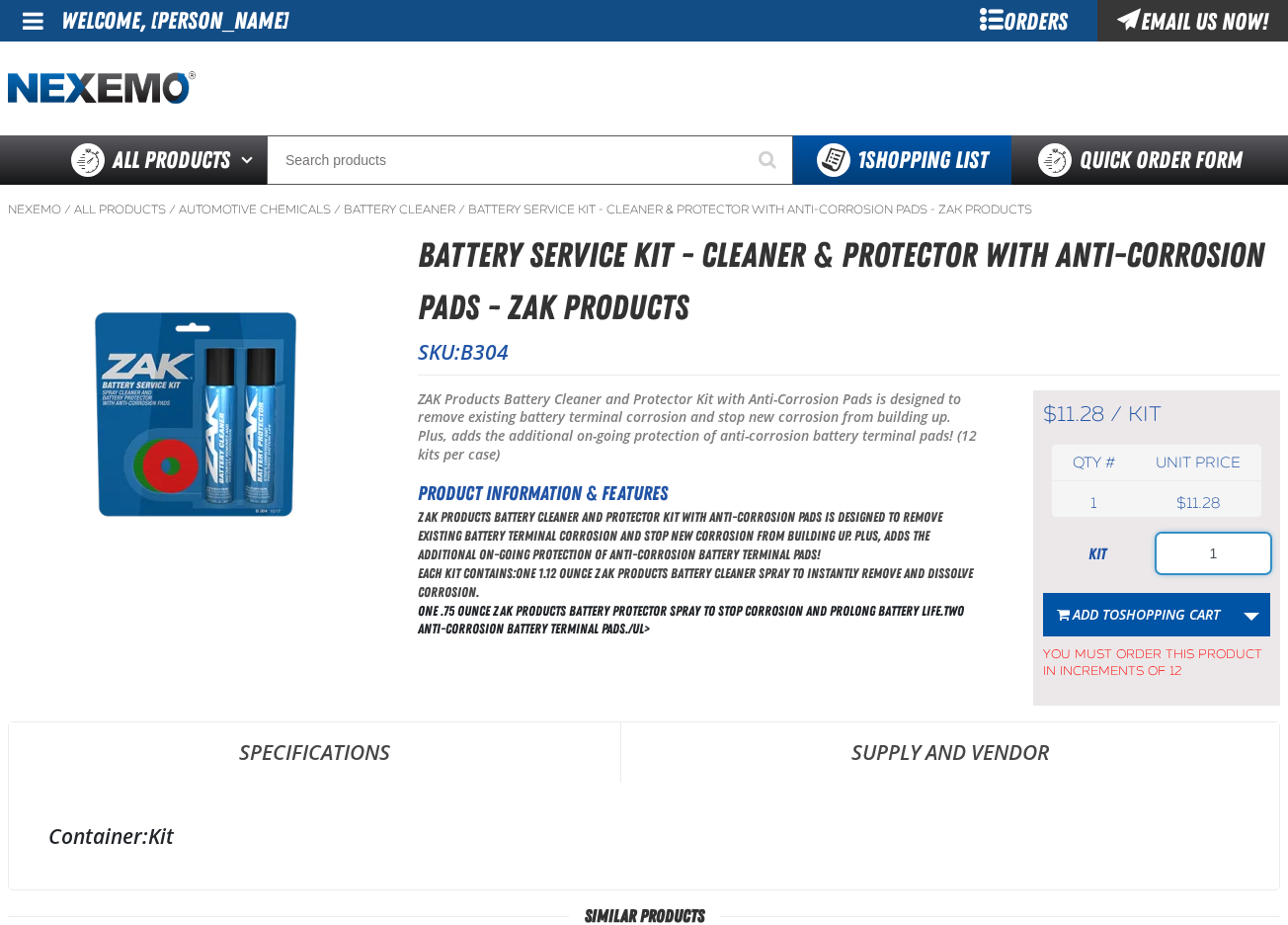 click on "1" at bounding box center (1213, 553) 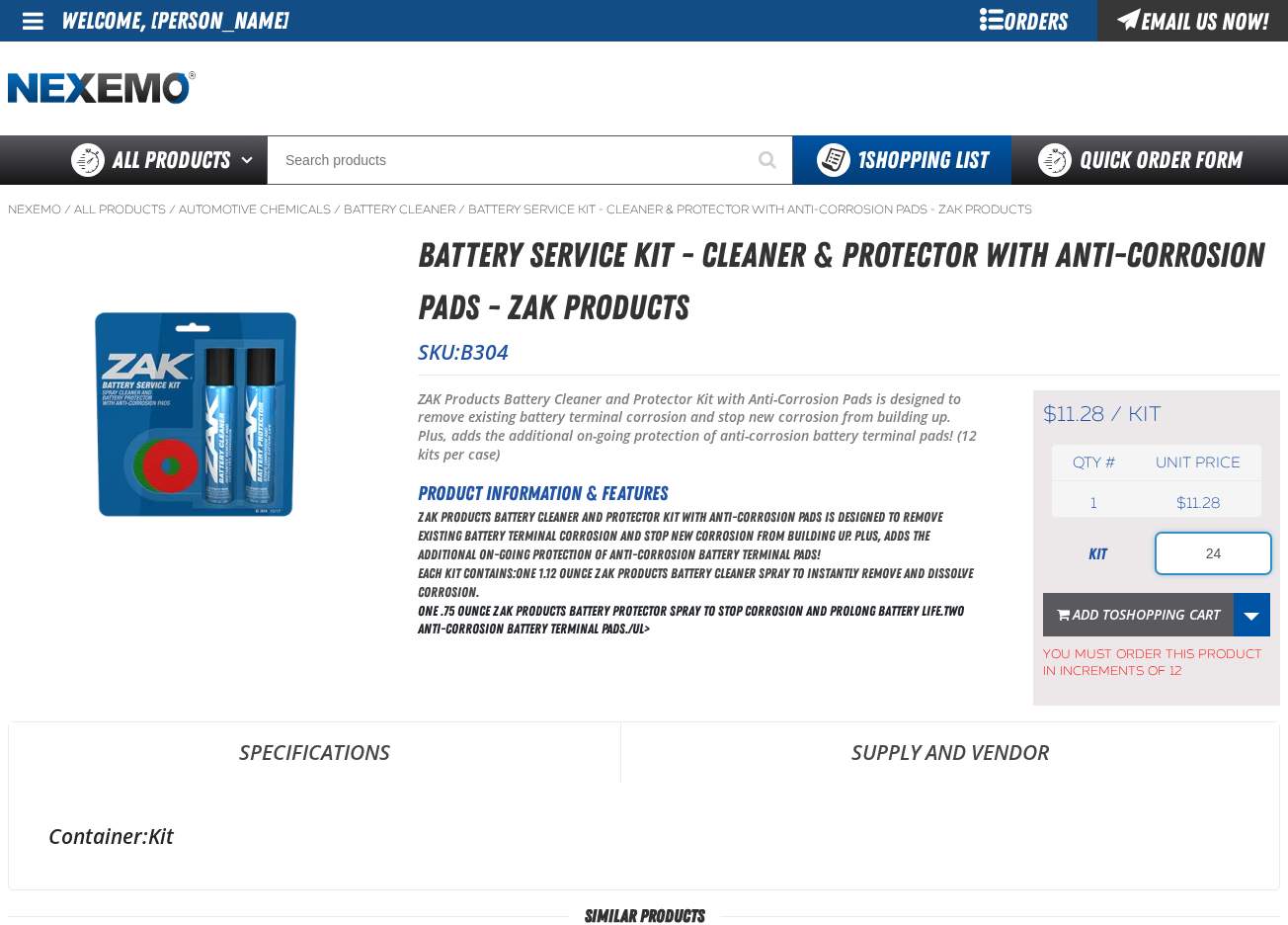type on "24" 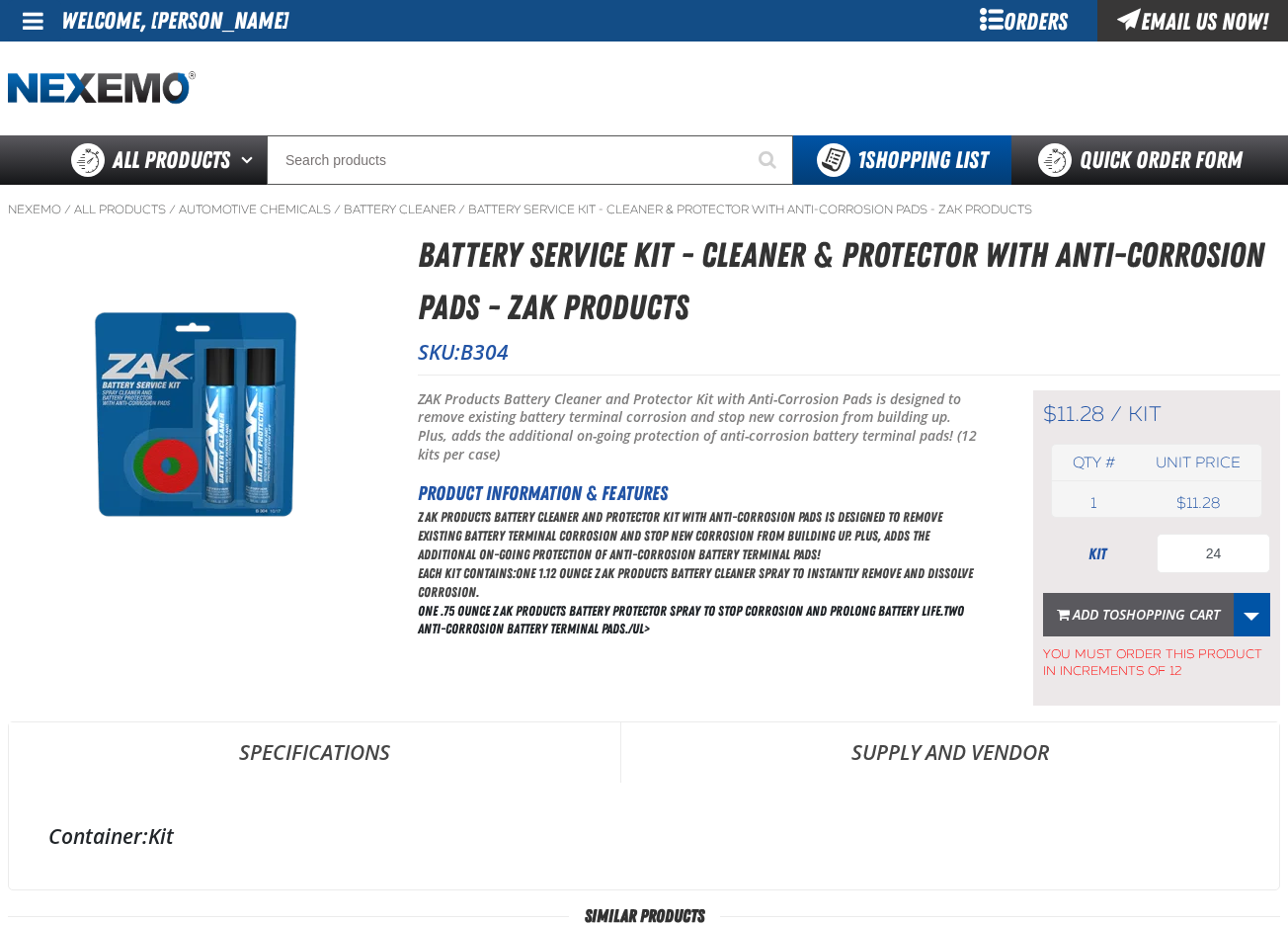 click on "Add to  Shopping Cart" at bounding box center (1146, 614) 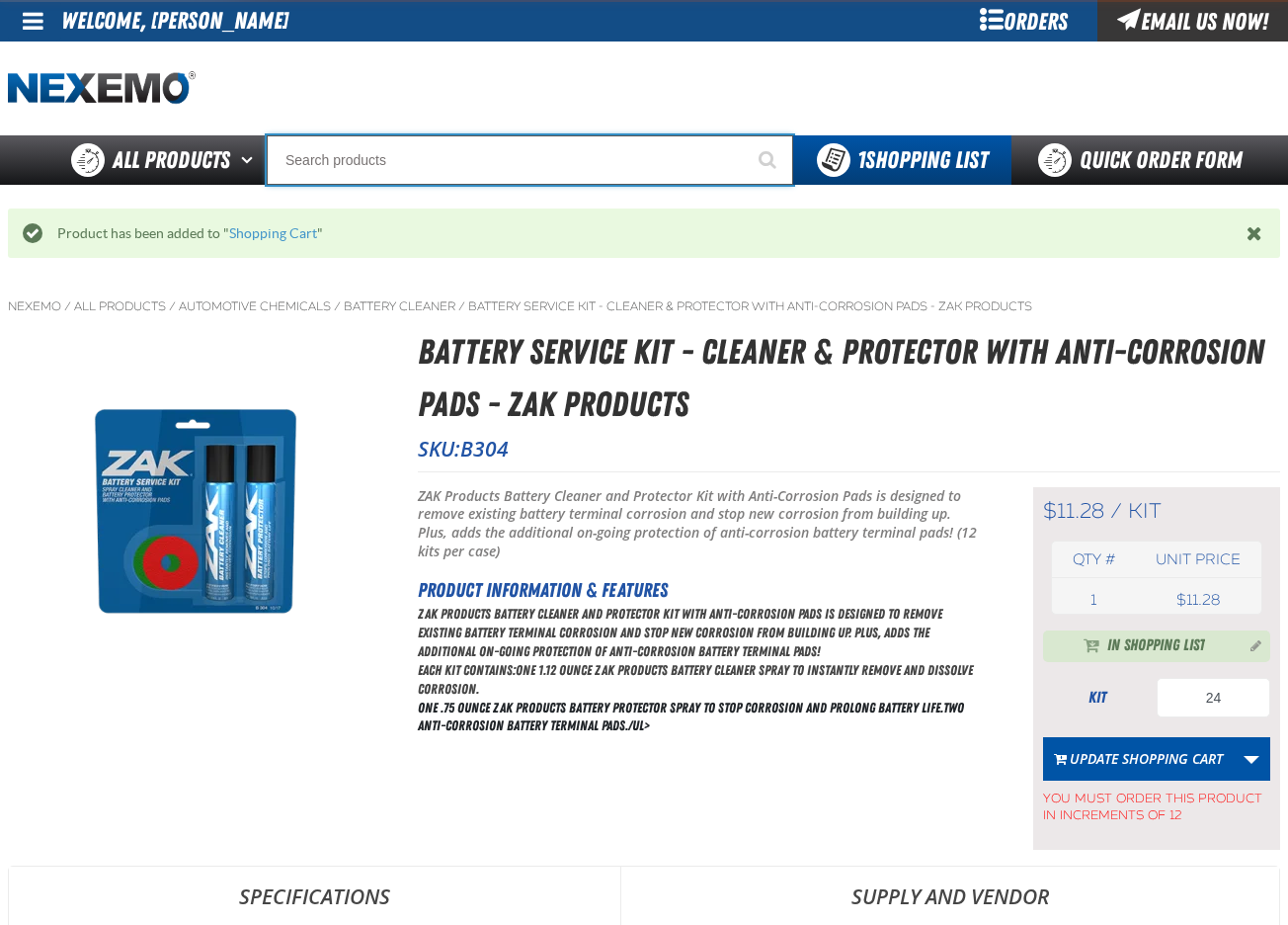 click at bounding box center (529, 160) 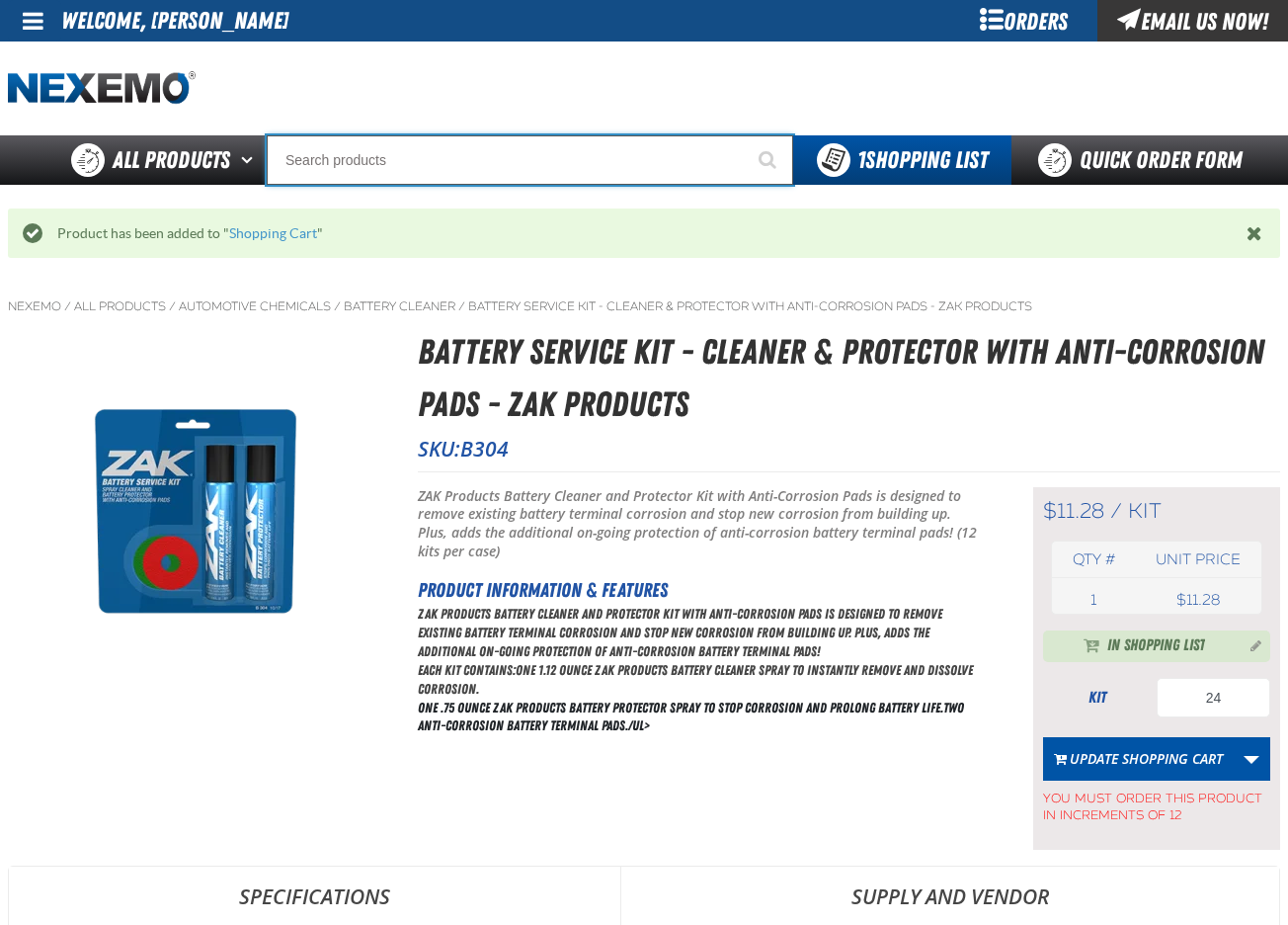 type on "C" 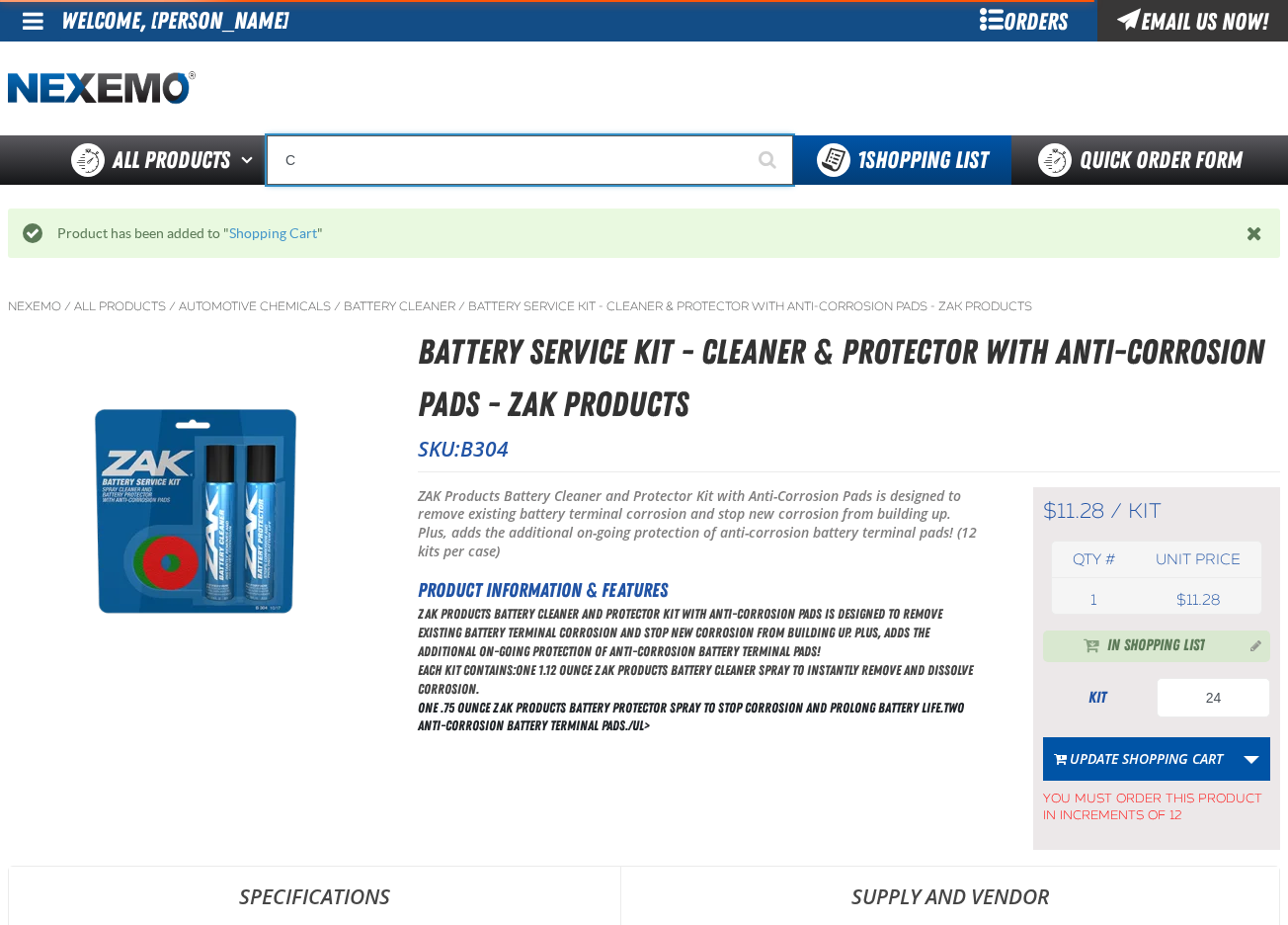 type on "C Alkaline Battery 1.5 Volt (12 per pack)" 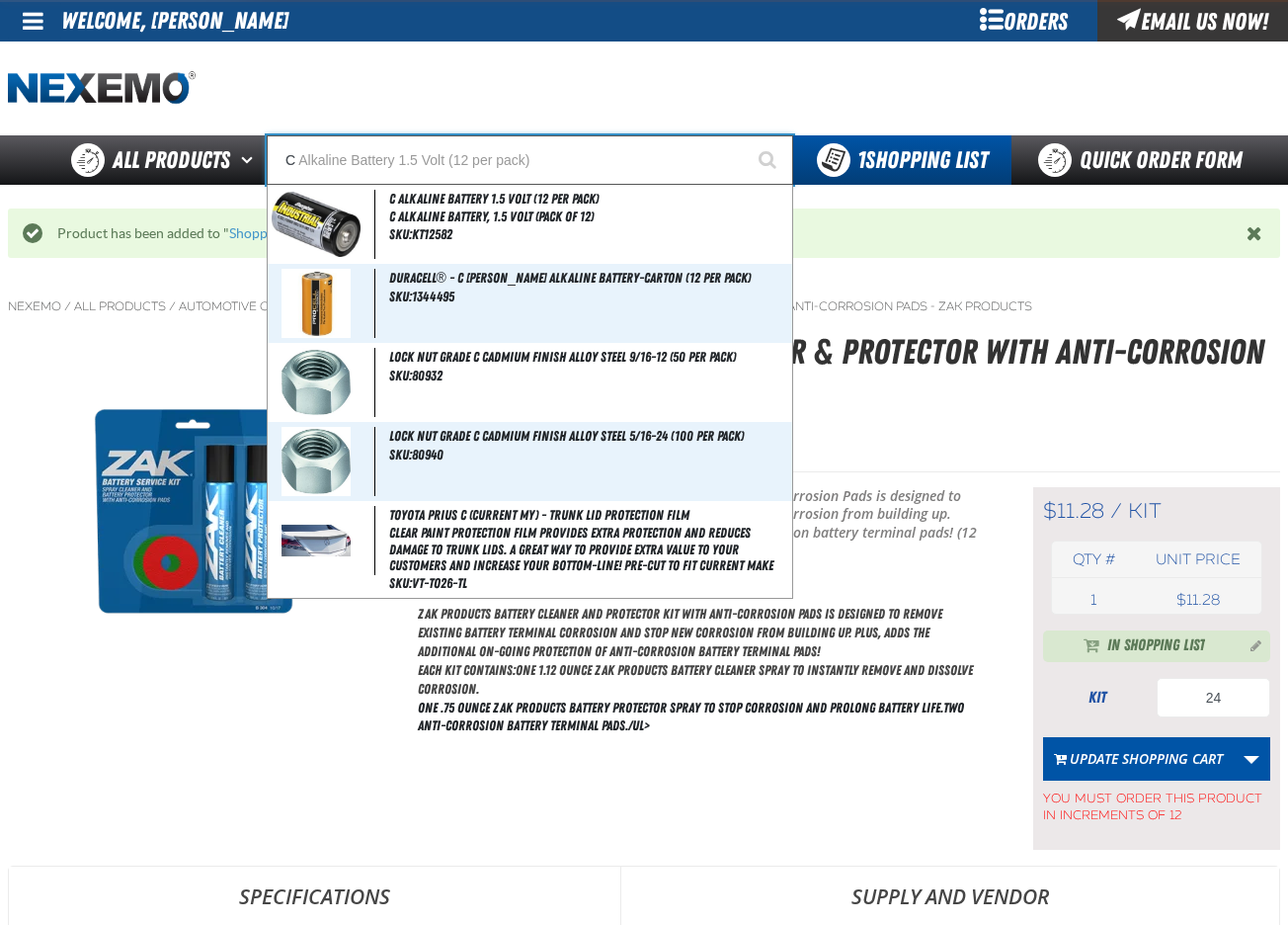 type 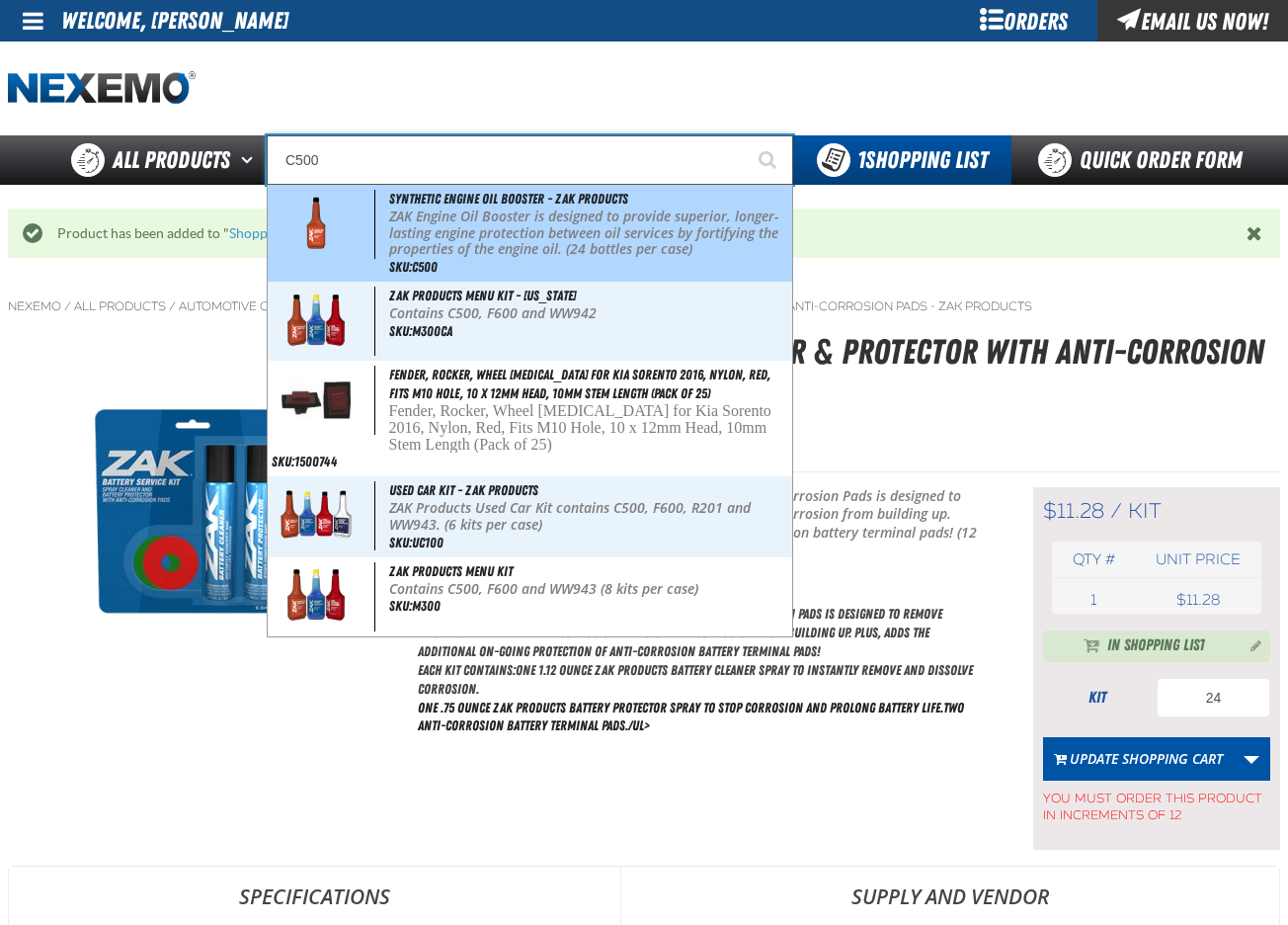 drag, startPoint x: 412, startPoint y: 221, endPoint x: 422, endPoint y: 231, distance: 14.142136 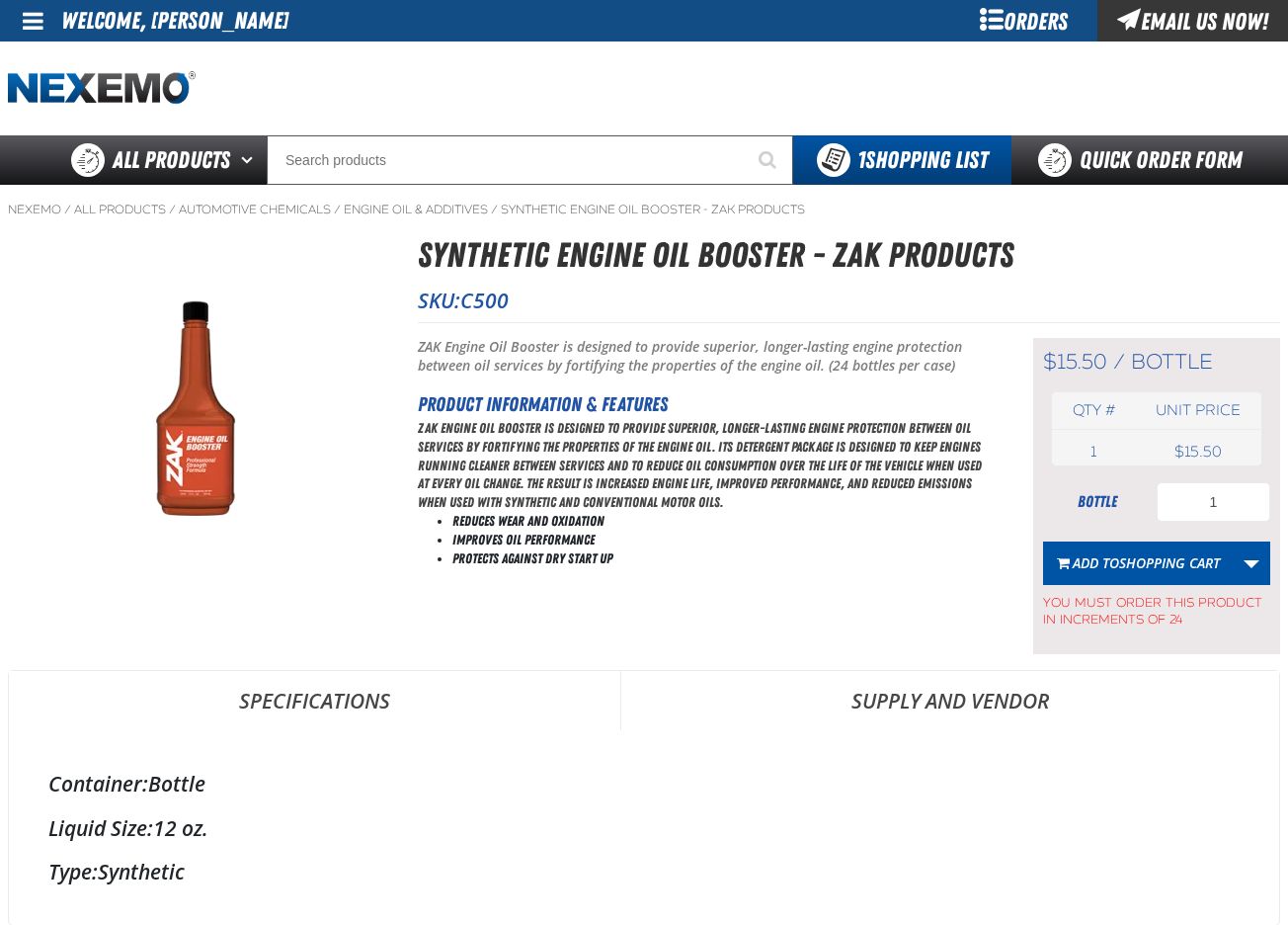 scroll, scrollTop: 0, scrollLeft: 0, axis: both 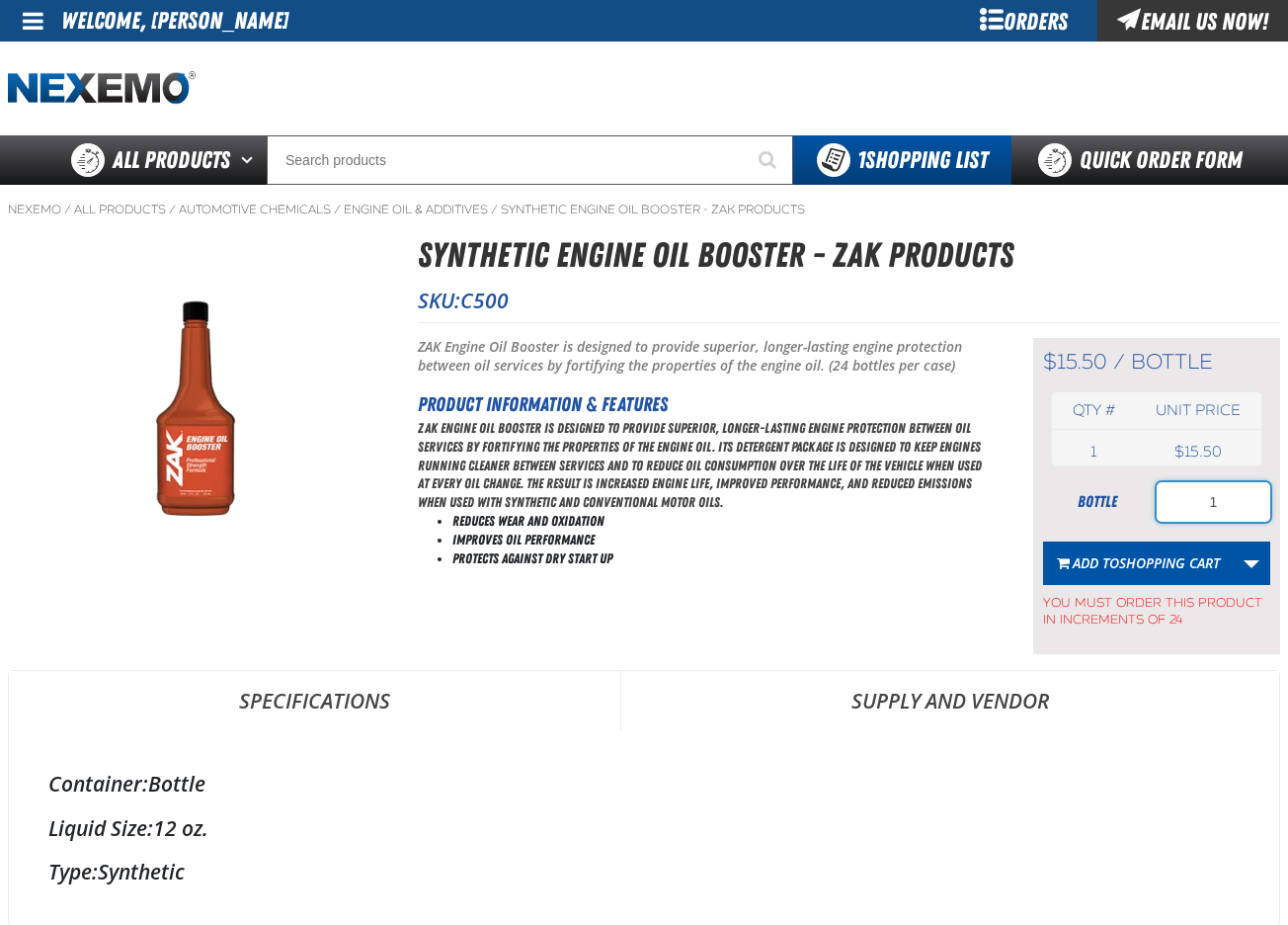 click on "1" at bounding box center [1213, 502] 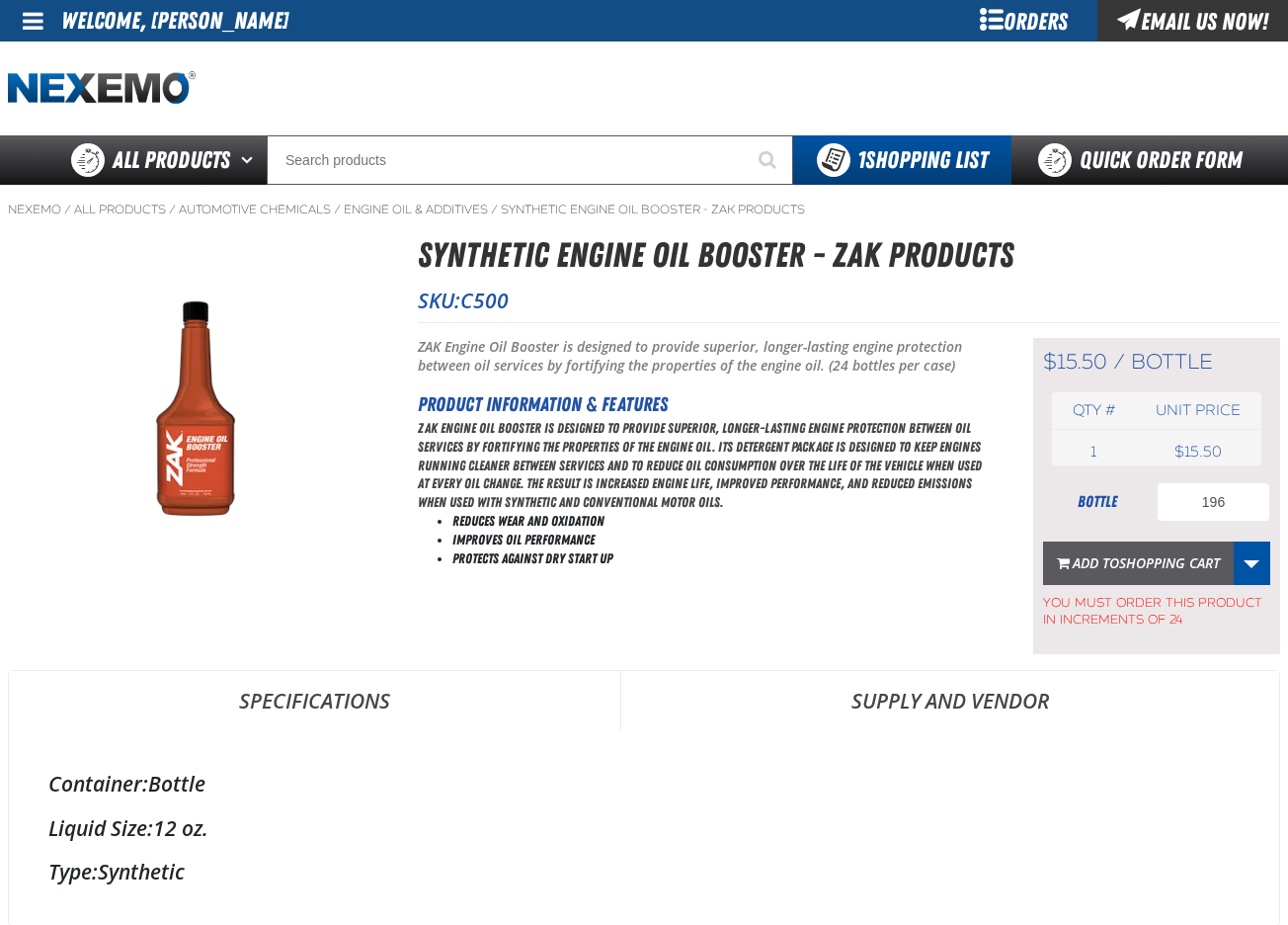 click on "Shopping Cart" at bounding box center (1169, 562) 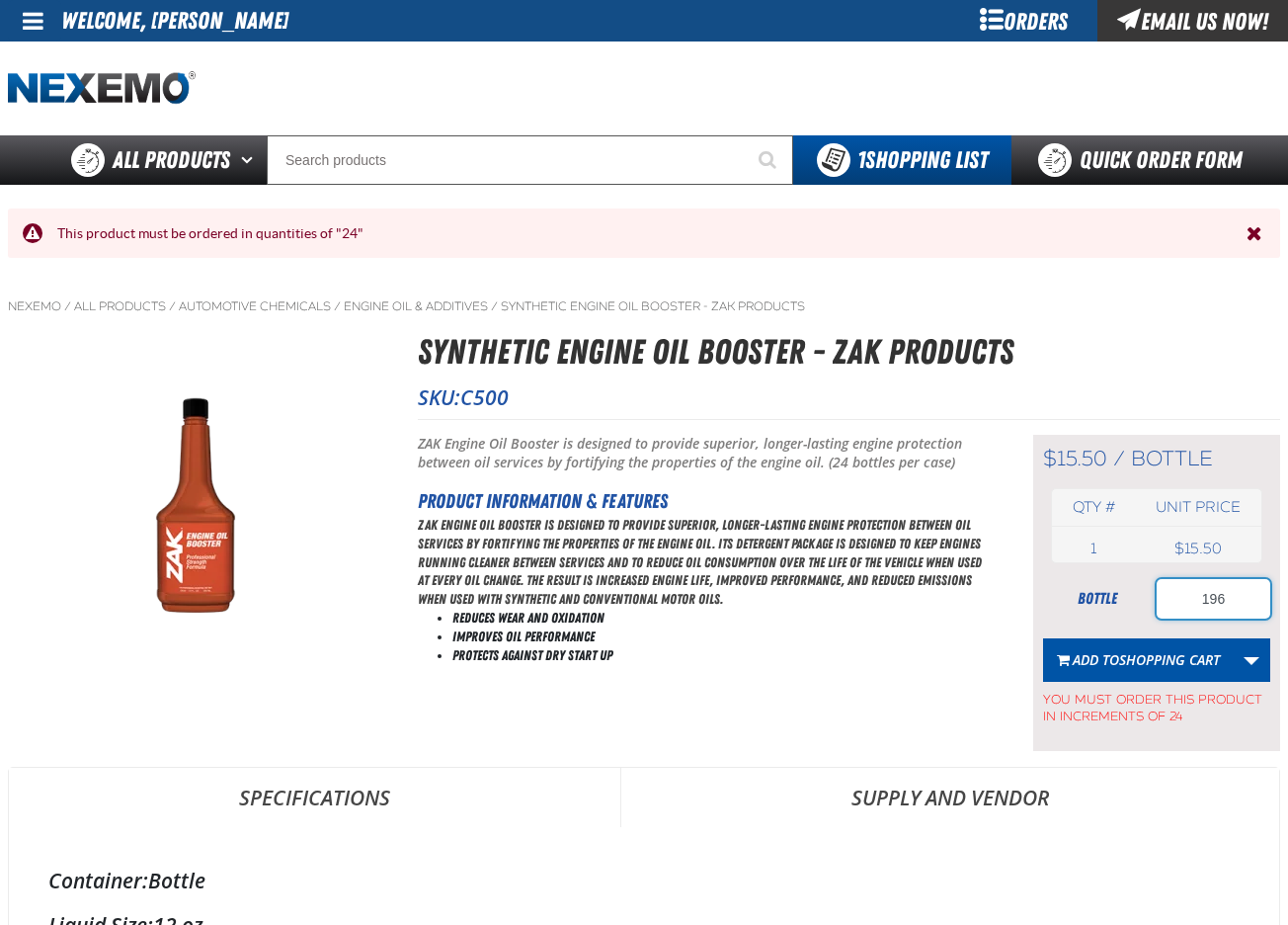 click on "196" at bounding box center (1213, 599) 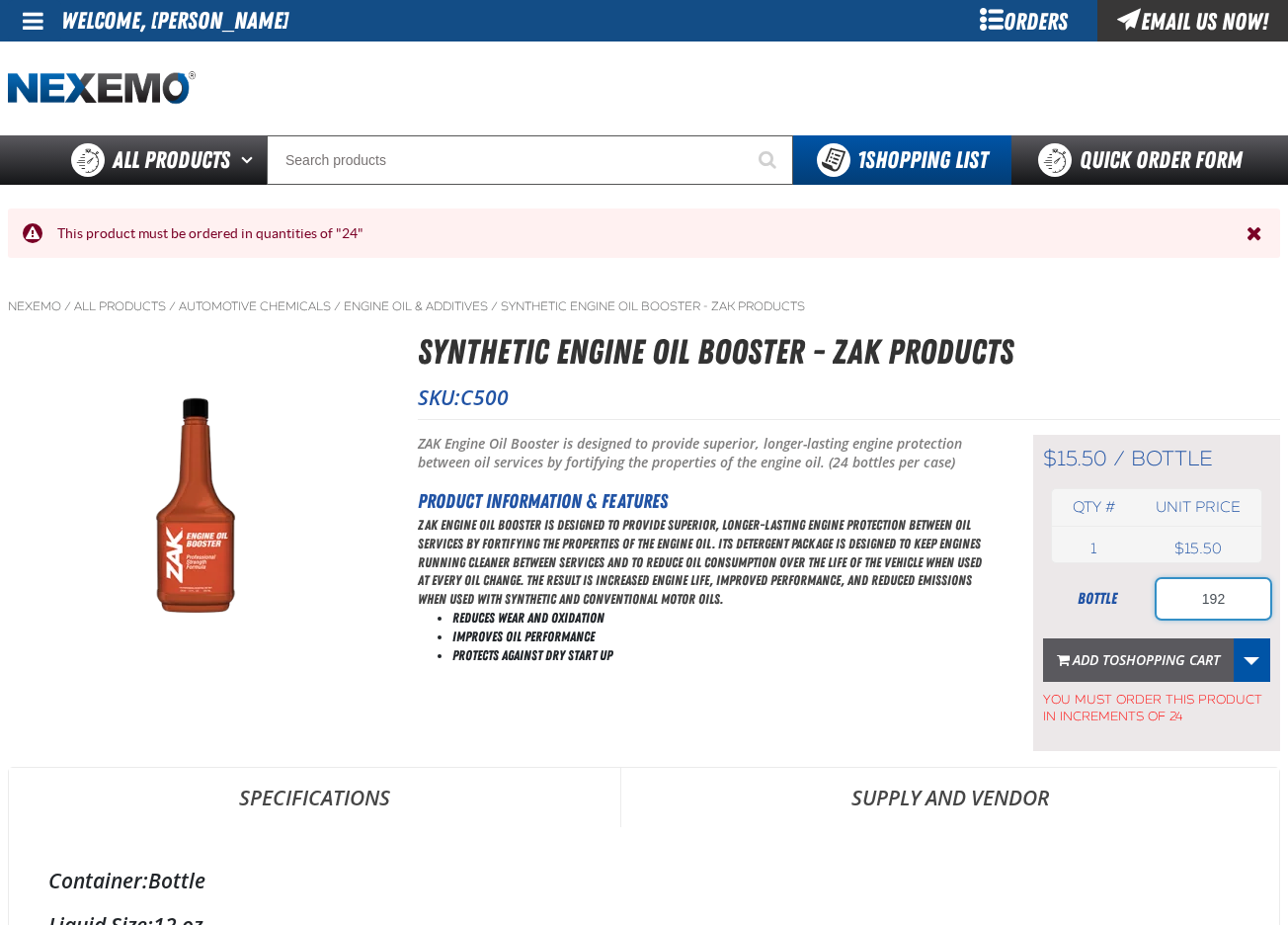 type on "192" 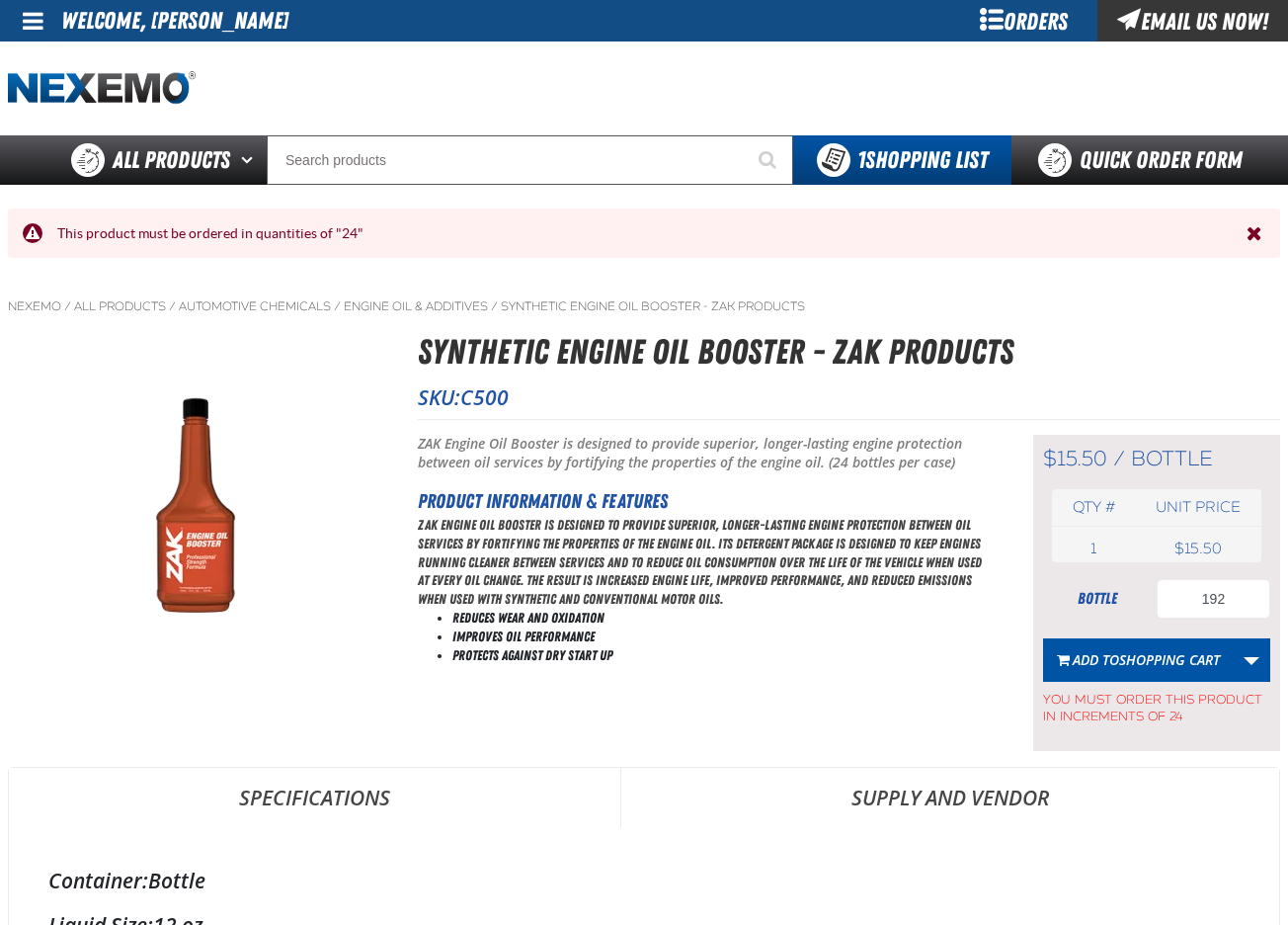 drag, startPoint x: 1169, startPoint y: 653, endPoint x: 1130, endPoint y: 648, distance: 39.319207 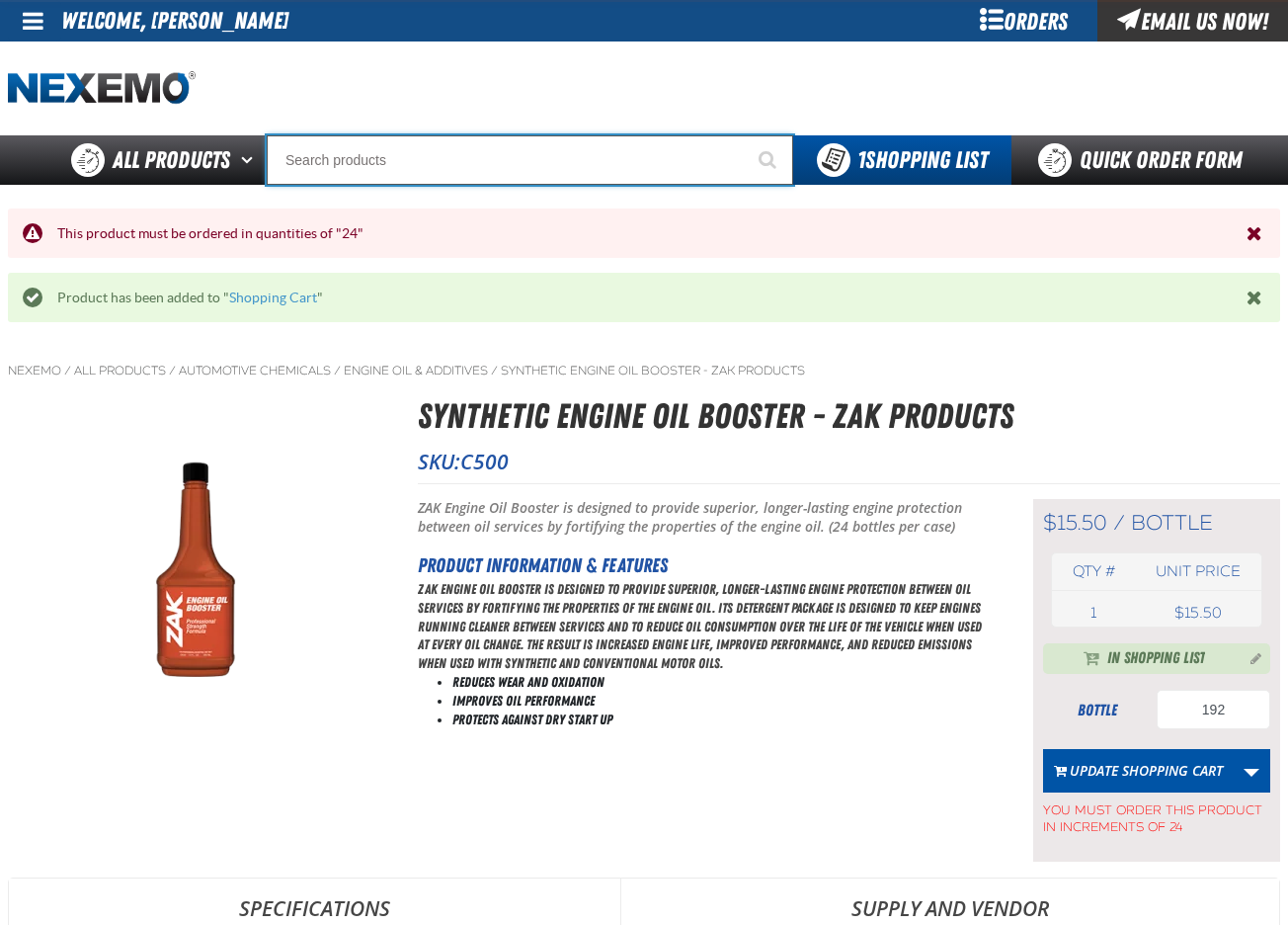 click at bounding box center (529, 160) 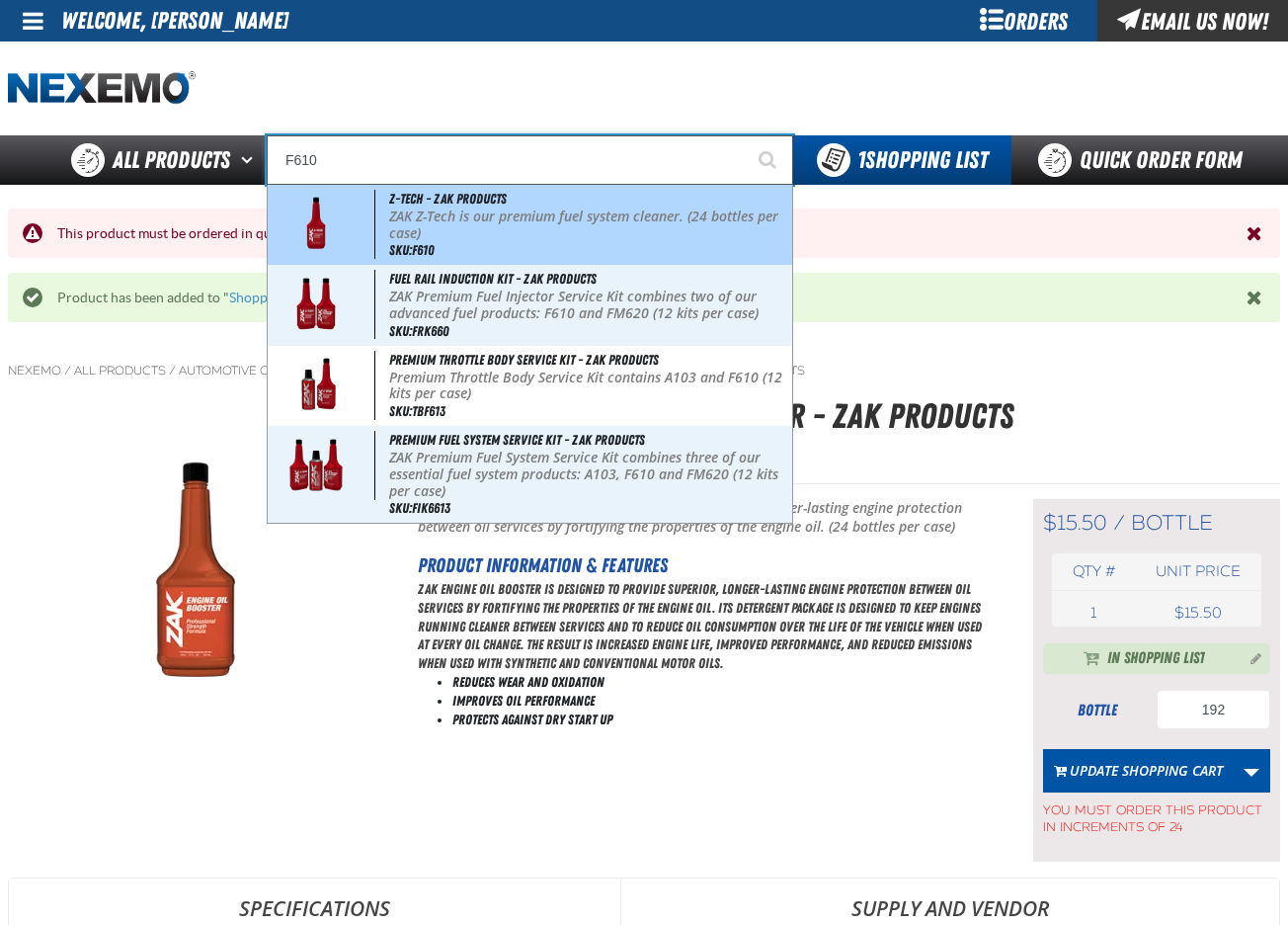 click on "ZAK Z-Tech is our premium fuel system cleaner. (24 bottles per case)" at bounding box center [589, 225] 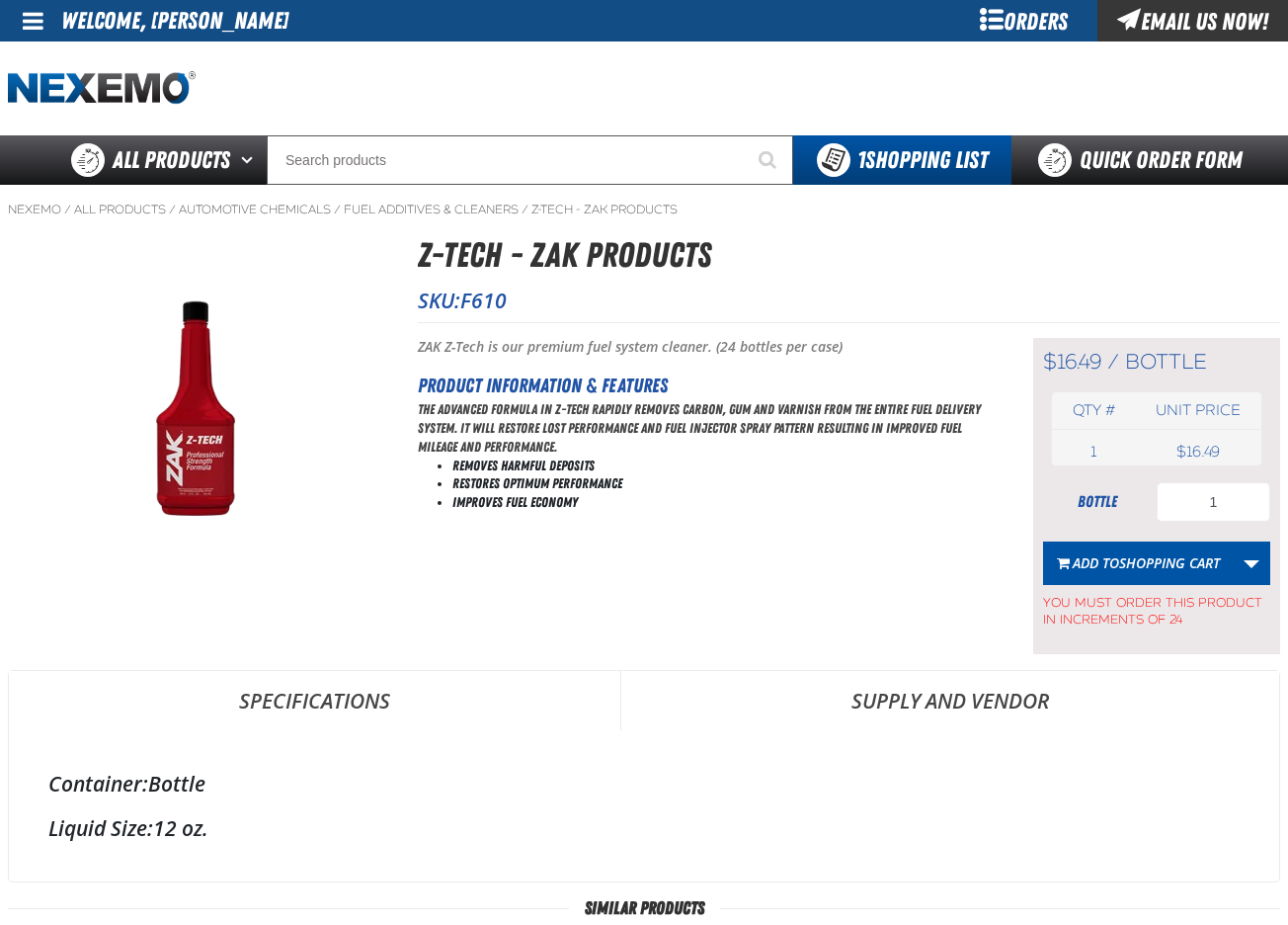 scroll, scrollTop: 0, scrollLeft: 0, axis: both 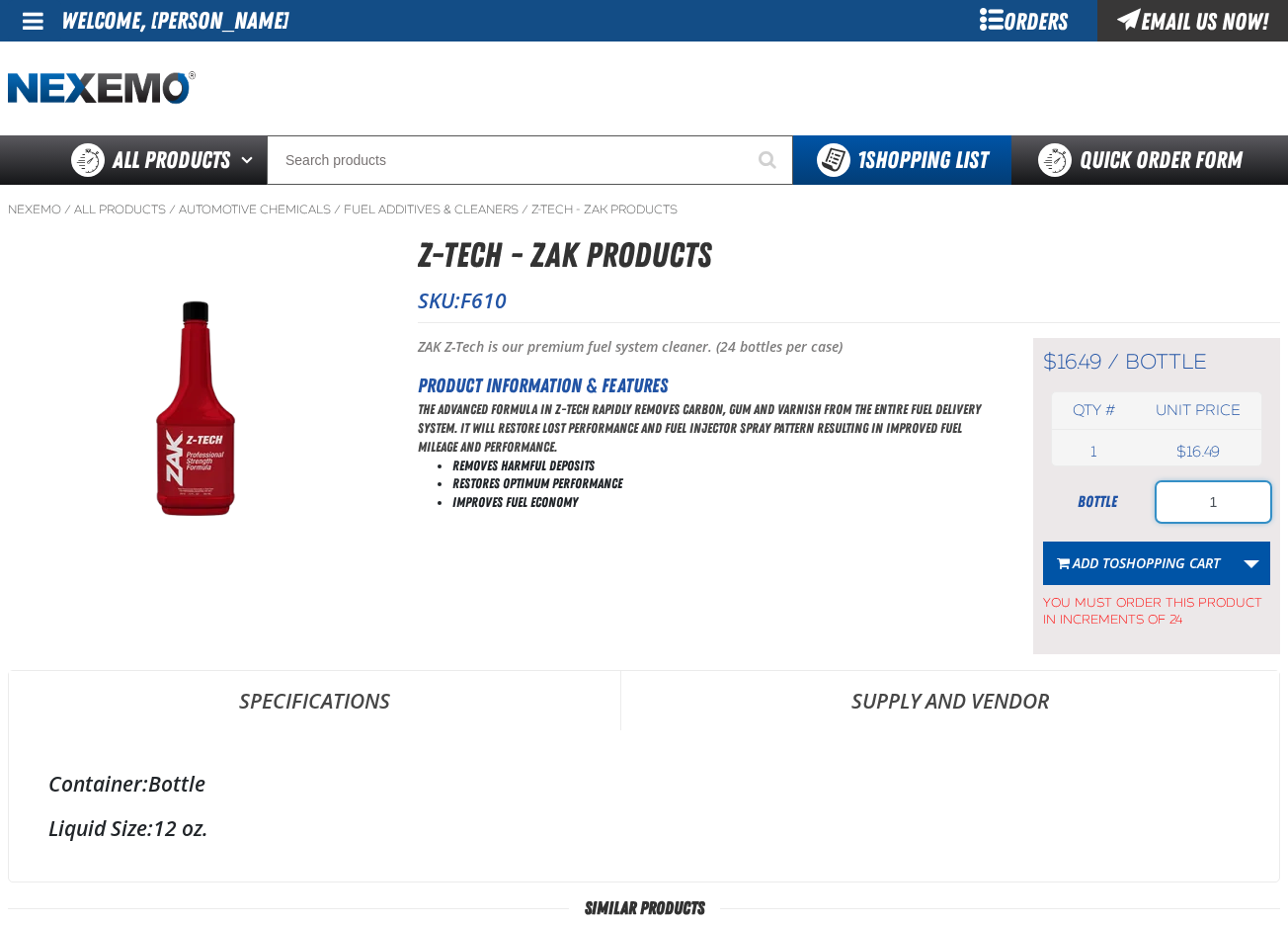click on "1" at bounding box center (1213, 502) 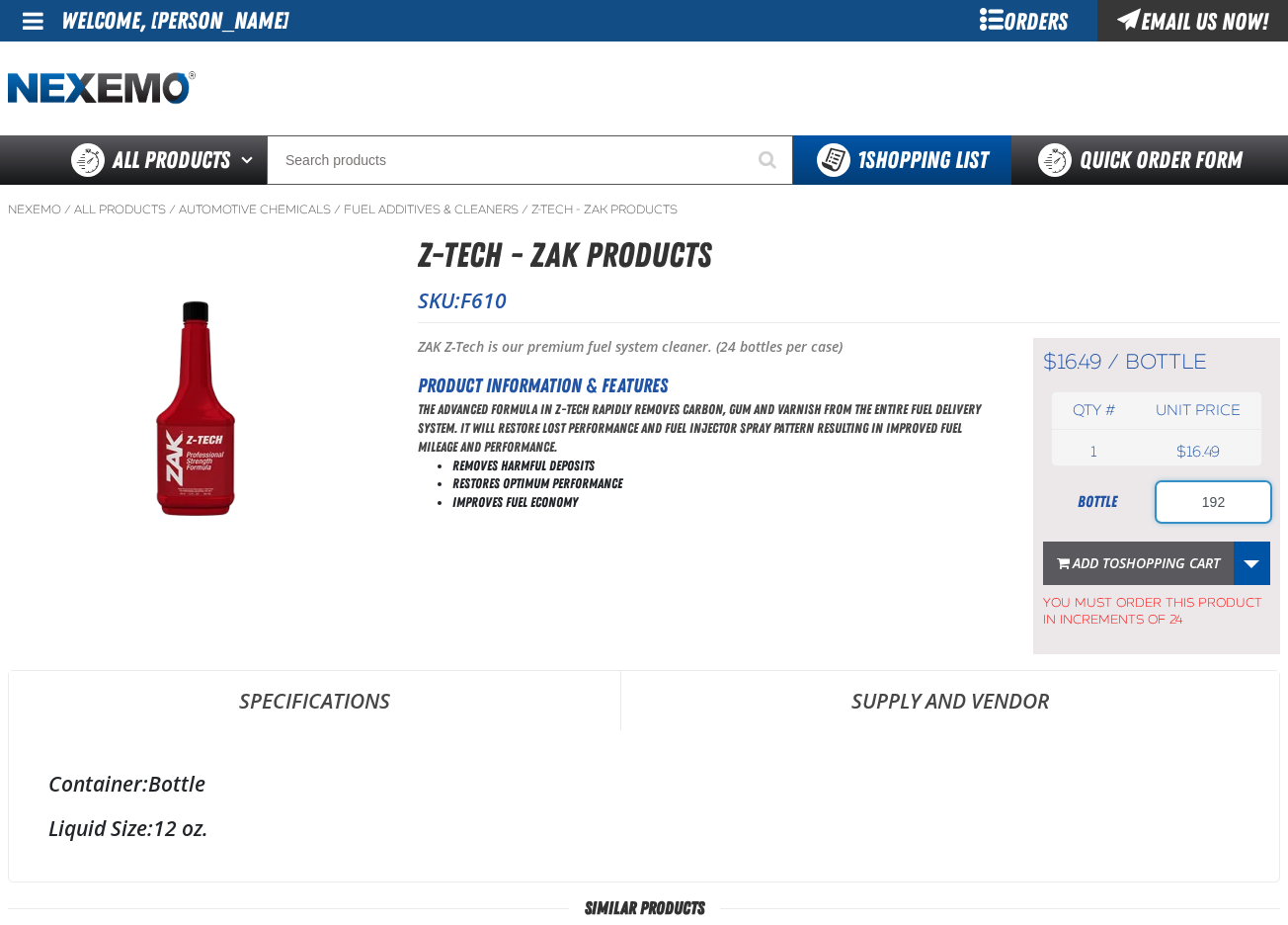 type on "192" 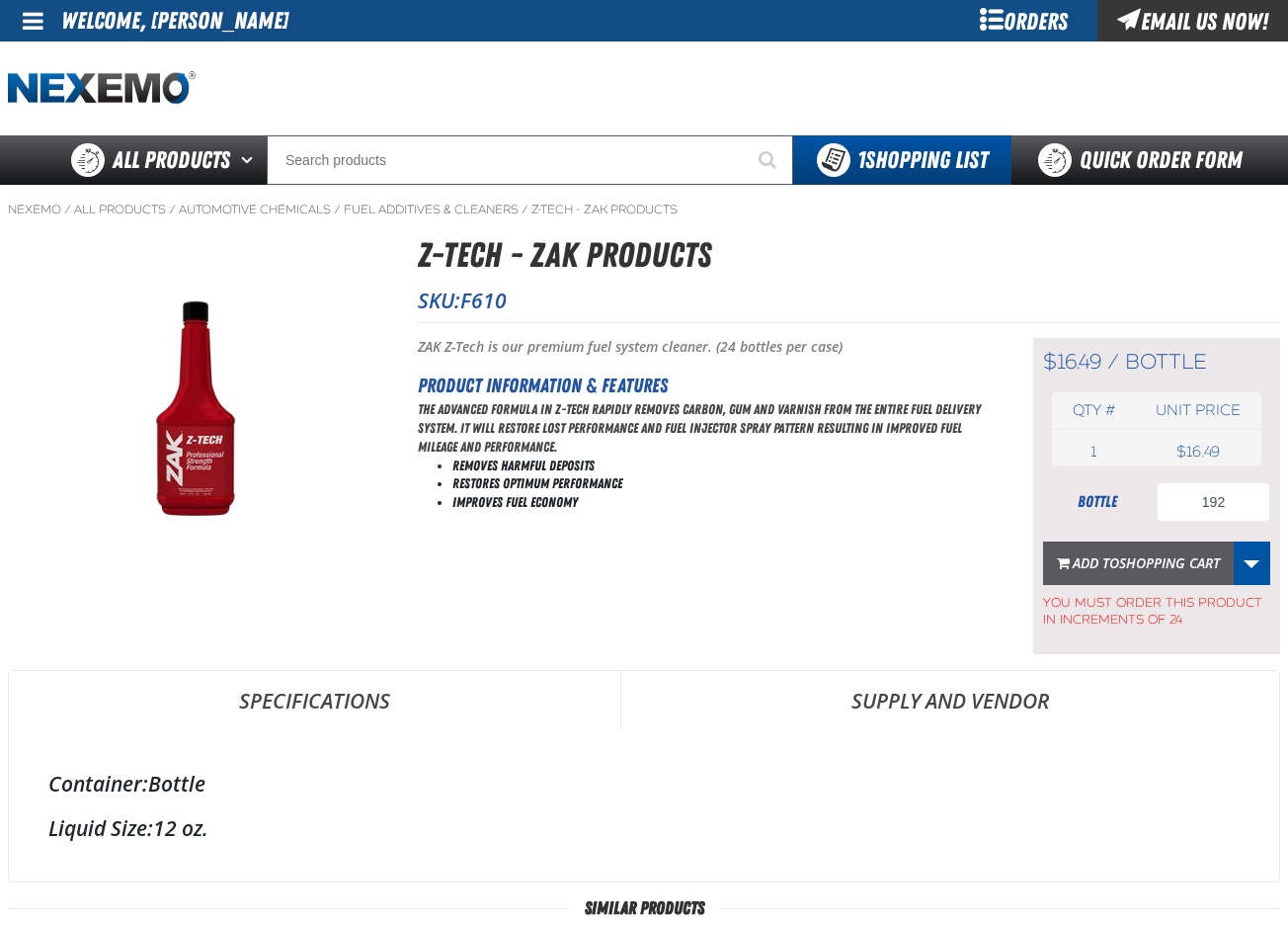 click on "Shopping Cart" at bounding box center [1169, 562] 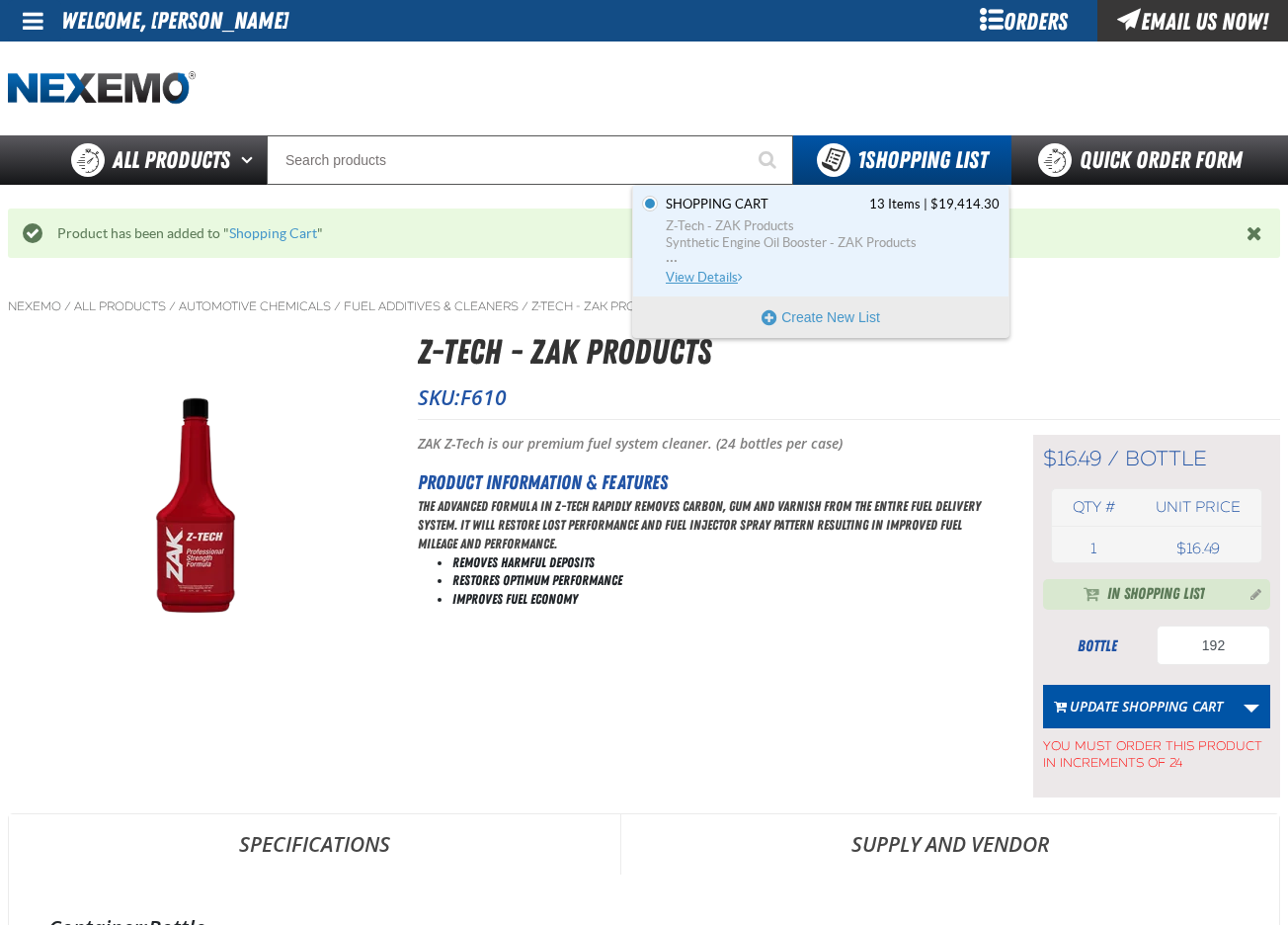 click on "Synthetic Engine Oil Booster - ZAK Products" at bounding box center (833, 243) 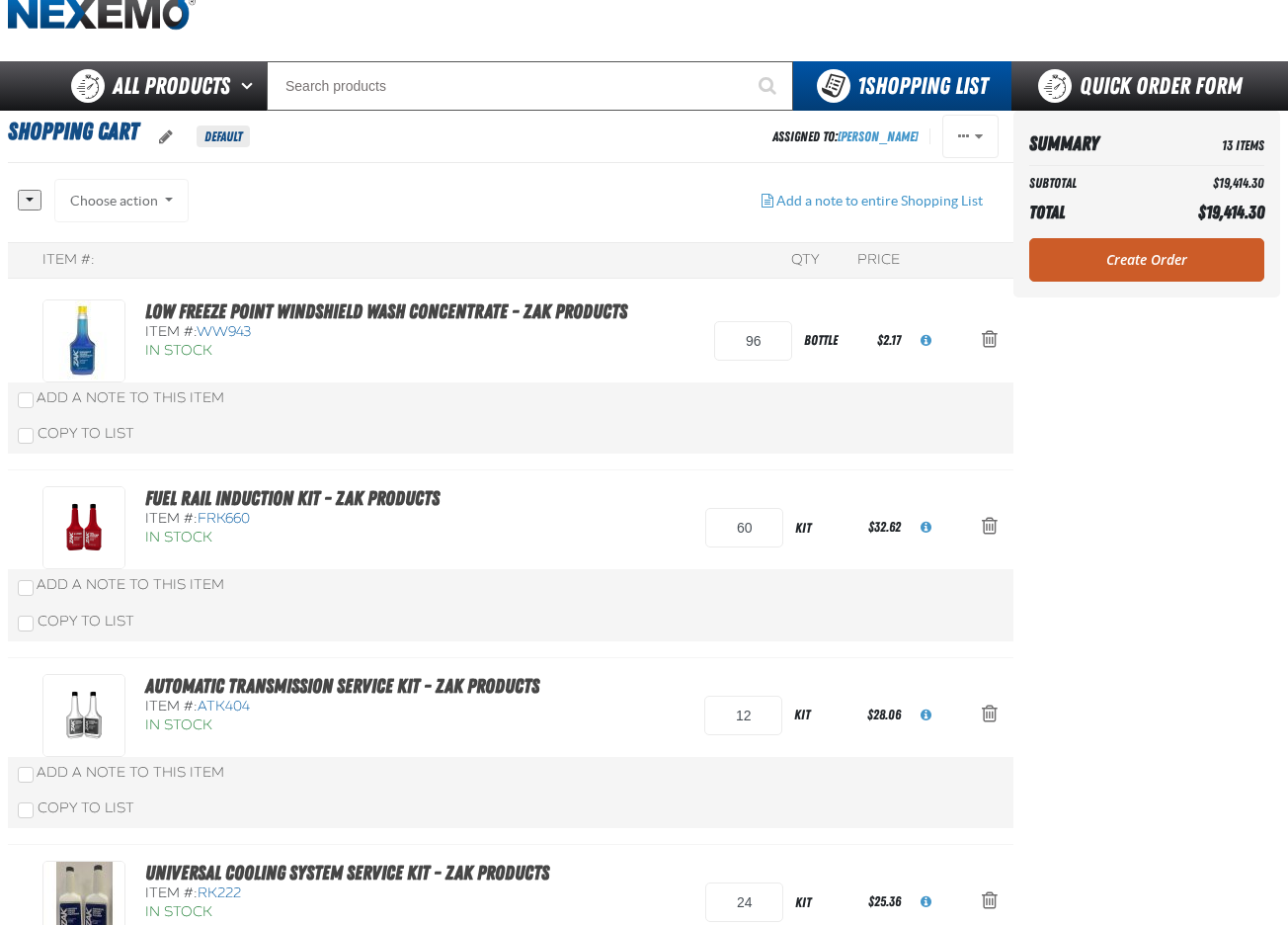 scroll, scrollTop: 0, scrollLeft: 0, axis: both 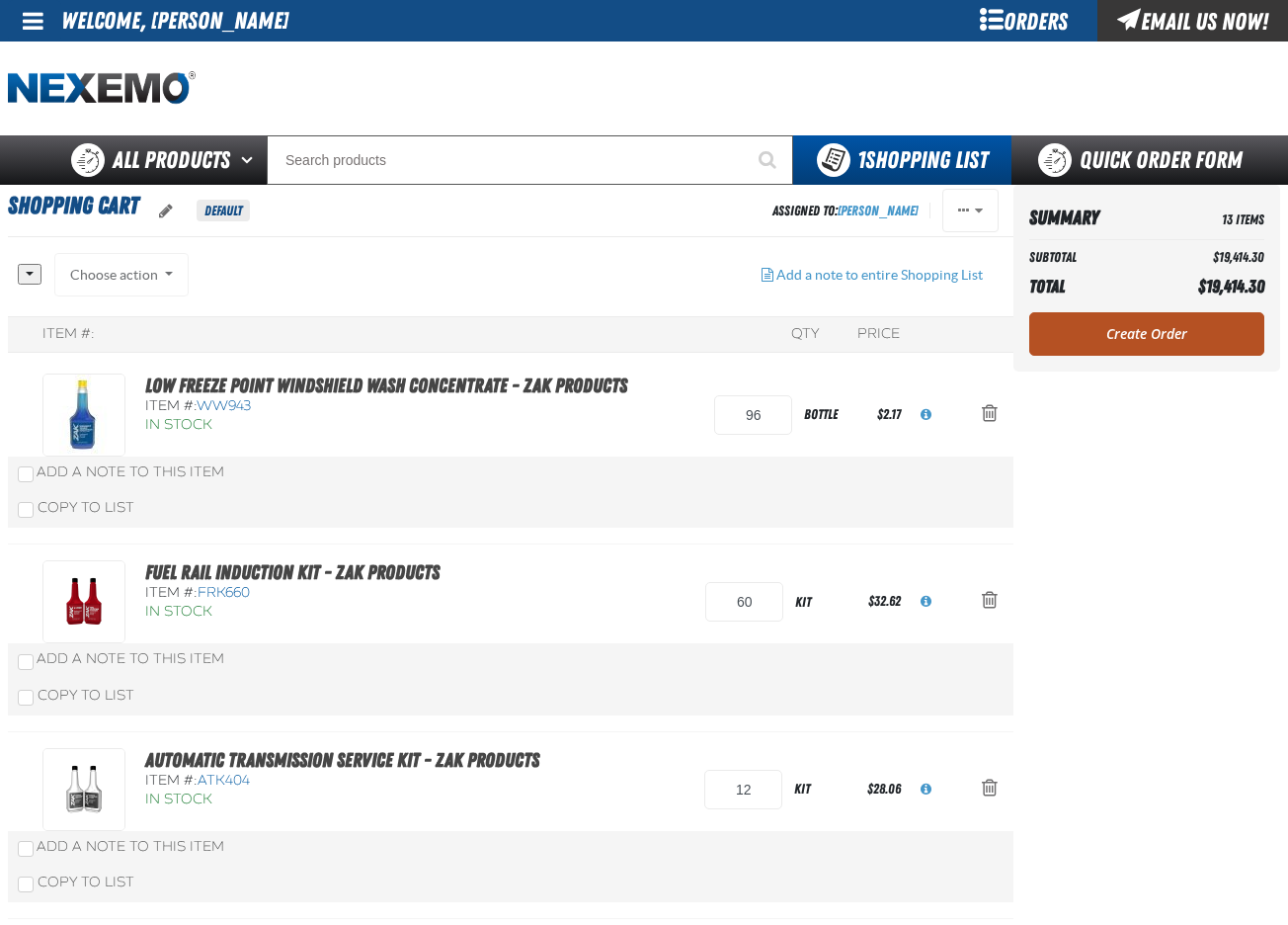 click on "Create Order" at bounding box center [1147, 334] 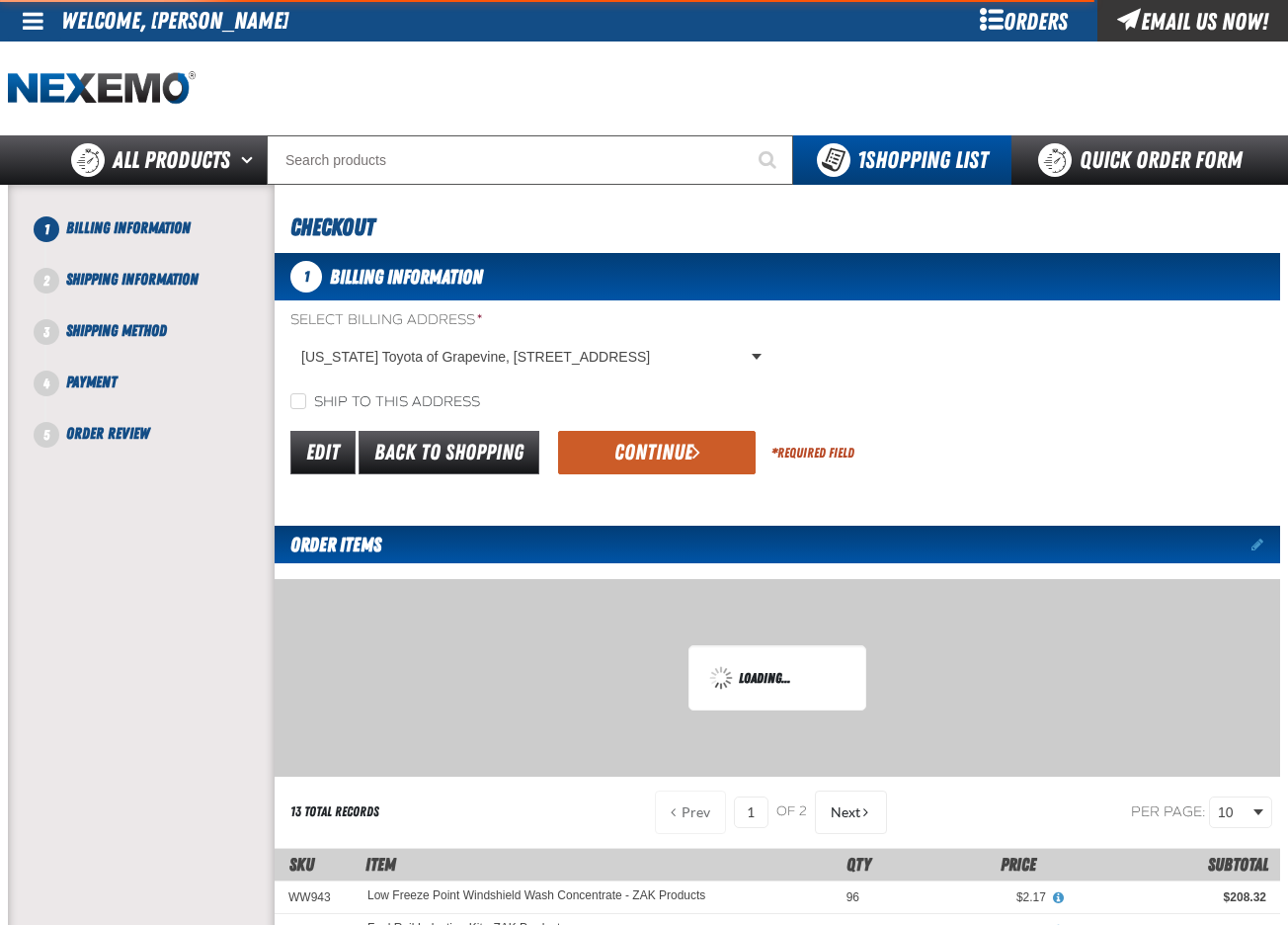 scroll, scrollTop: 0, scrollLeft: 0, axis: both 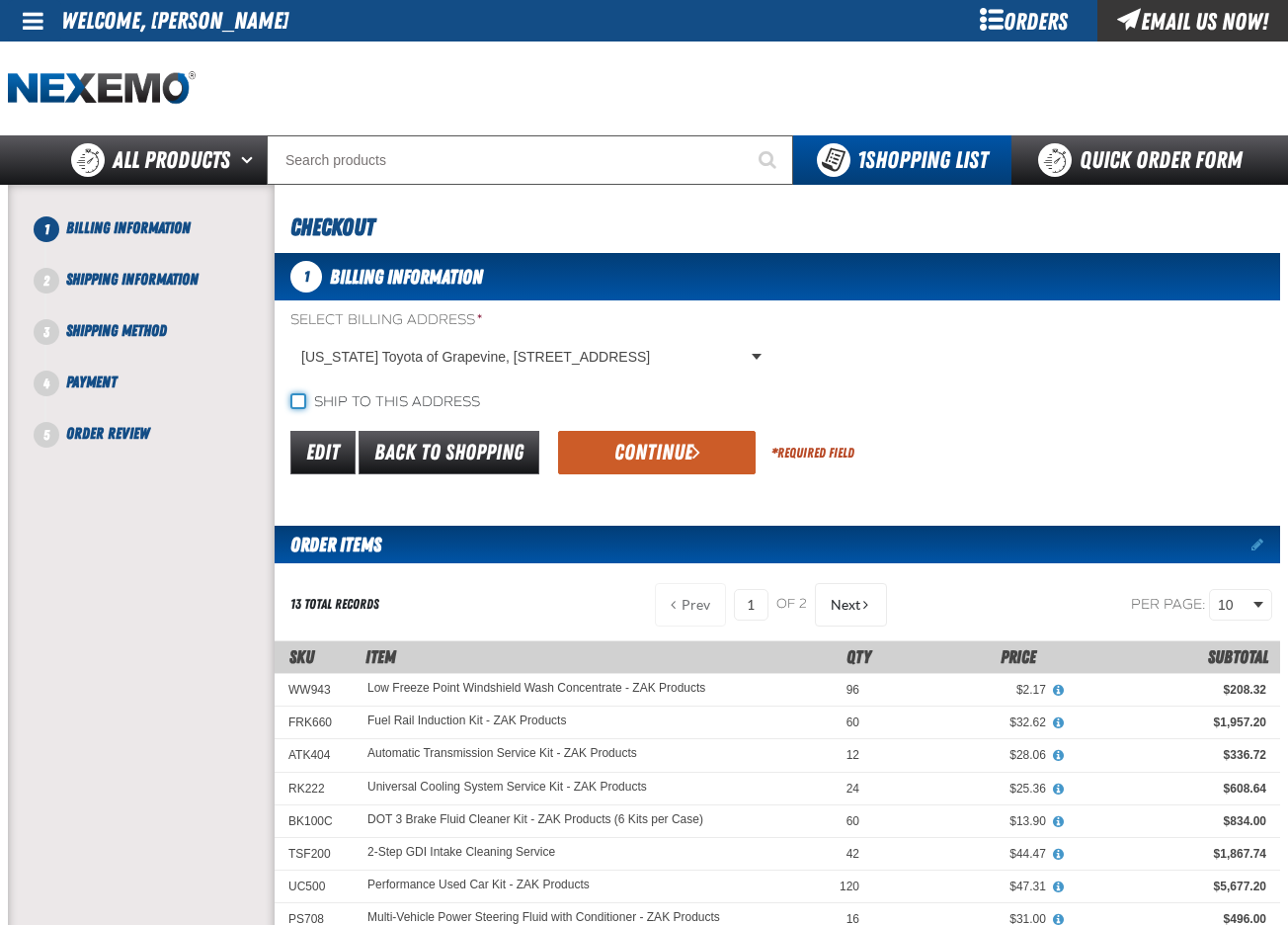 click on "Ship to this address" 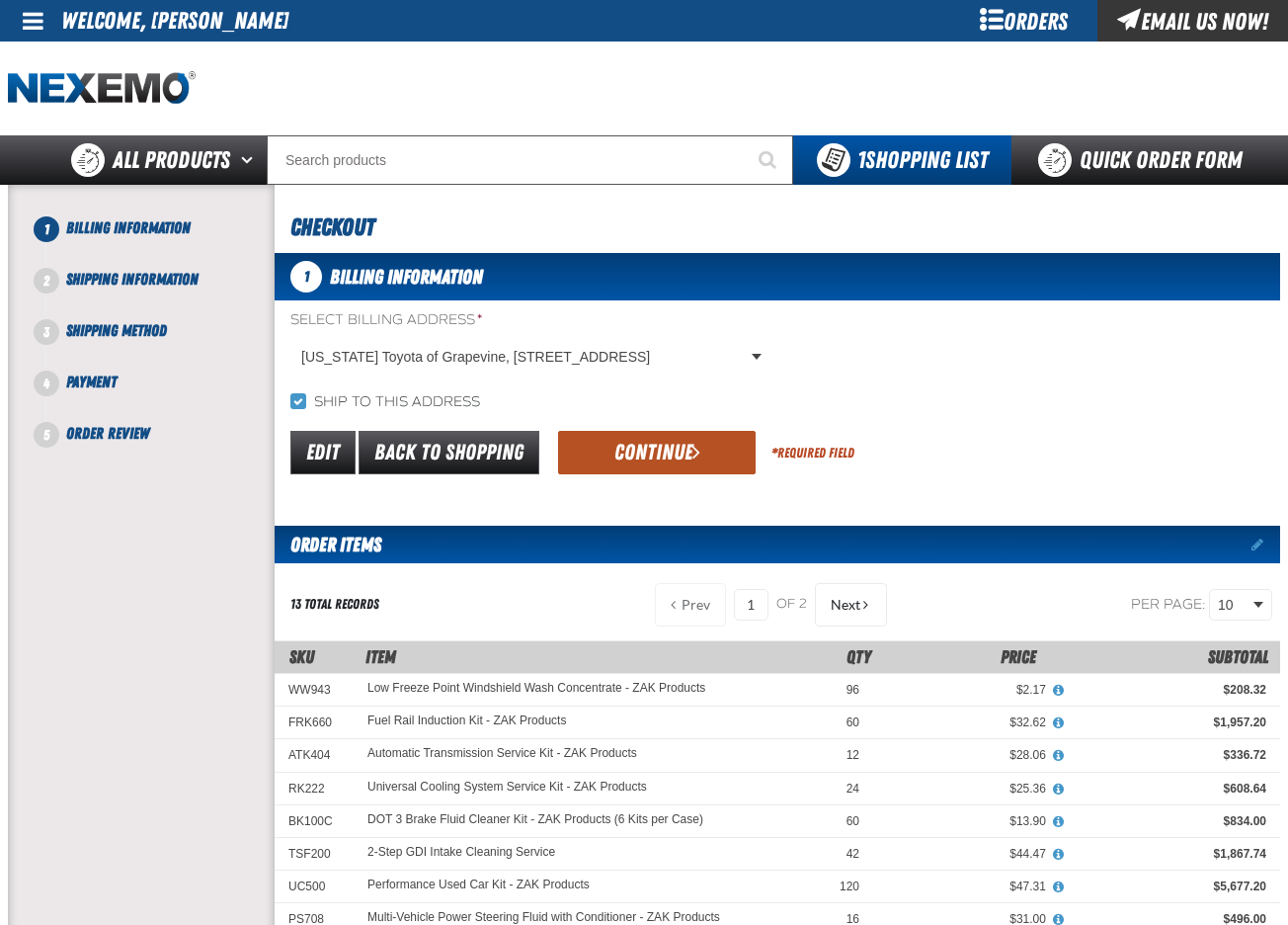 click on "Continue" 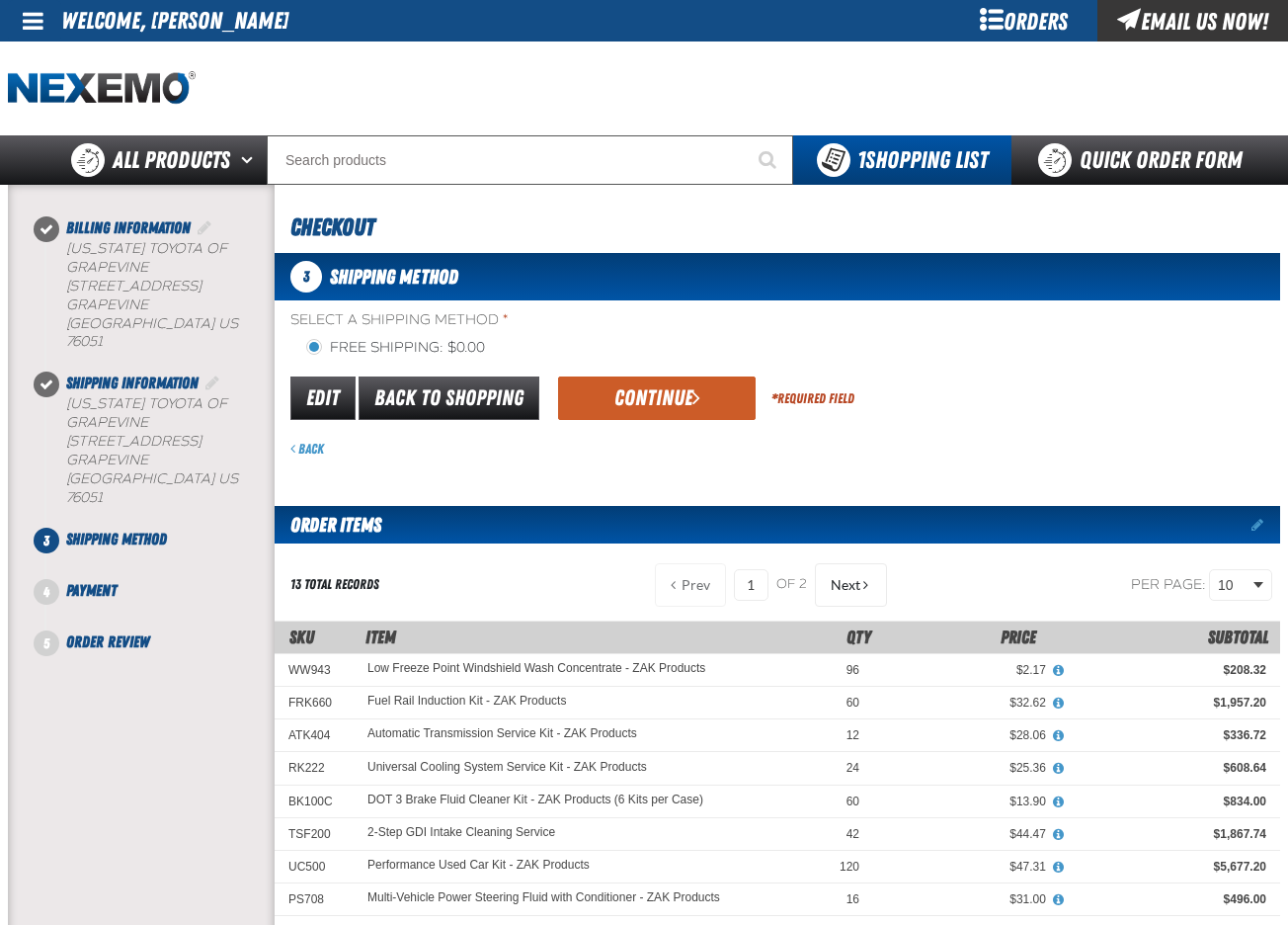 click on "Continue" 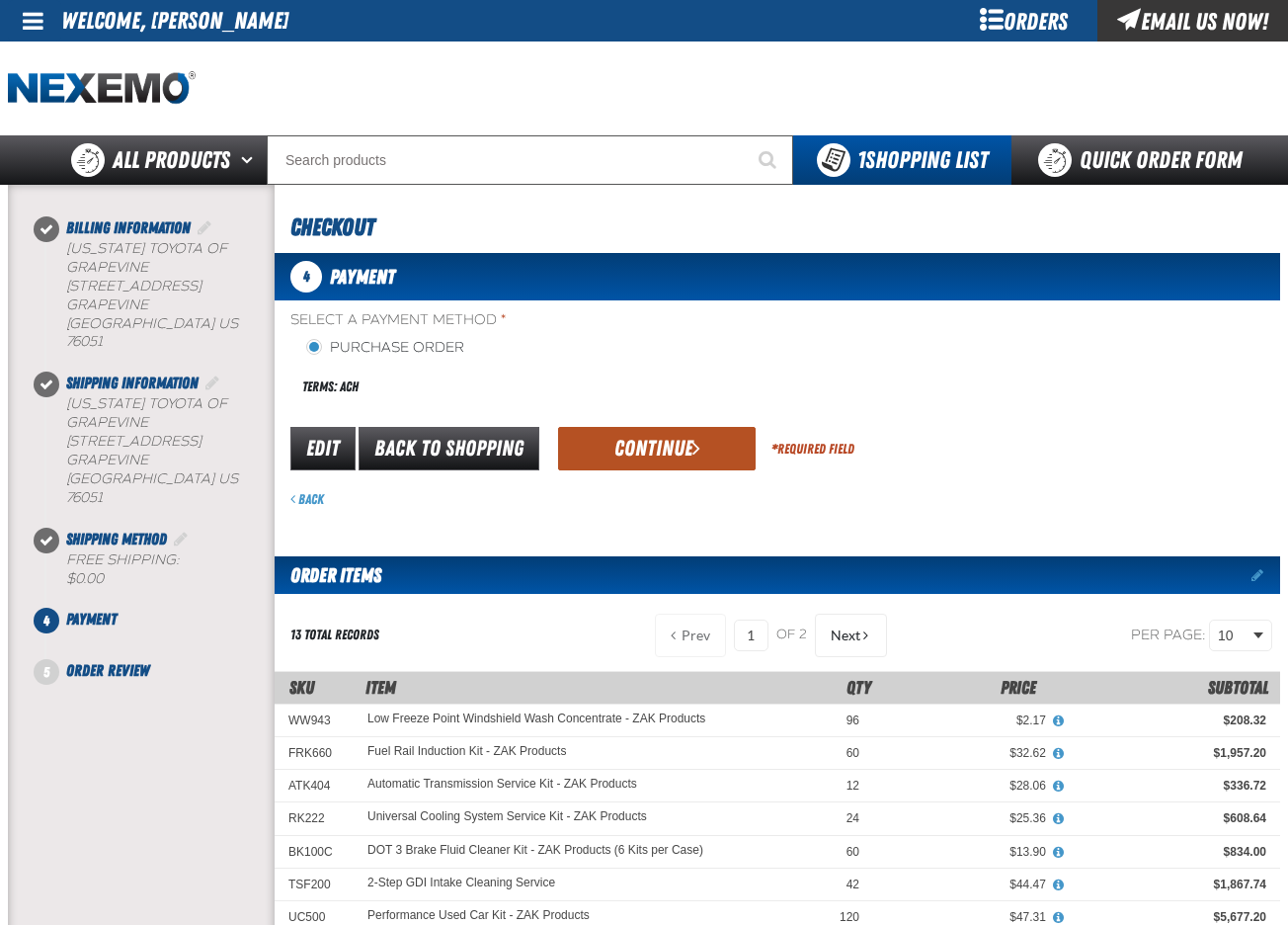click on "Continue" 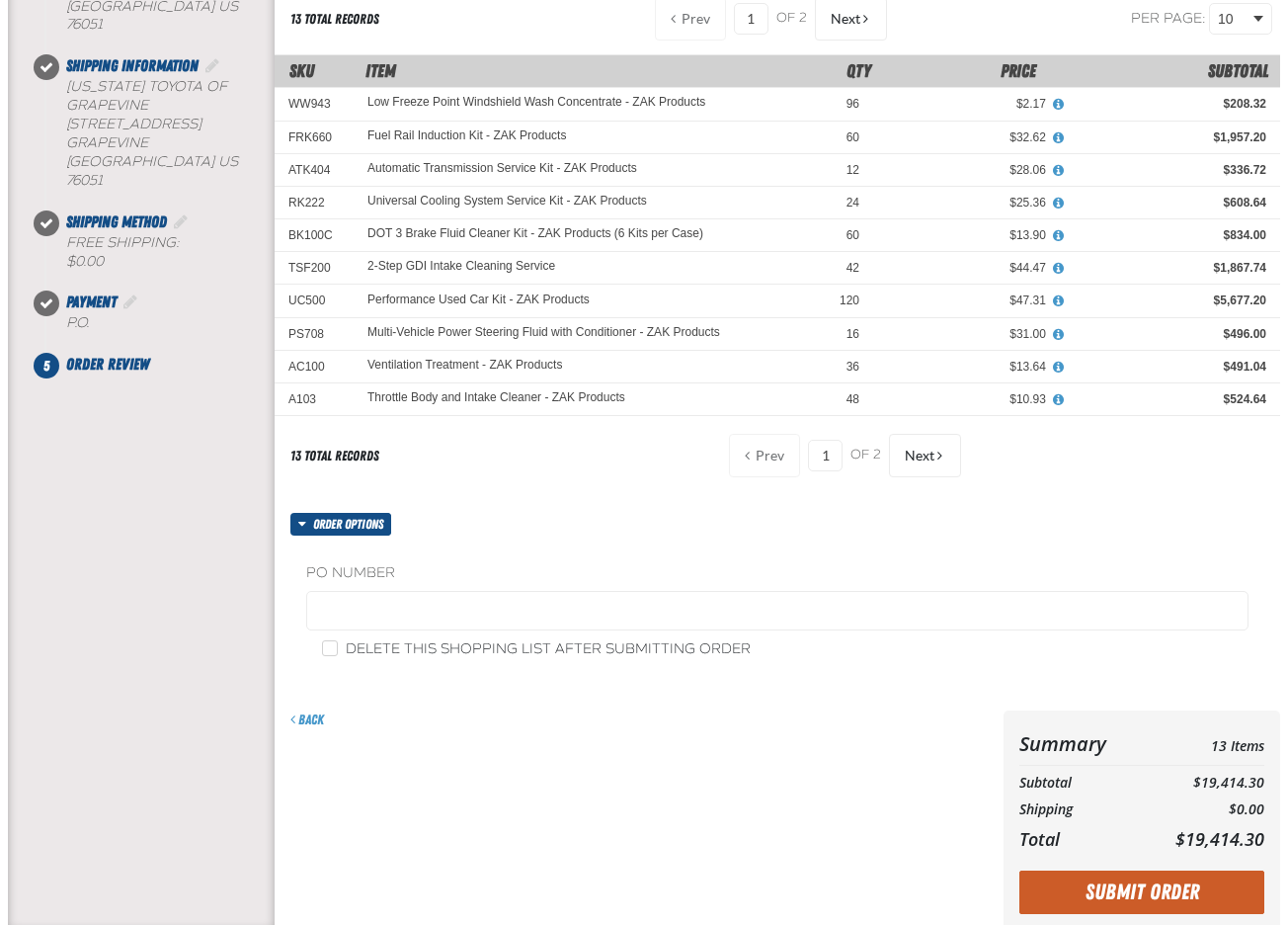 scroll, scrollTop: 494, scrollLeft: 0, axis: vertical 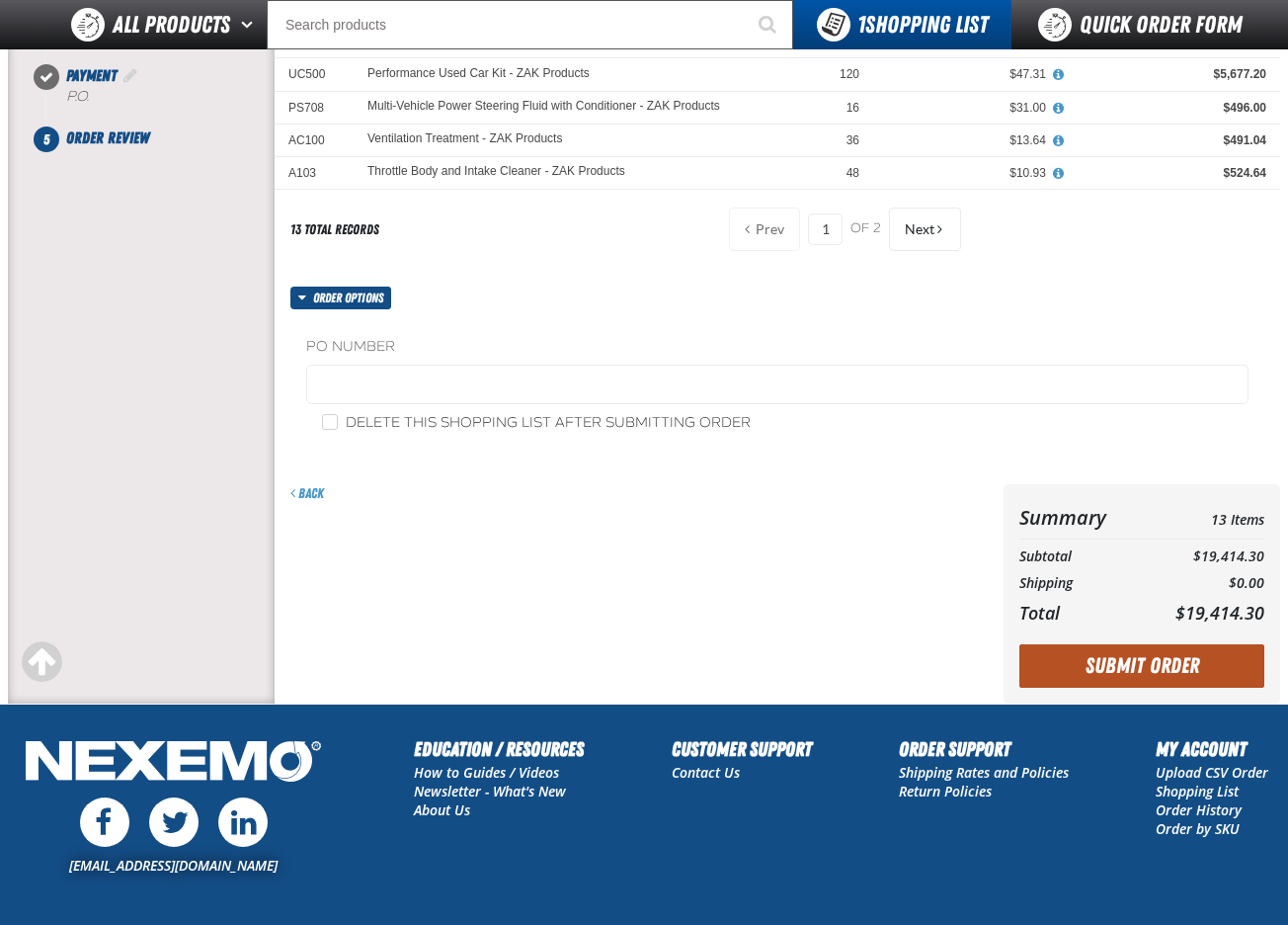 click on "Submit Order" 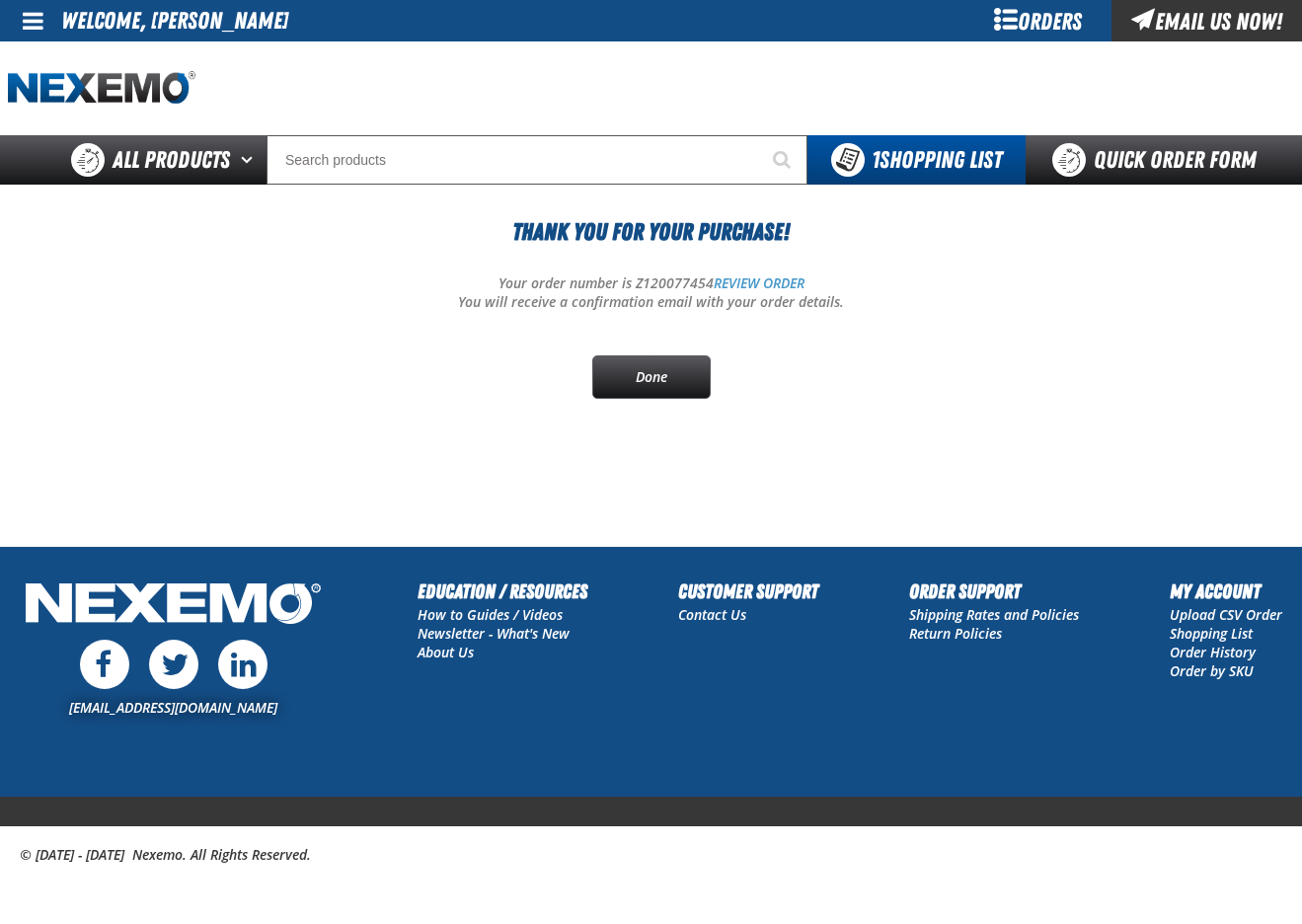 scroll, scrollTop: 0, scrollLeft: 0, axis: both 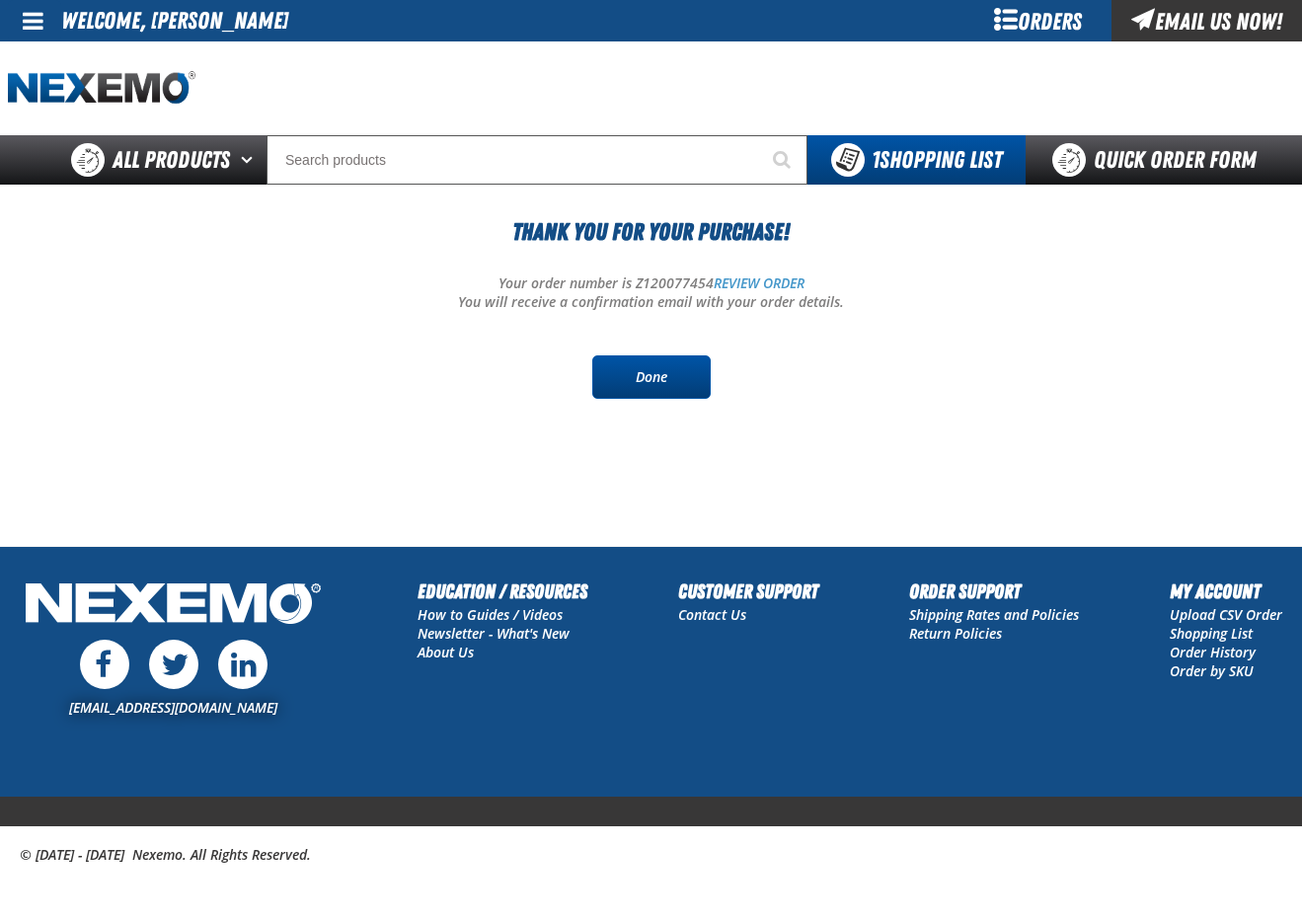 click on "Done" at bounding box center (651, 377) 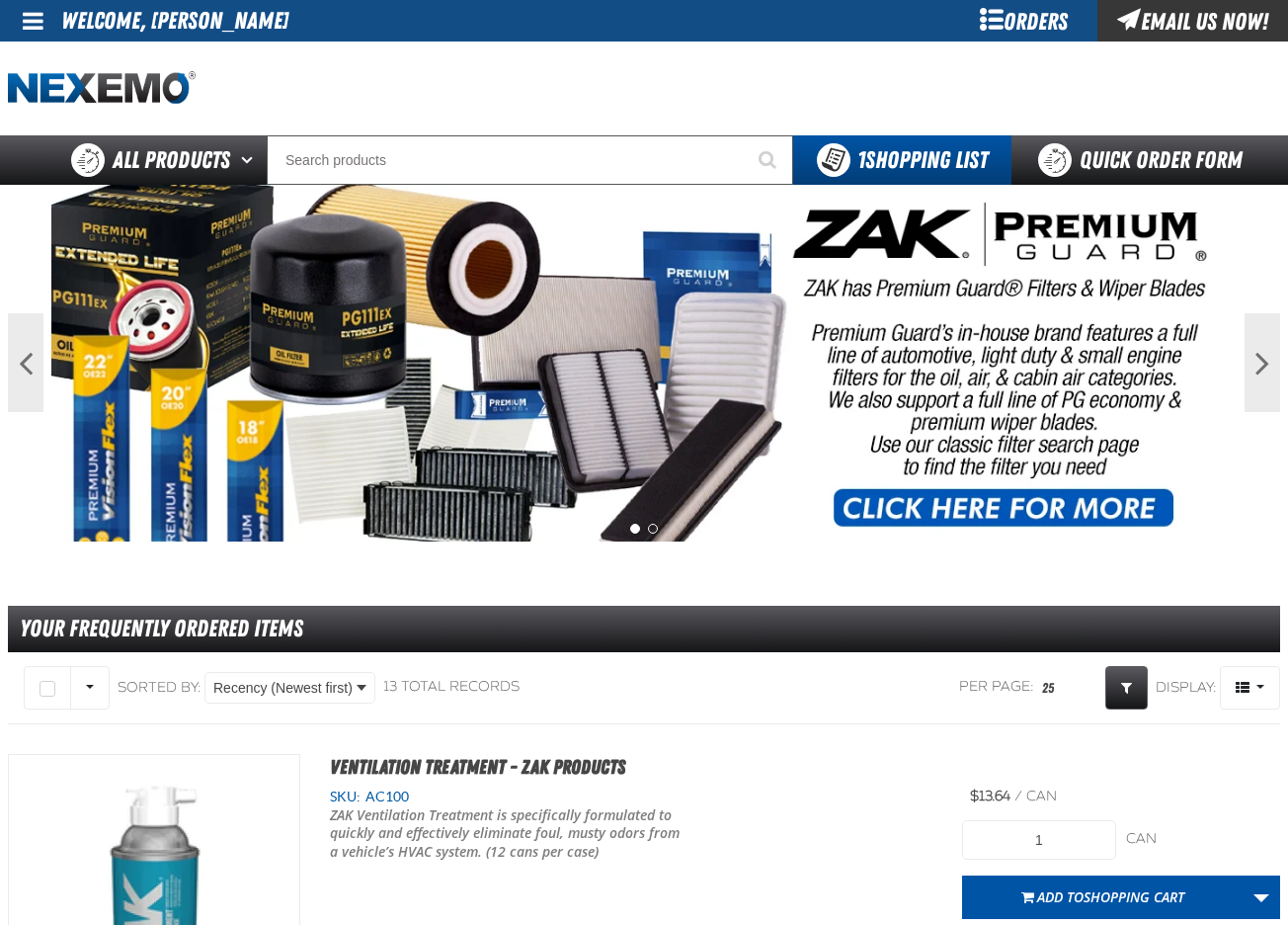 scroll, scrollTop: 0, scrollLeft: 0, axis: both 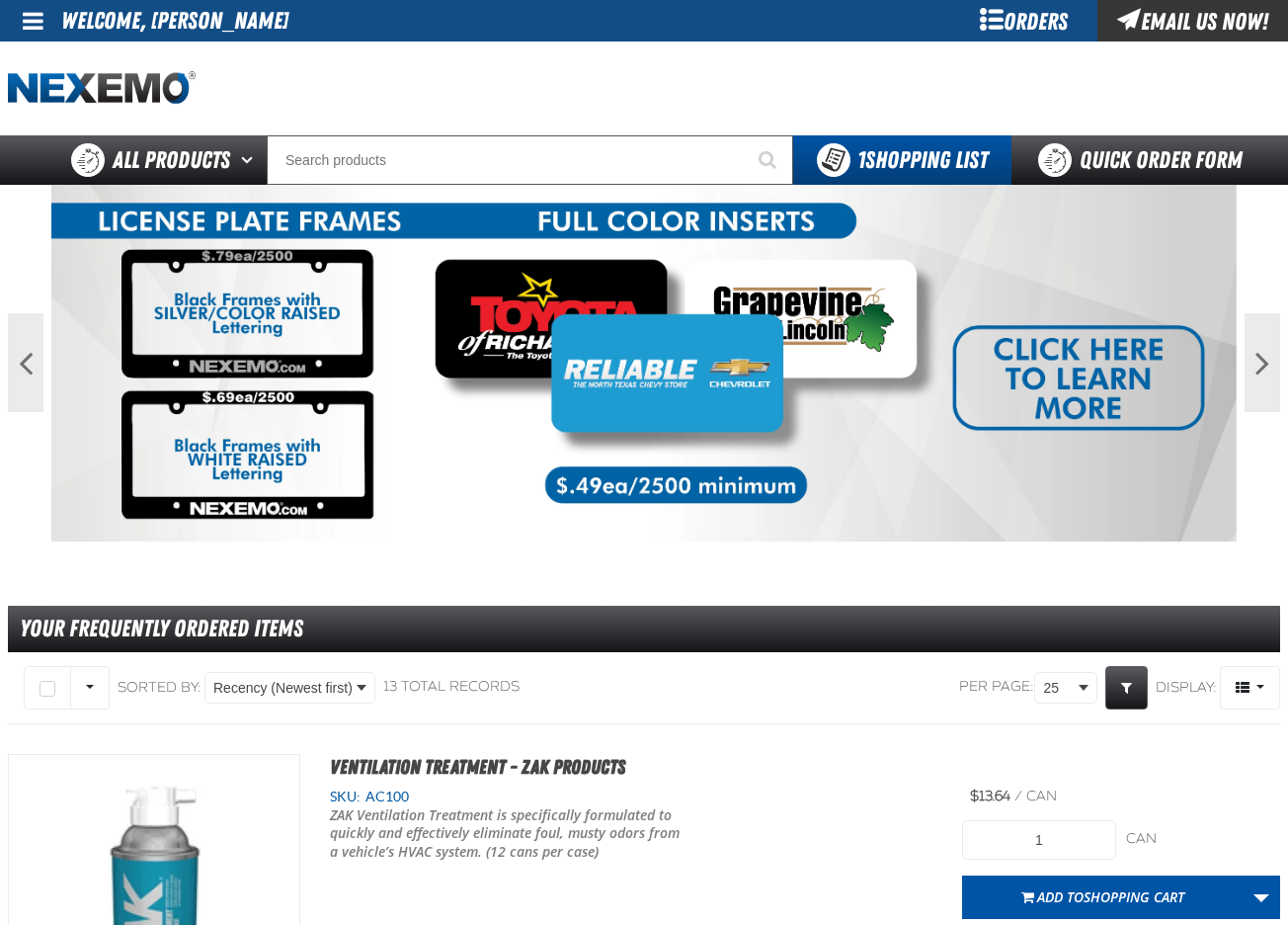 click at bounding box center [644, 88] 